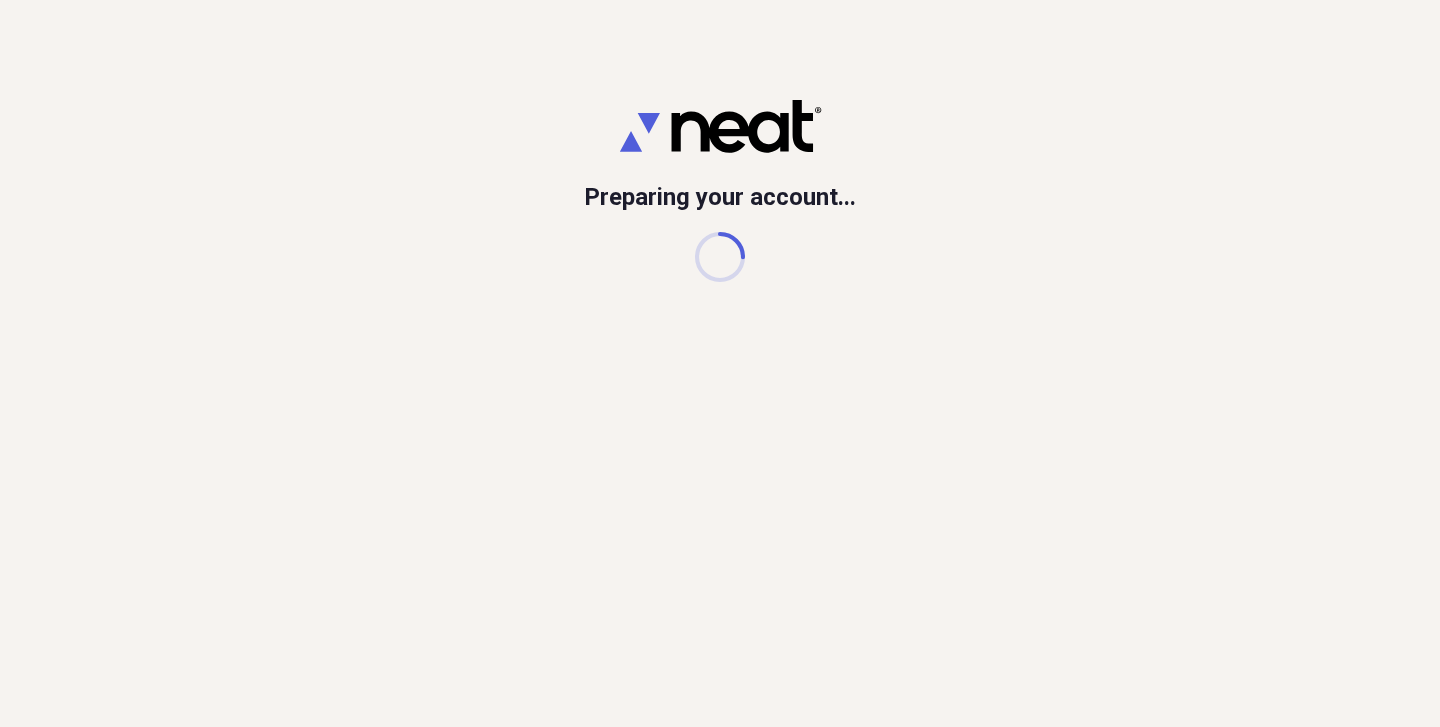 scroll, scrollTop: 0, scrollLeft: 0, axis: both 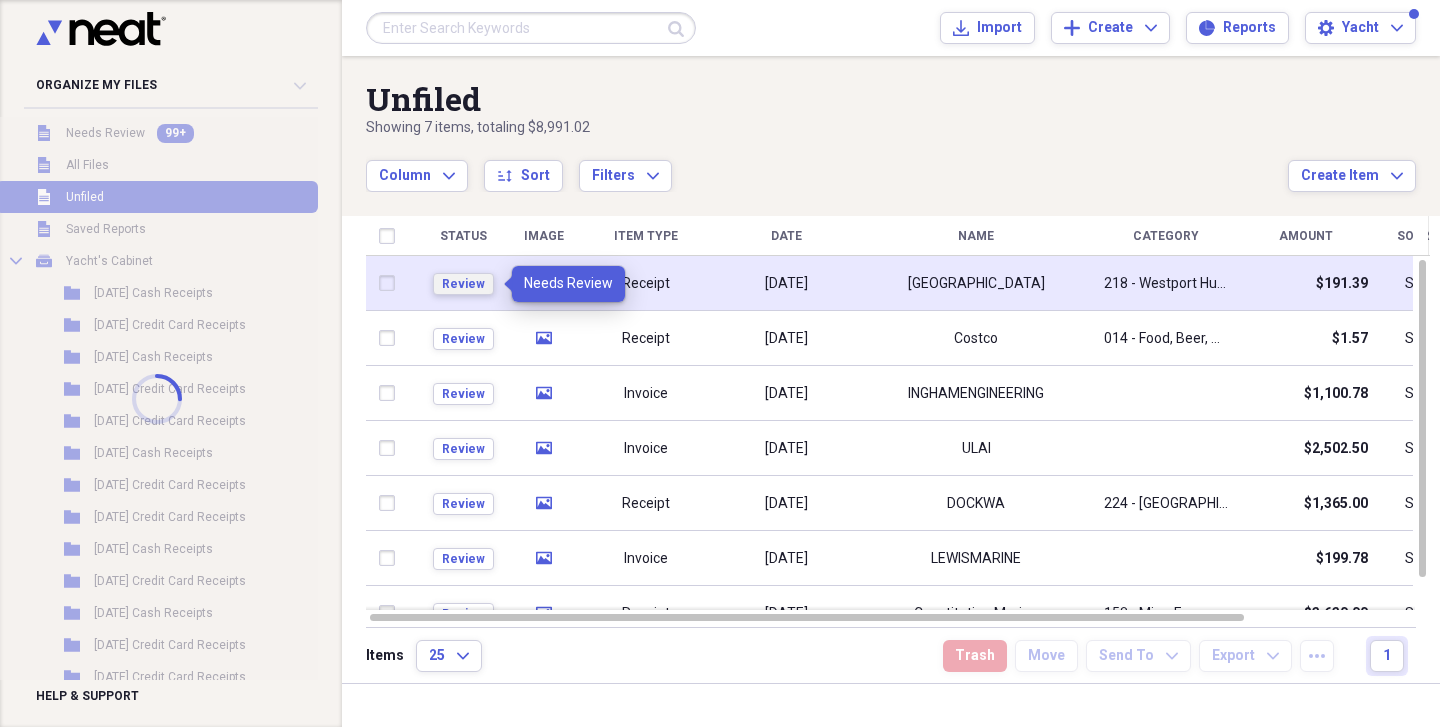 click on "Review" at bounding box center (463, 284) 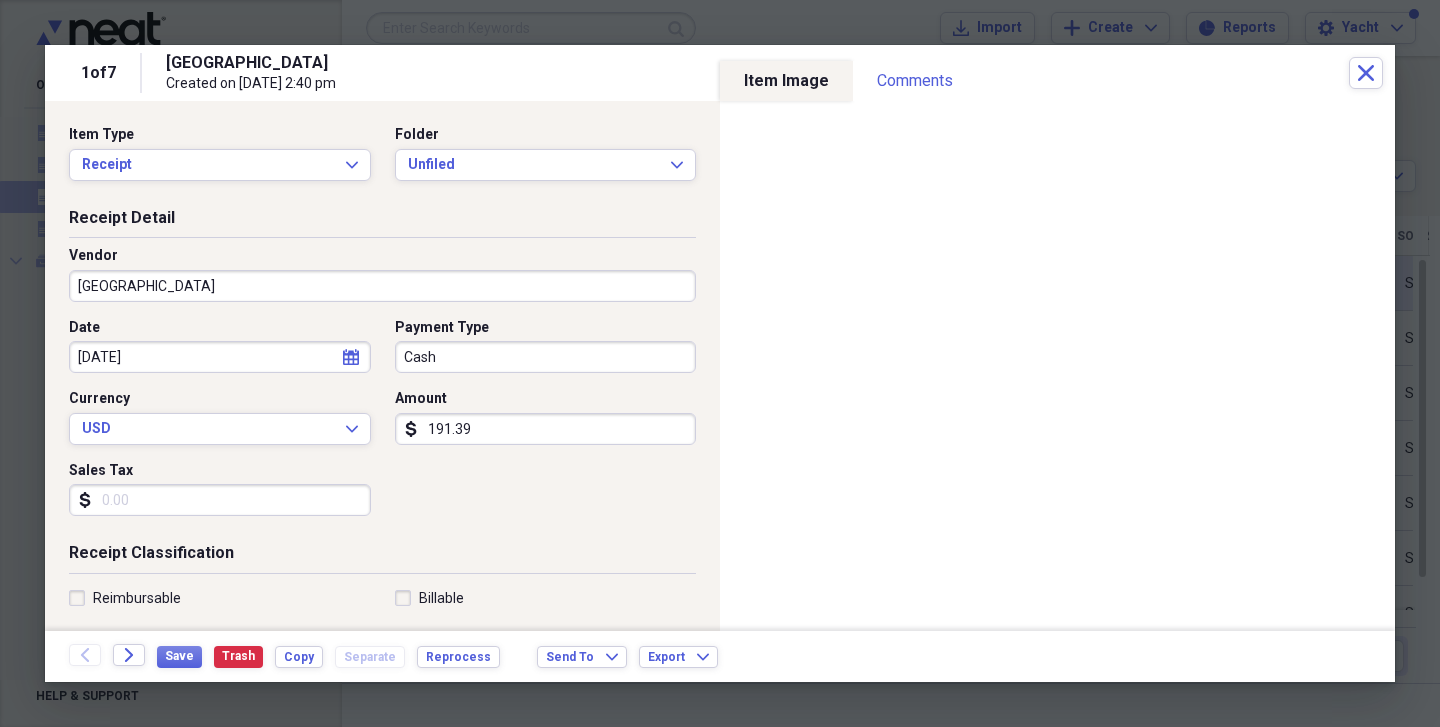 click on "[GEOGRAPHIC_DATA]" at bounding box center [382, 286] 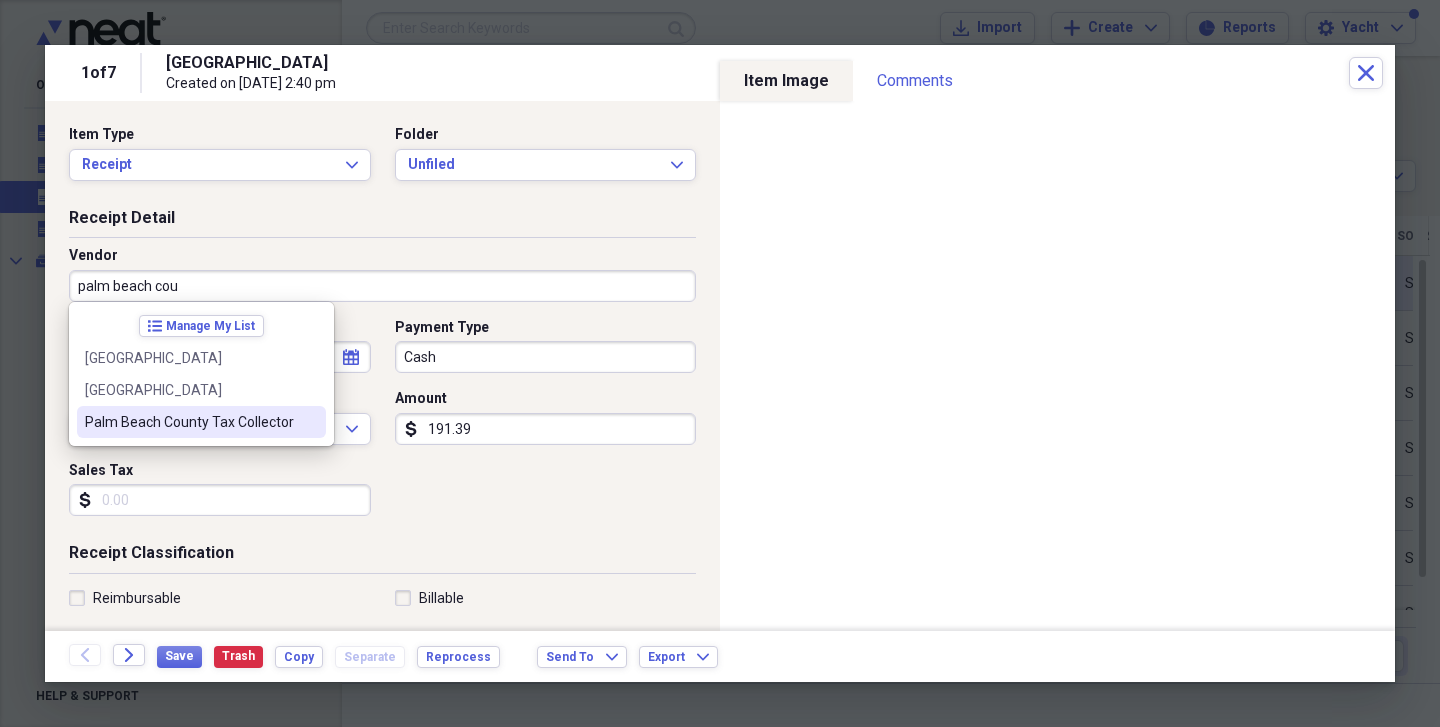 click on "Palm Beach County Tax Collector" at bounding box center [201, 422] 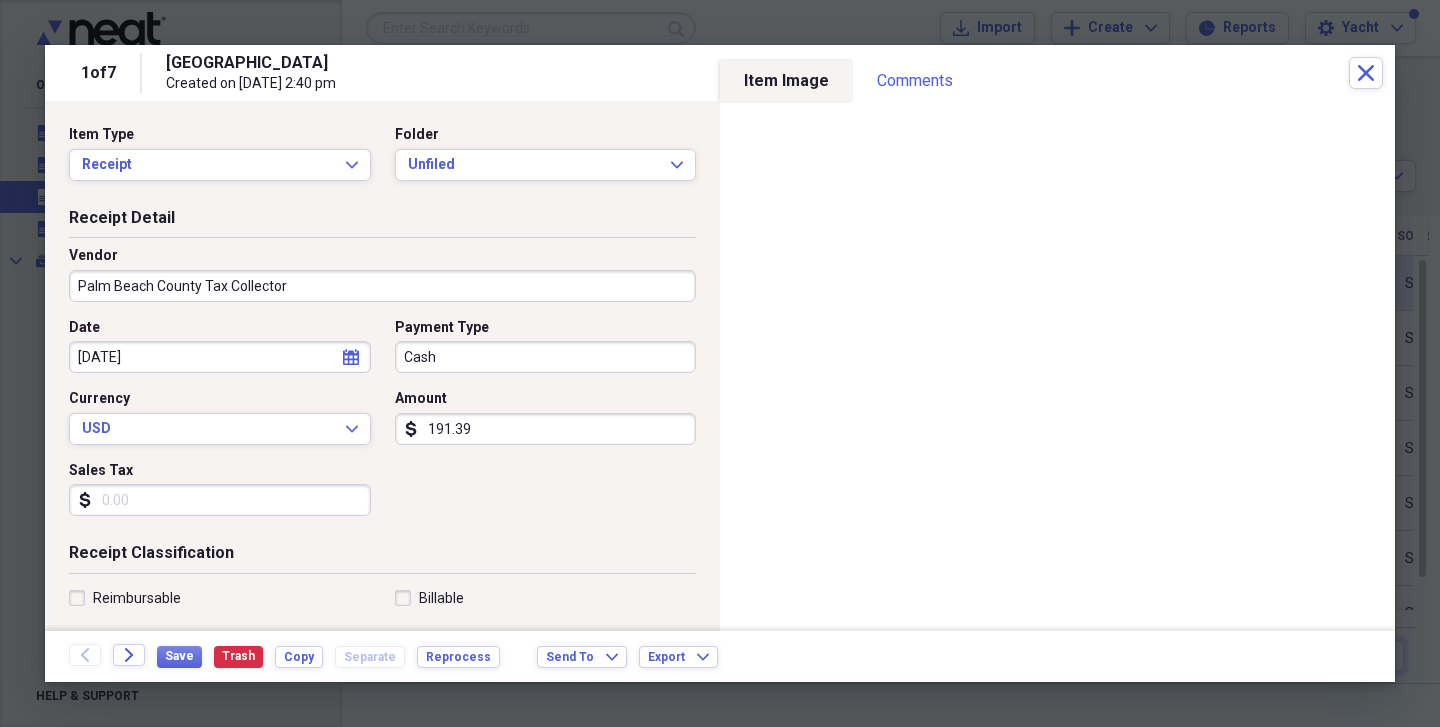 type on "042 - Permits & Licenses" 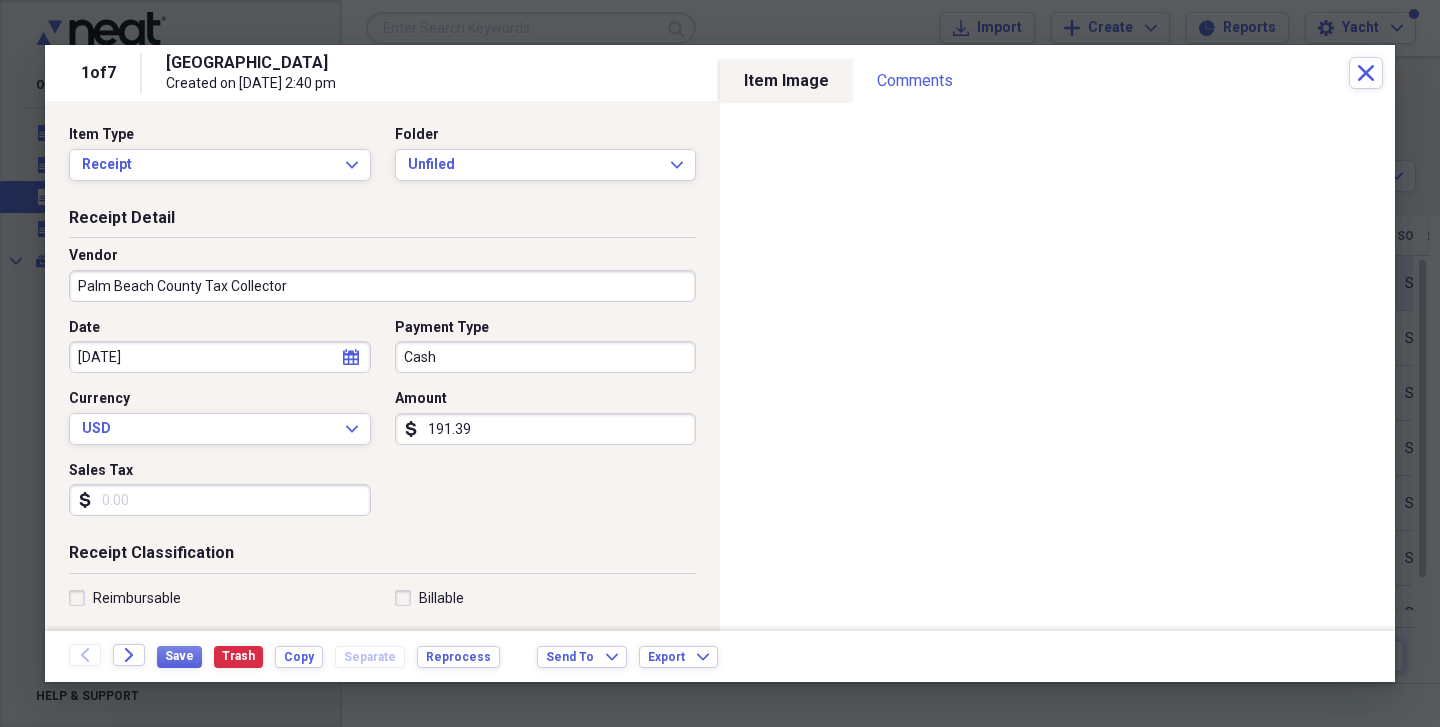 click on "Cash" at bounding box center (546, 357) 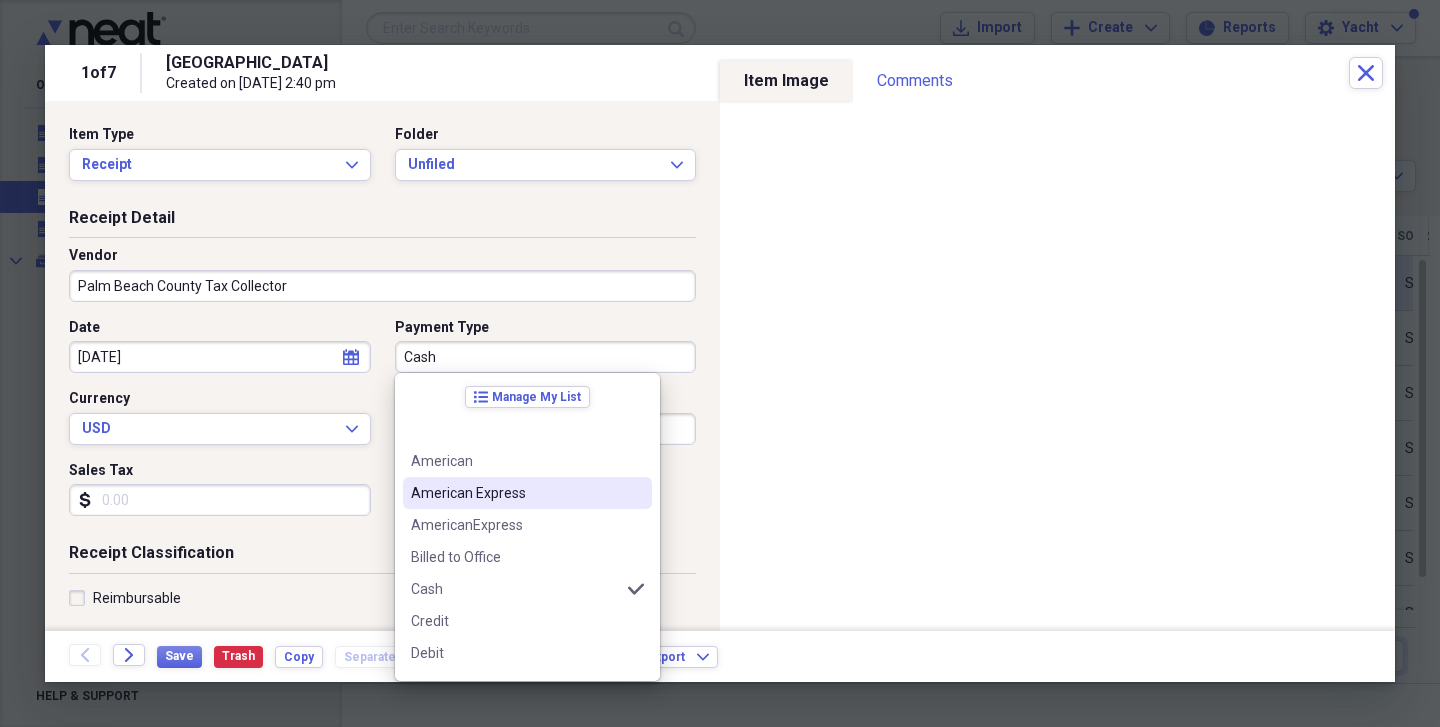 click on "American Express" at bounding box center (527, 493) 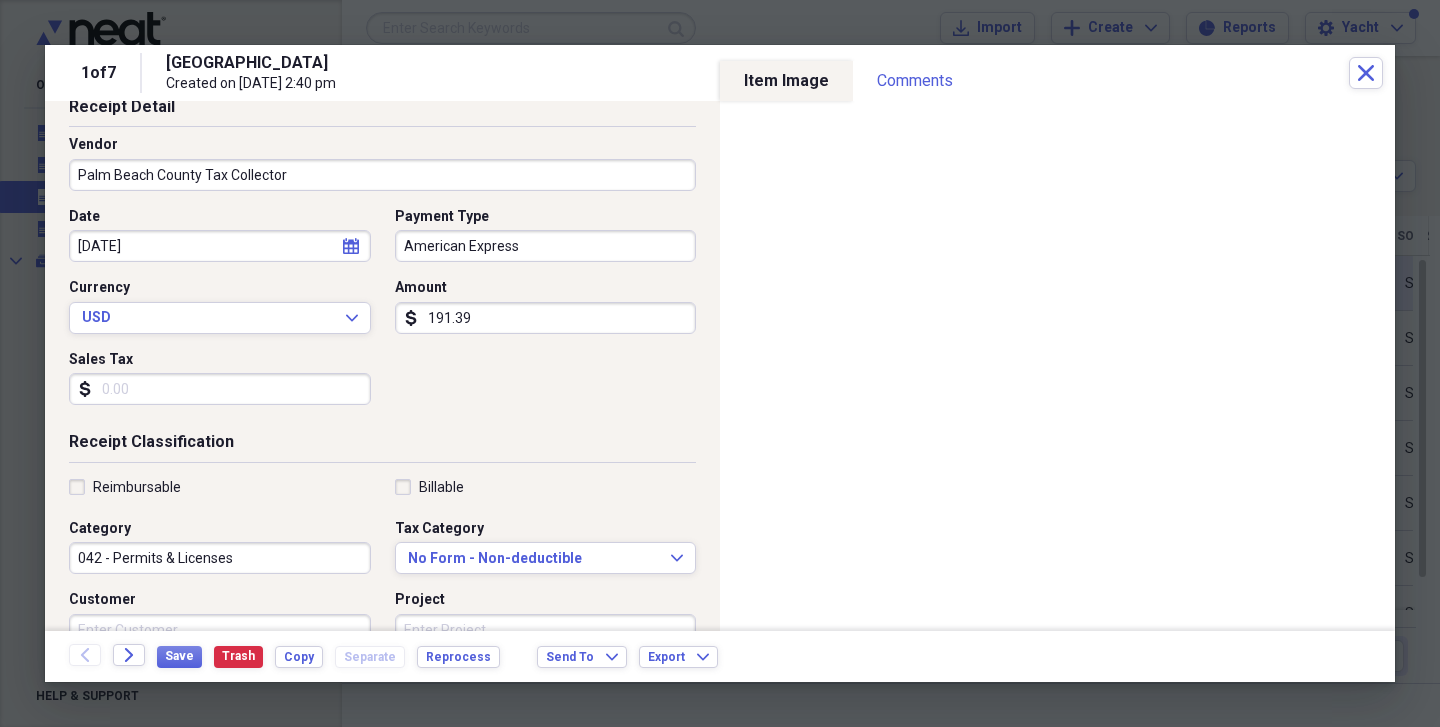 scroll, scrollTop: 195, scrollLeft: 0, axis: vertical 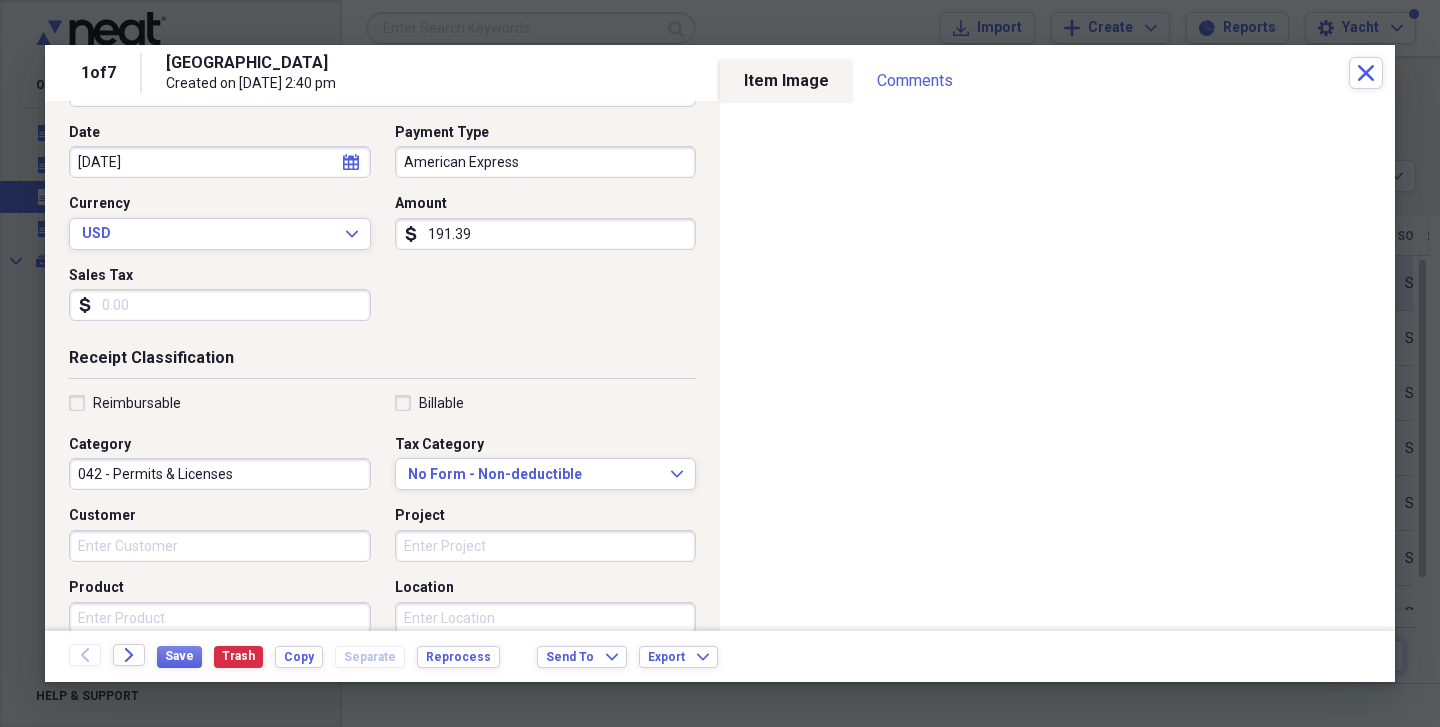 click on "Customer" at bounding box center [220, 546] 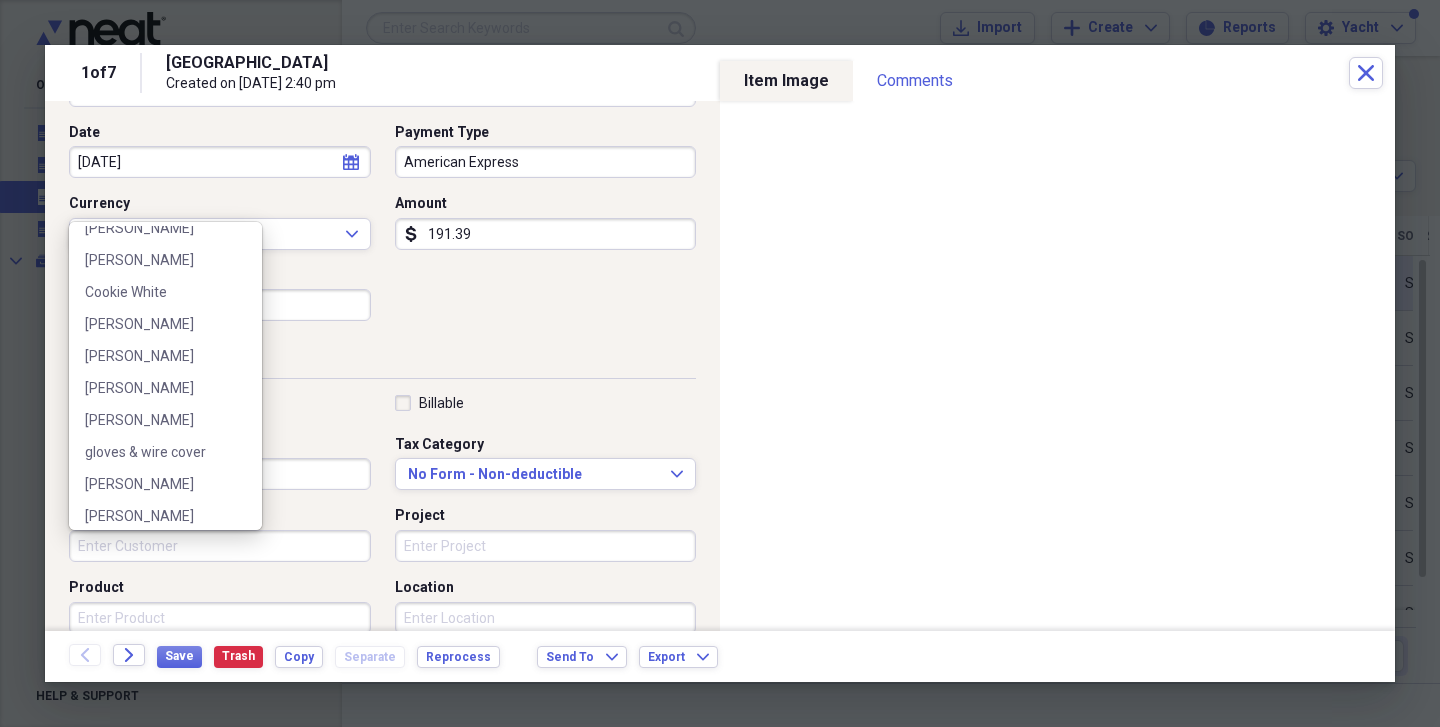 scroll, scrollTop: 244, scrollLeft: 0, axis: vertical 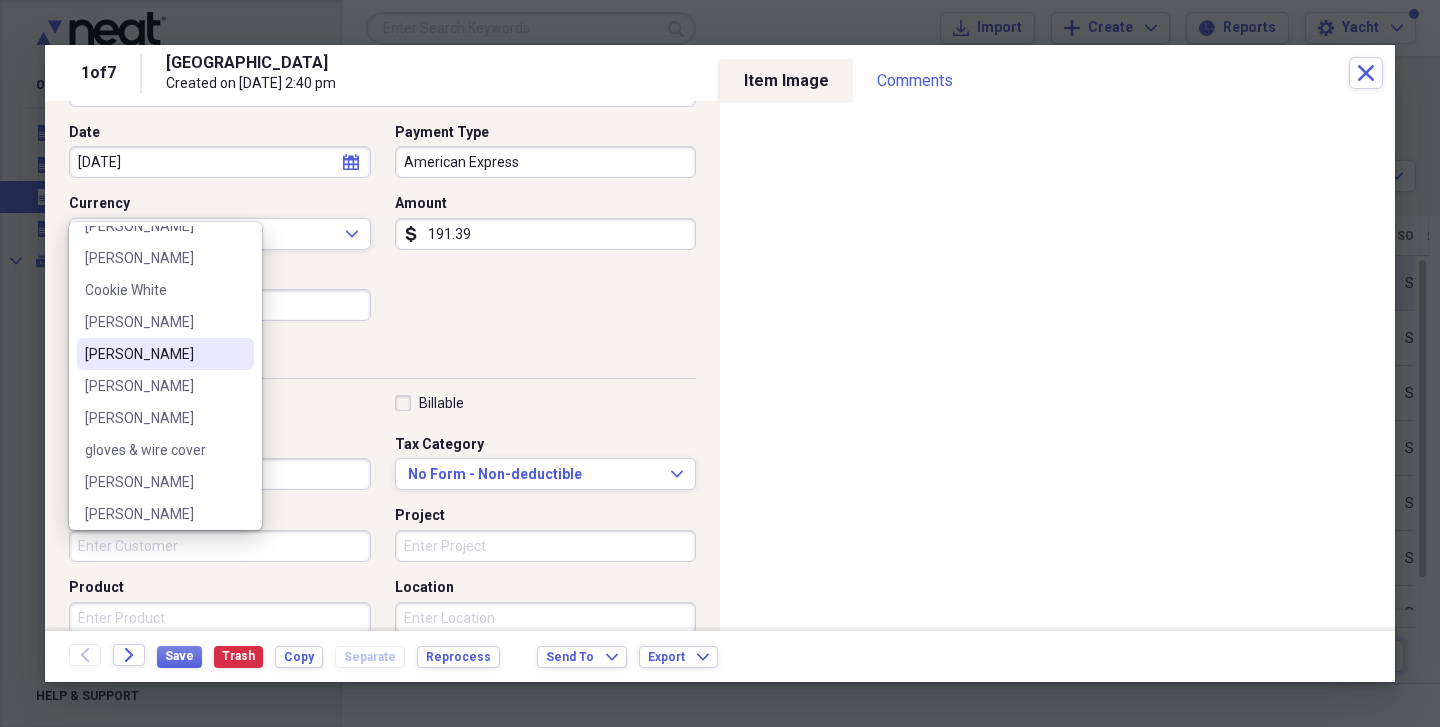 click on "[PERSON_NAME]" at bounding box center [153, 354] 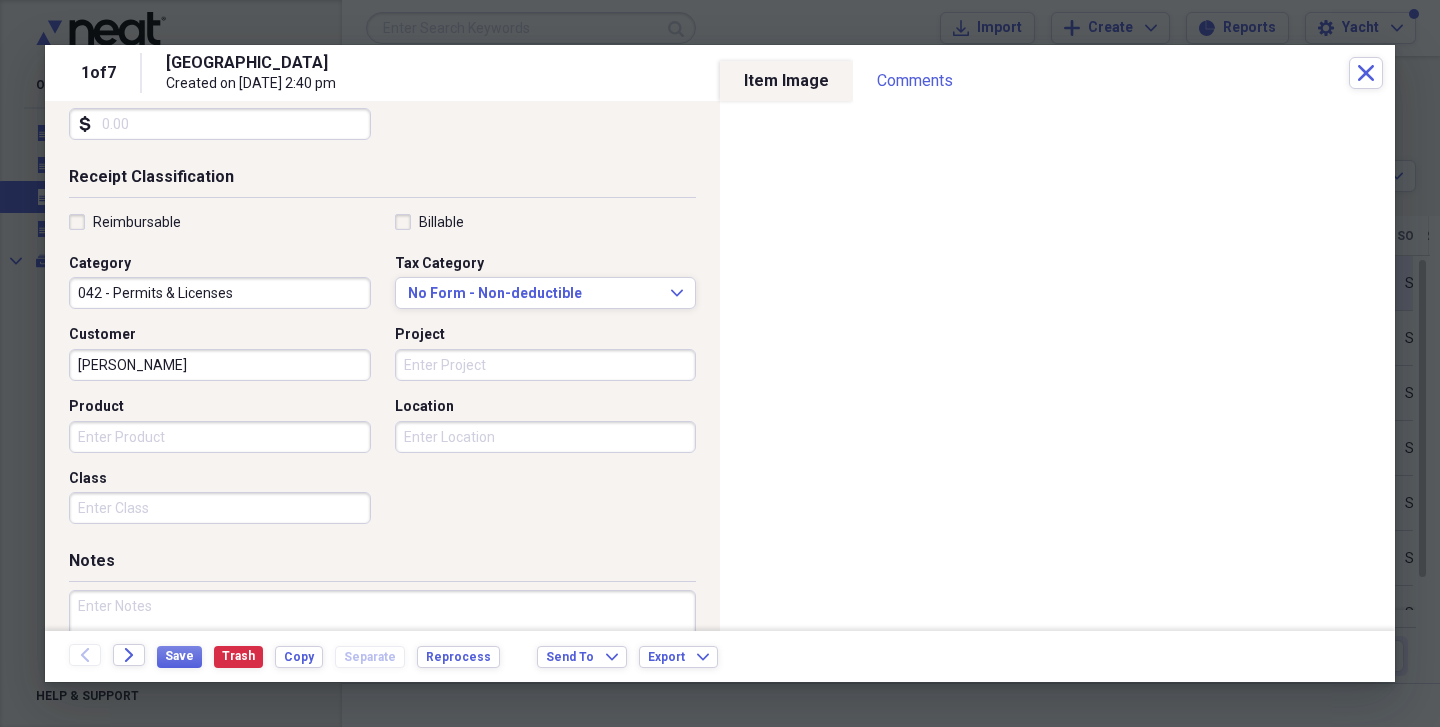 scroll, scrollTop: 491, scrollLeft: 0, axis: vertical 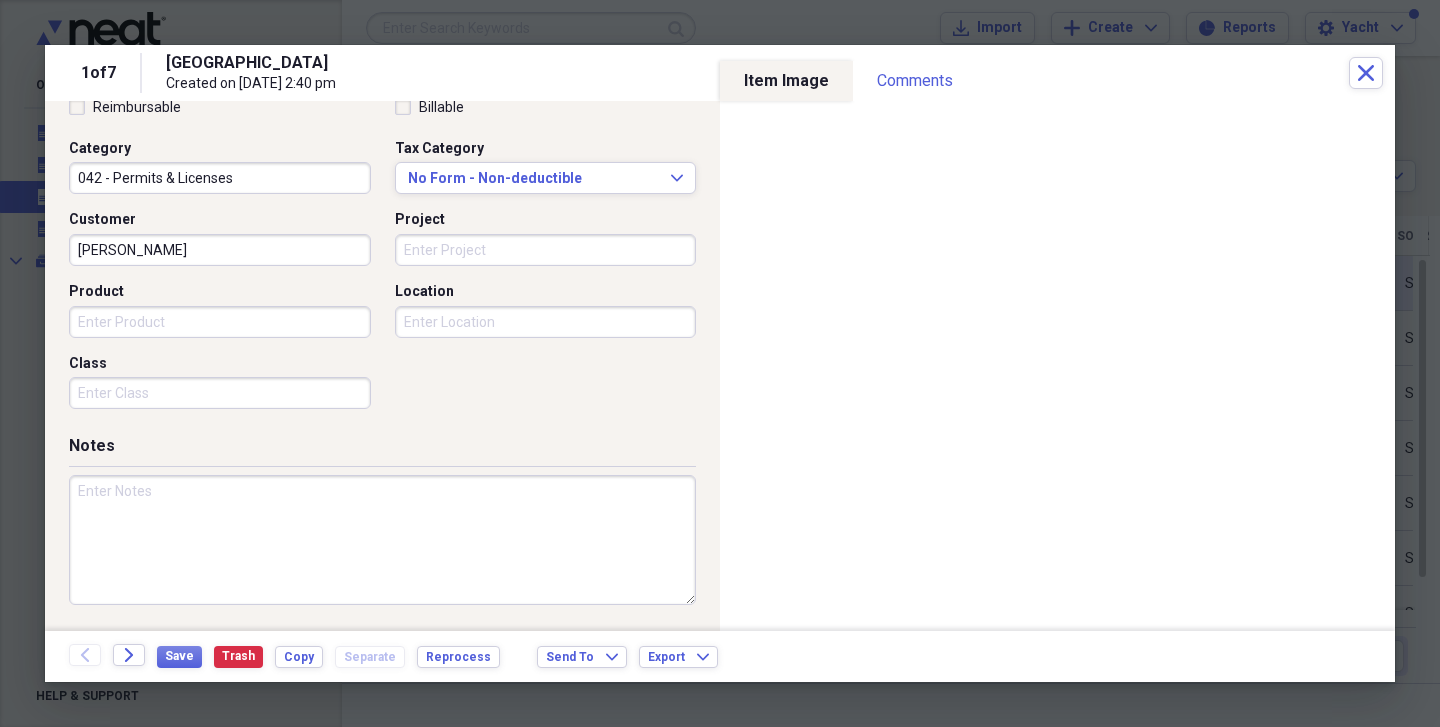 click at bounding box center [382, 540] 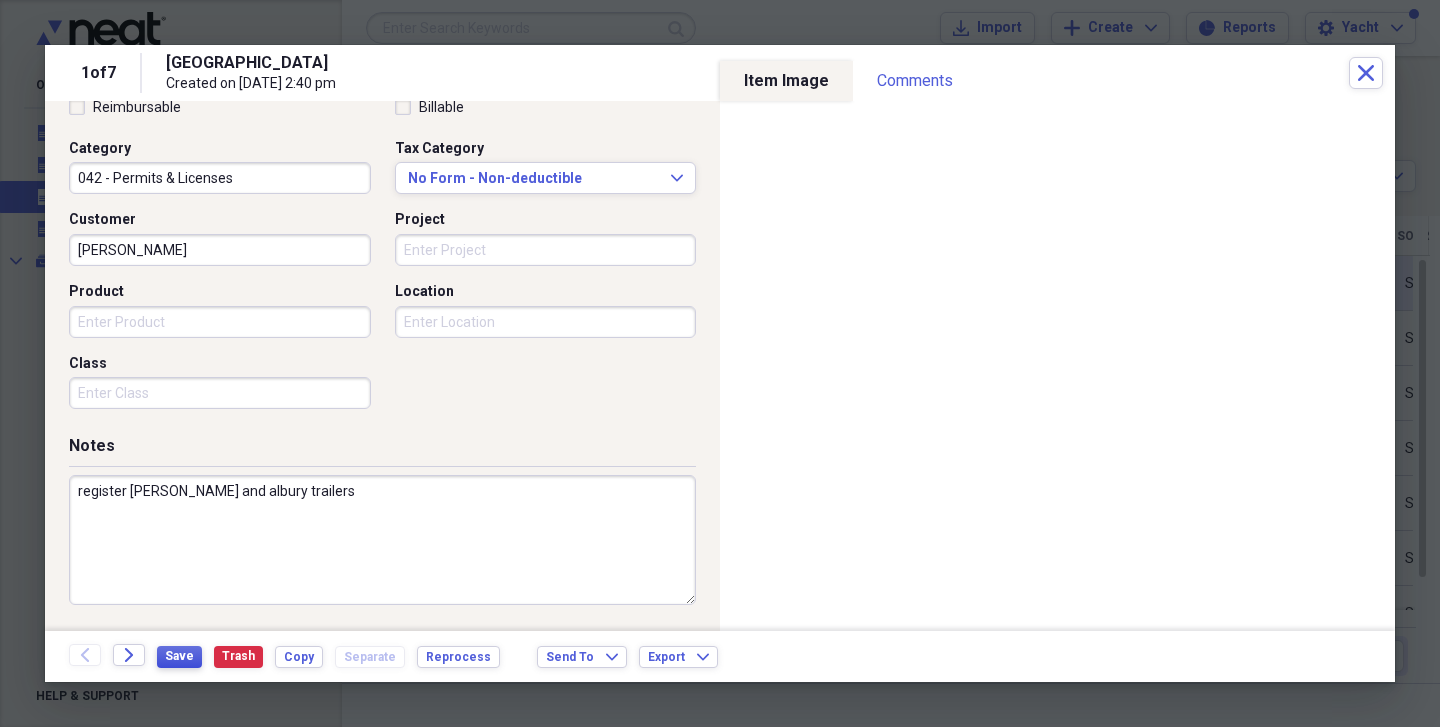 type on "register [PERSON_NAME] and albury trailers" 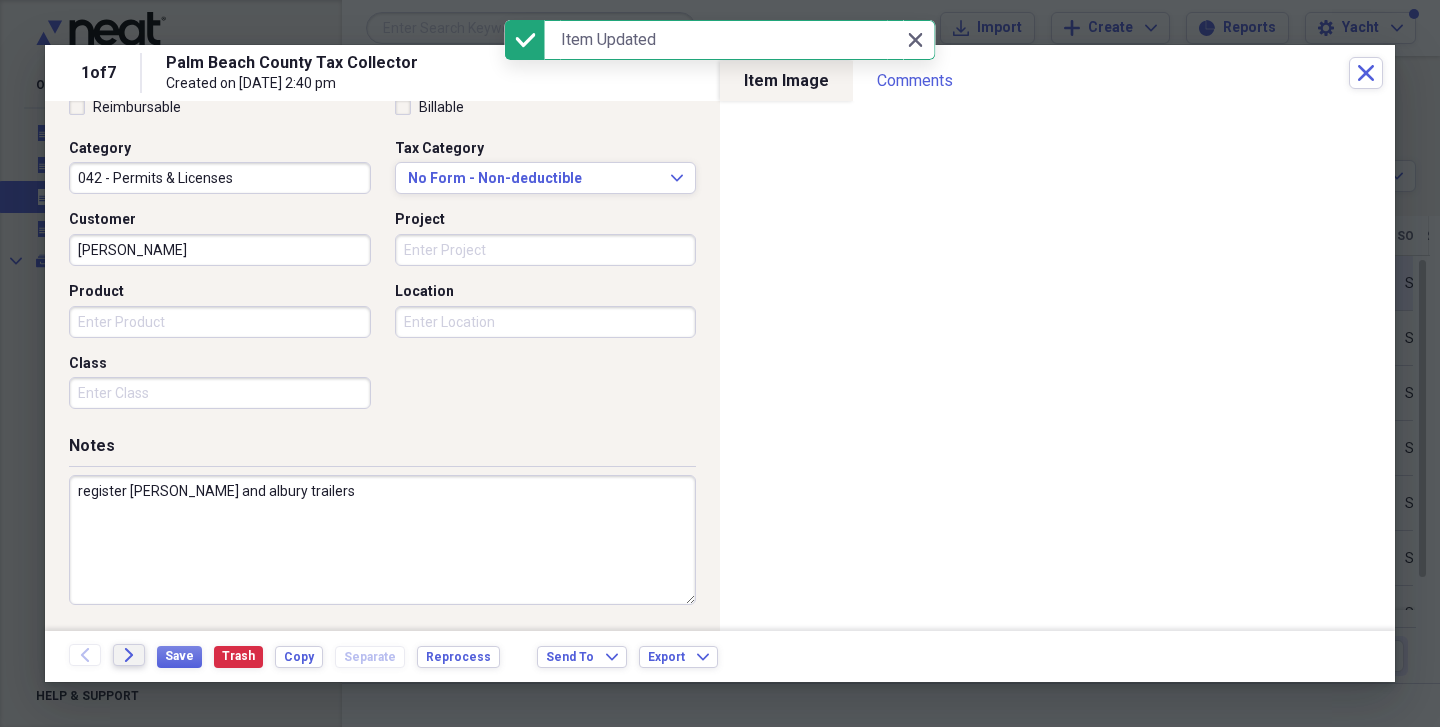 click on "Forward" 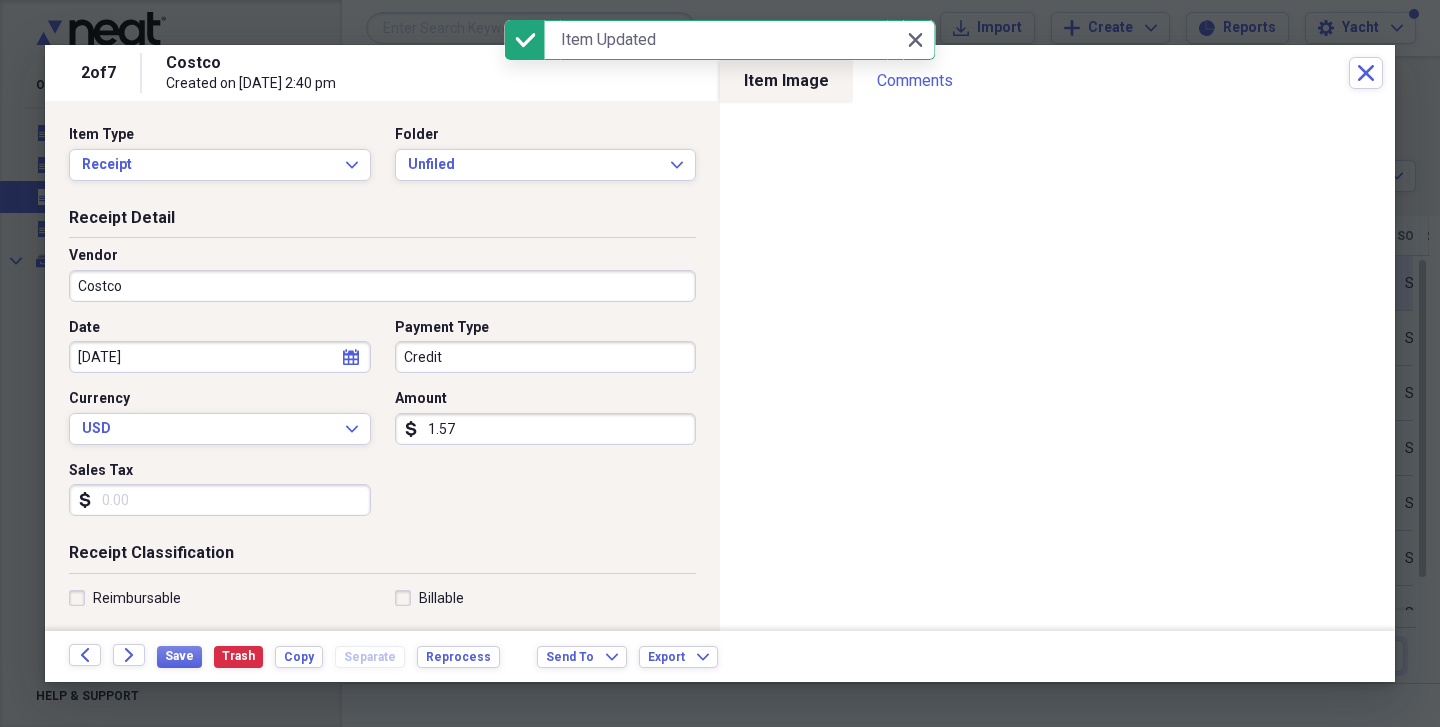 click on "Credit" at bounding box center [546, 357] 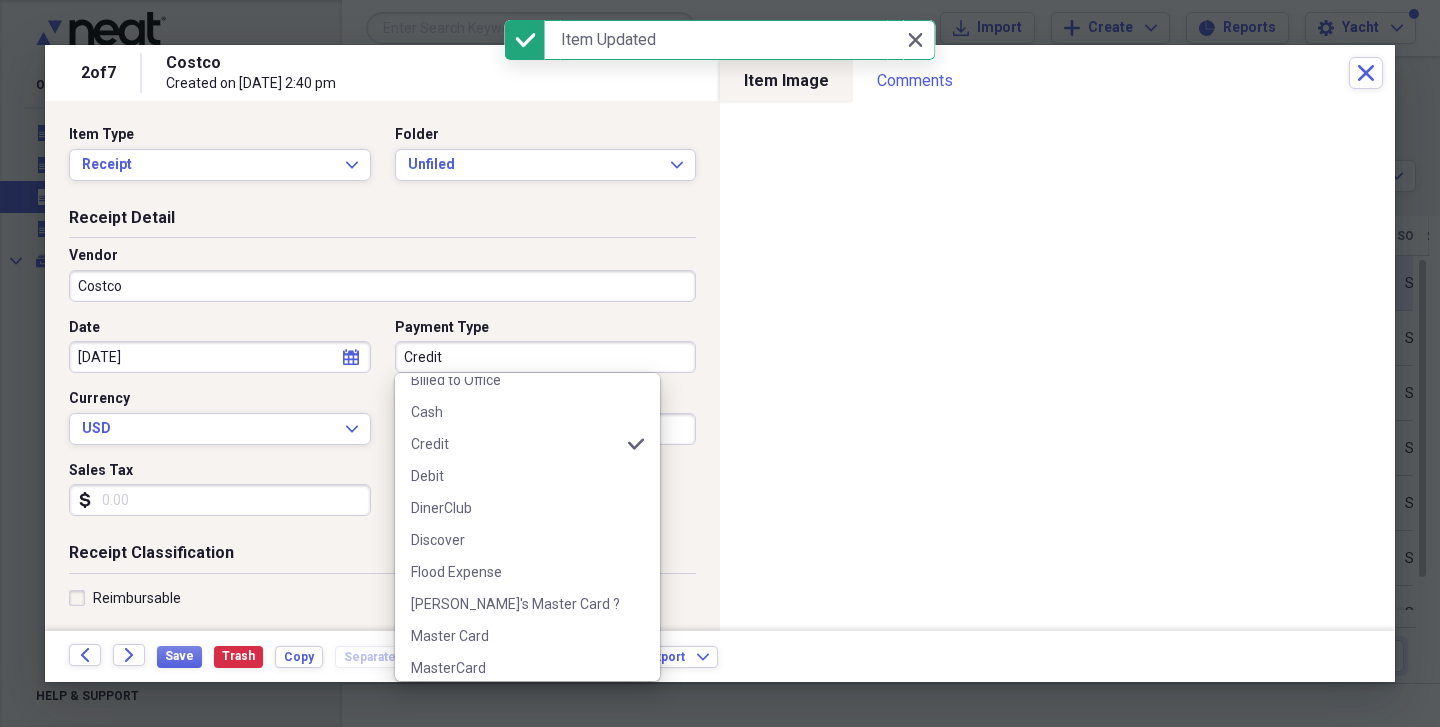 scroll, scrollTop: 252, scrollLeft: 0, axis: vertical 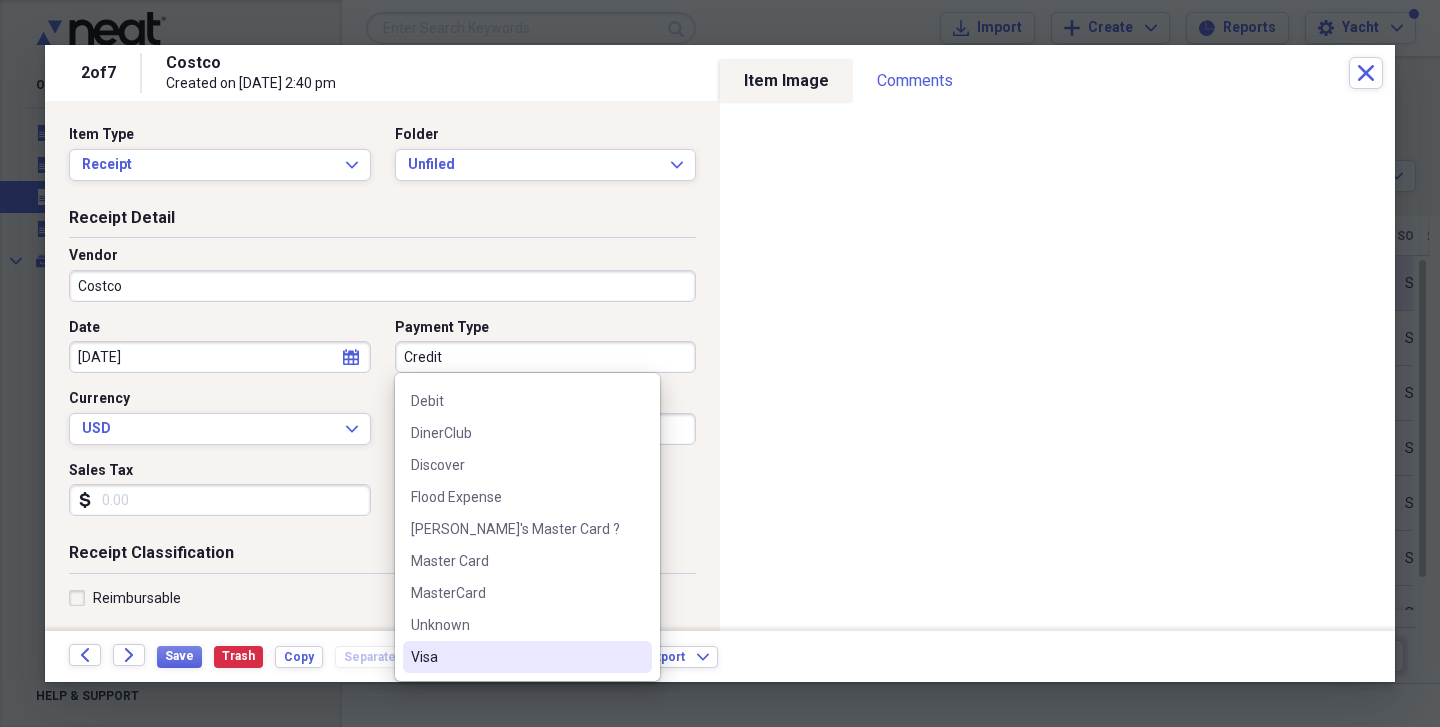 click on "Visa" at bounding box center (515, 657) 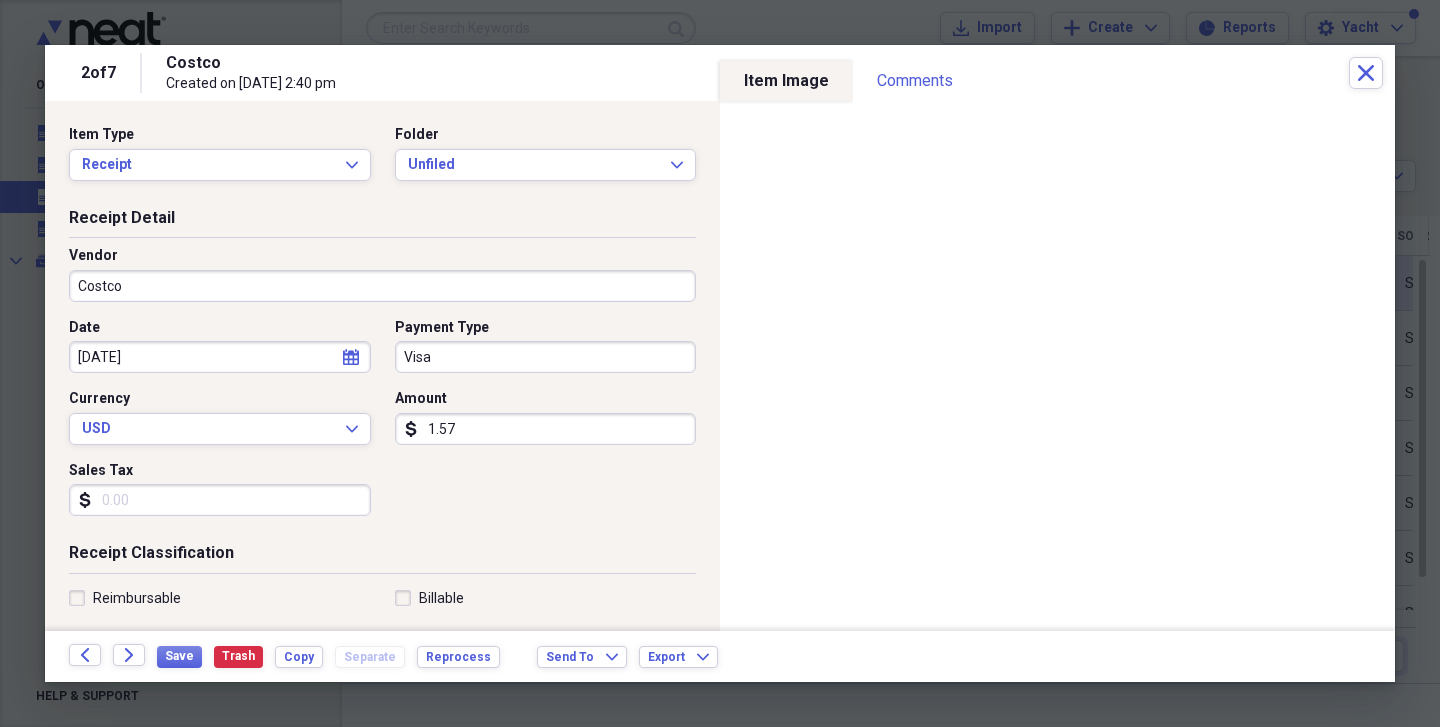 click on "1.57" at bounding box center [546, 429] 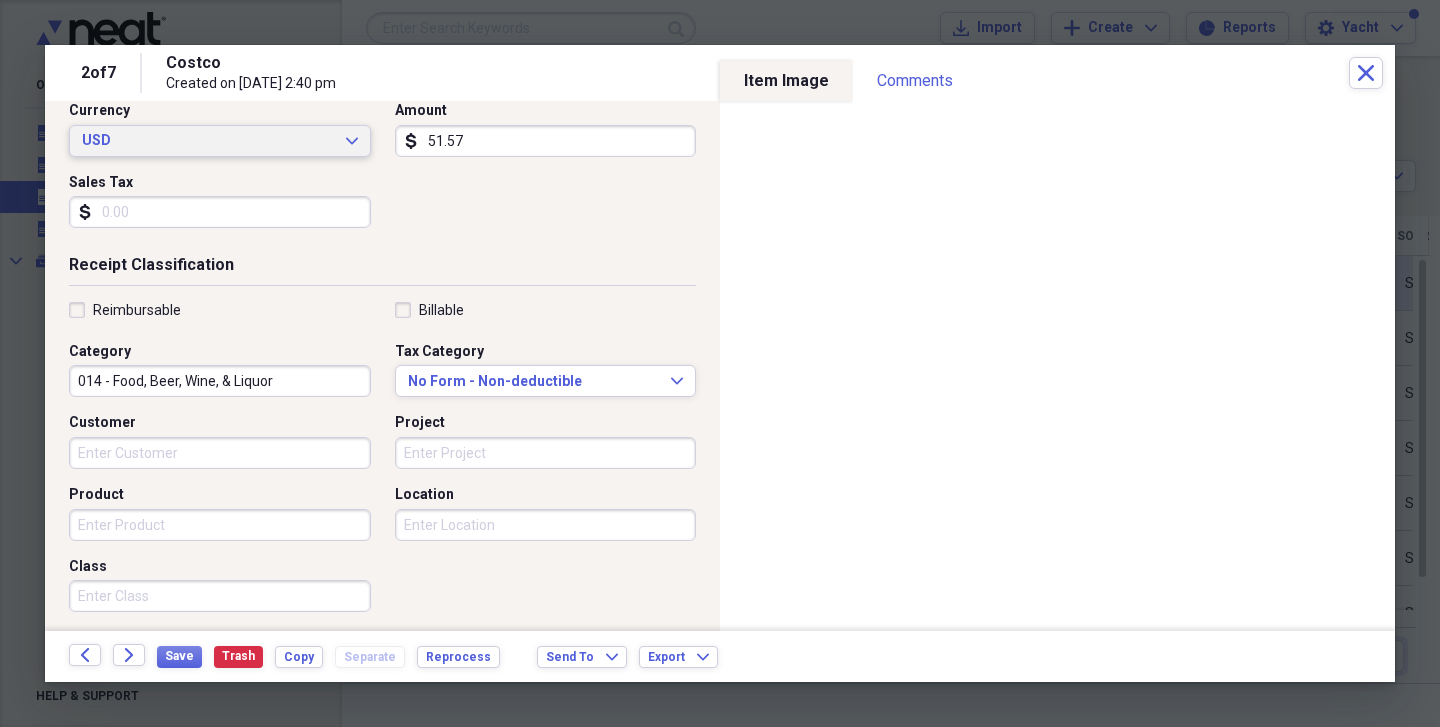 scroll, scrollTop: 293, scrollLeft: 0, axis: vertical 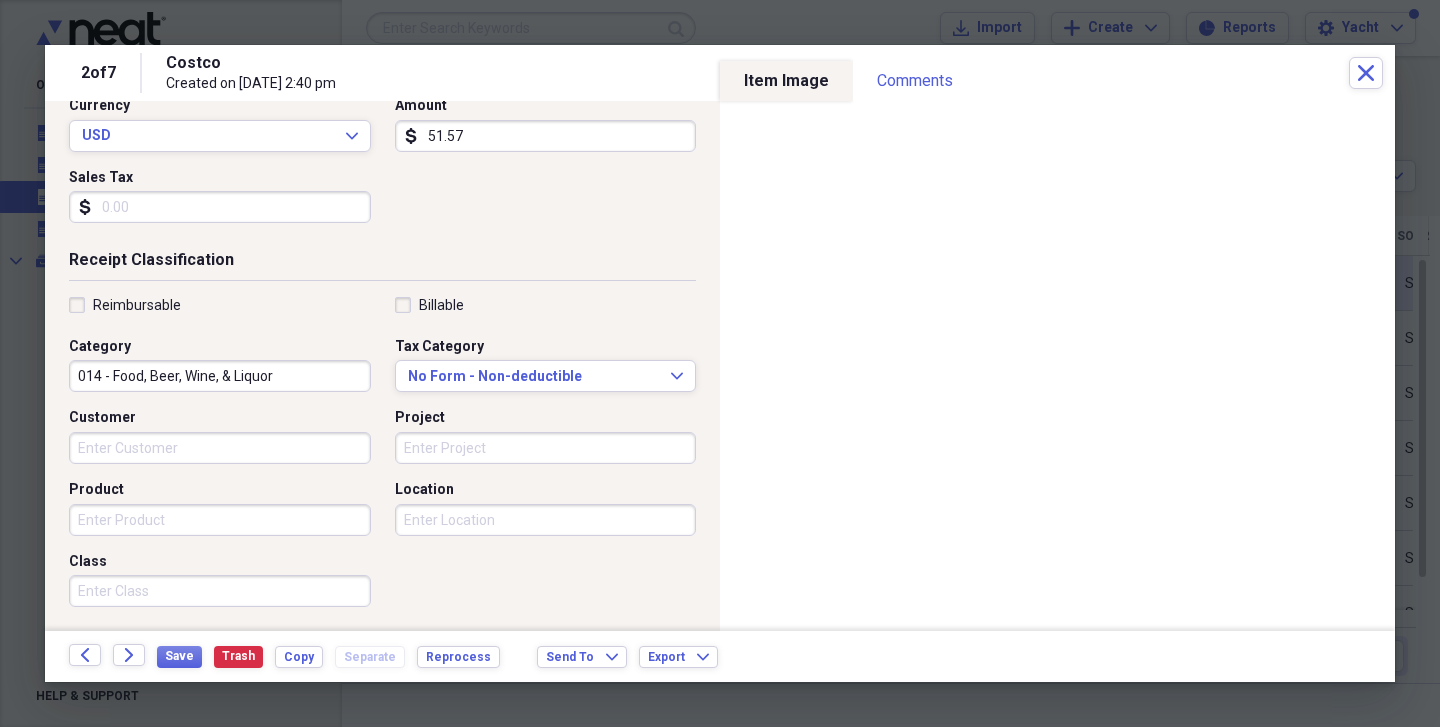 type on "51.57" 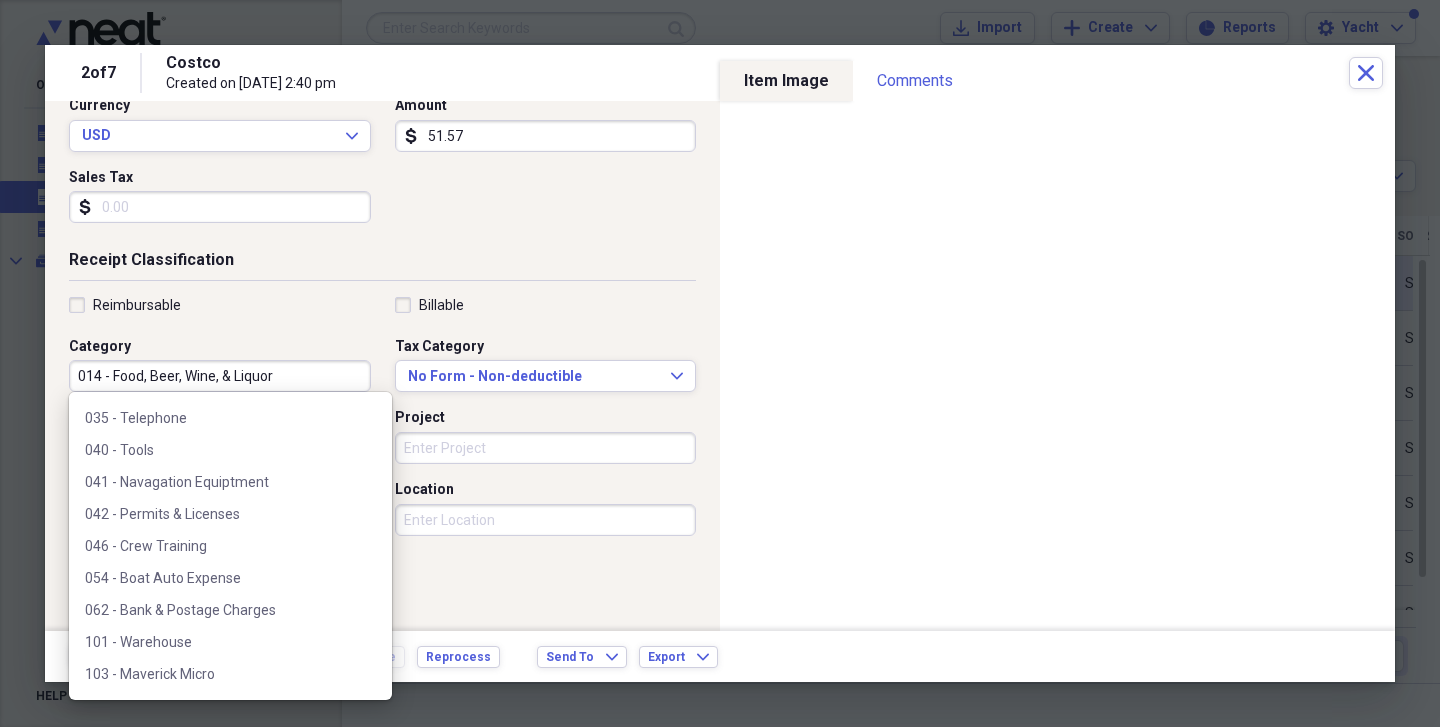 scroll, scrollTop: 445, scrollLeft: 0, axis: vertical 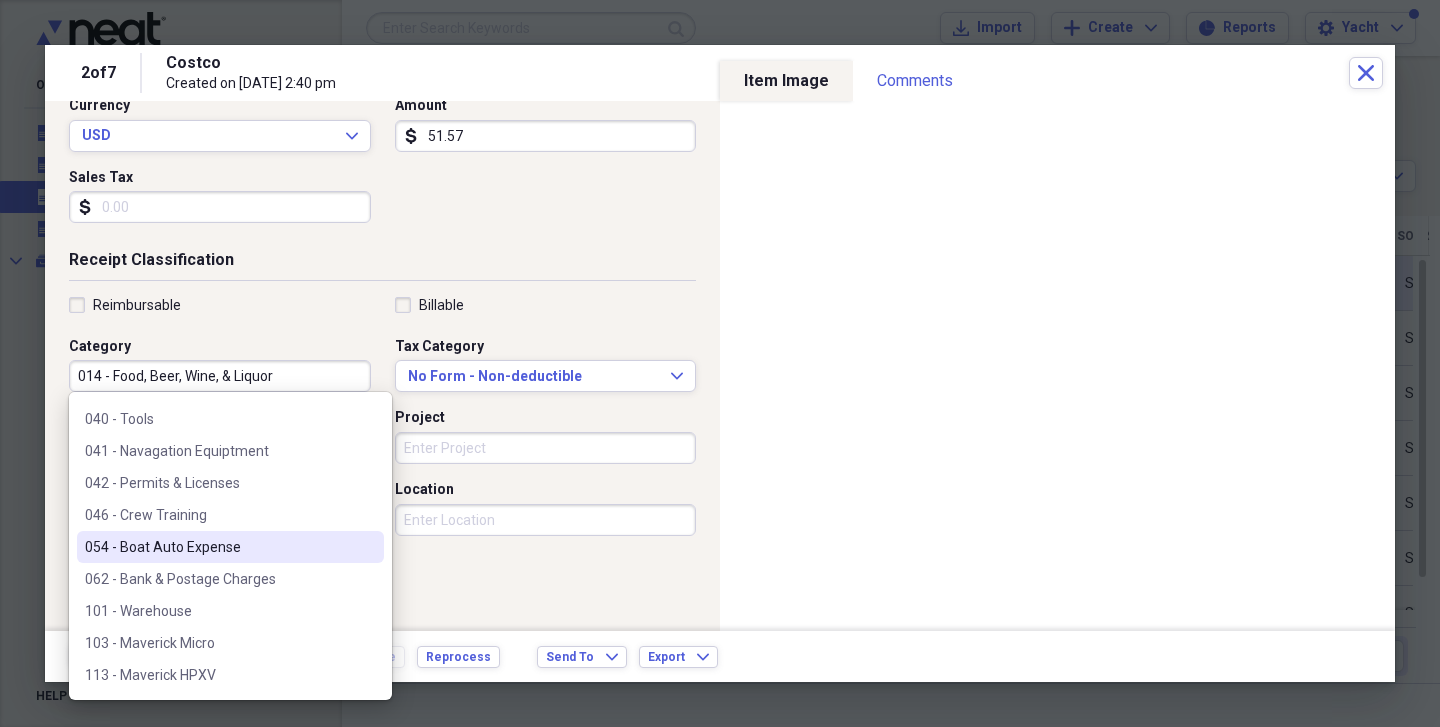 click on "054 - Boat Auto Expense" at bounding box center (218, 547) 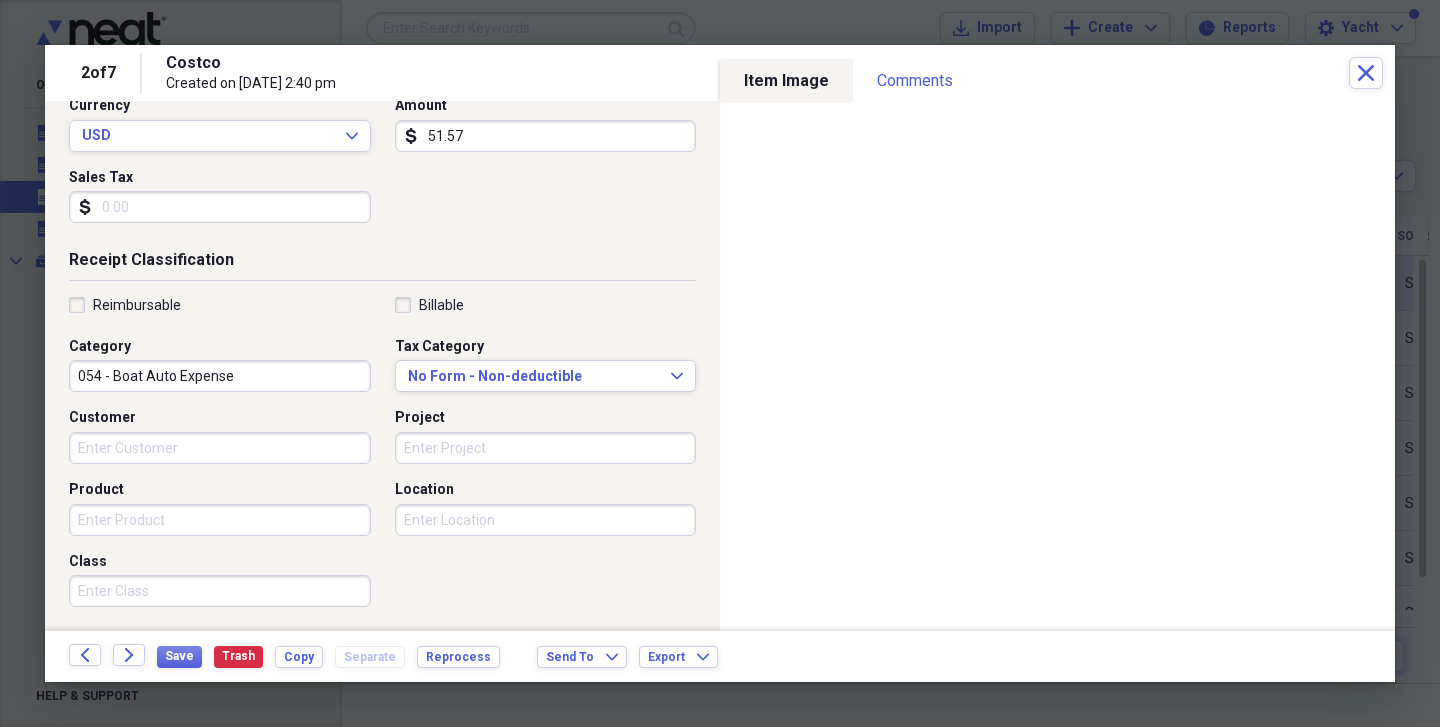 click on "Customer" at bounding box center [220, 448] 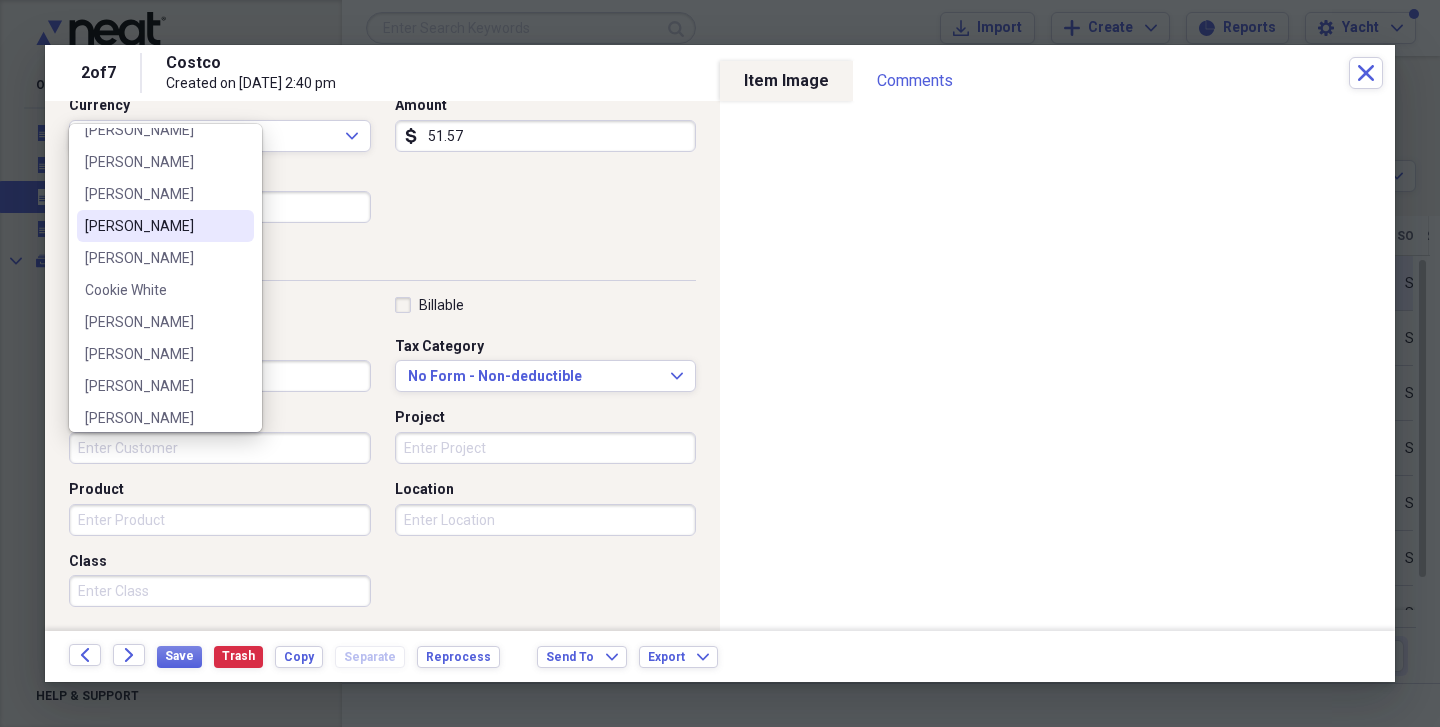 scroll, scrollTop: 150, scrollLeft: 0, axis: vertical 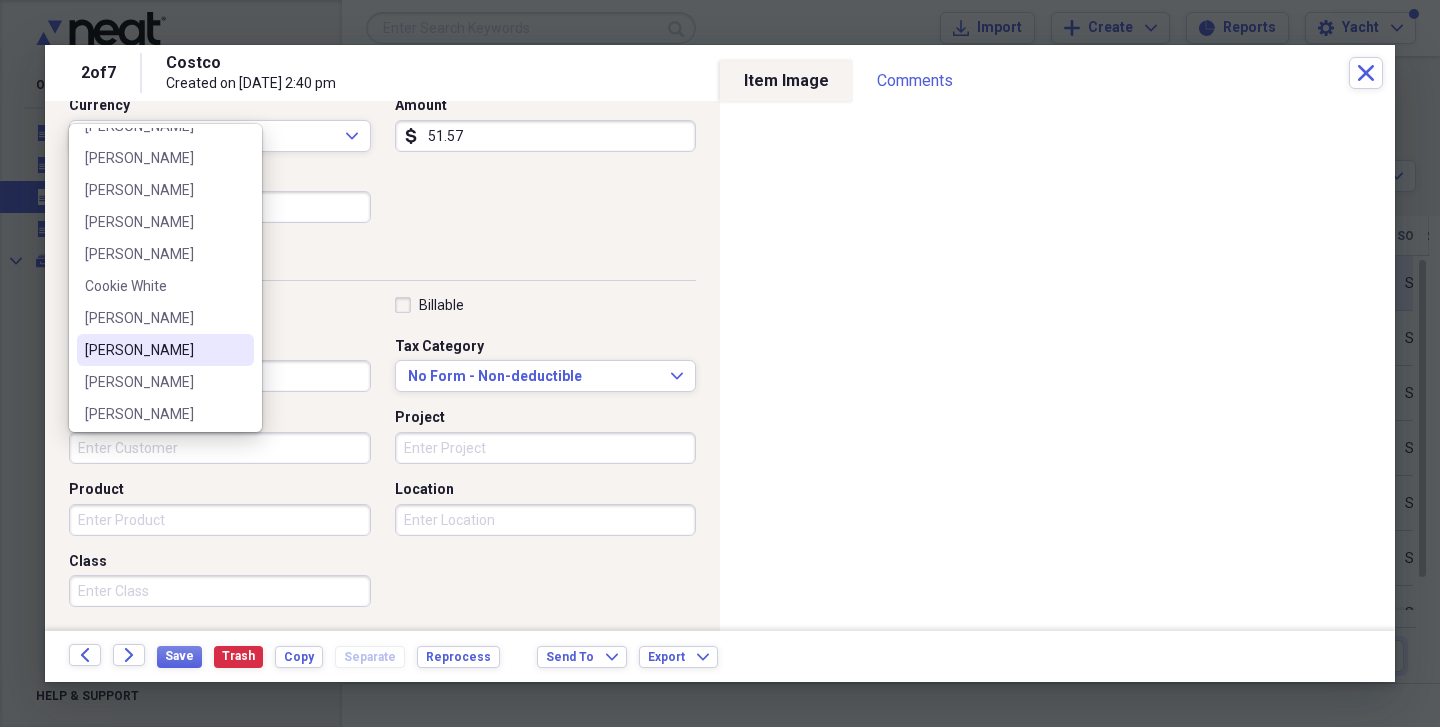 click on "[PERSON_NAME]" at bounding box center (165, 350) 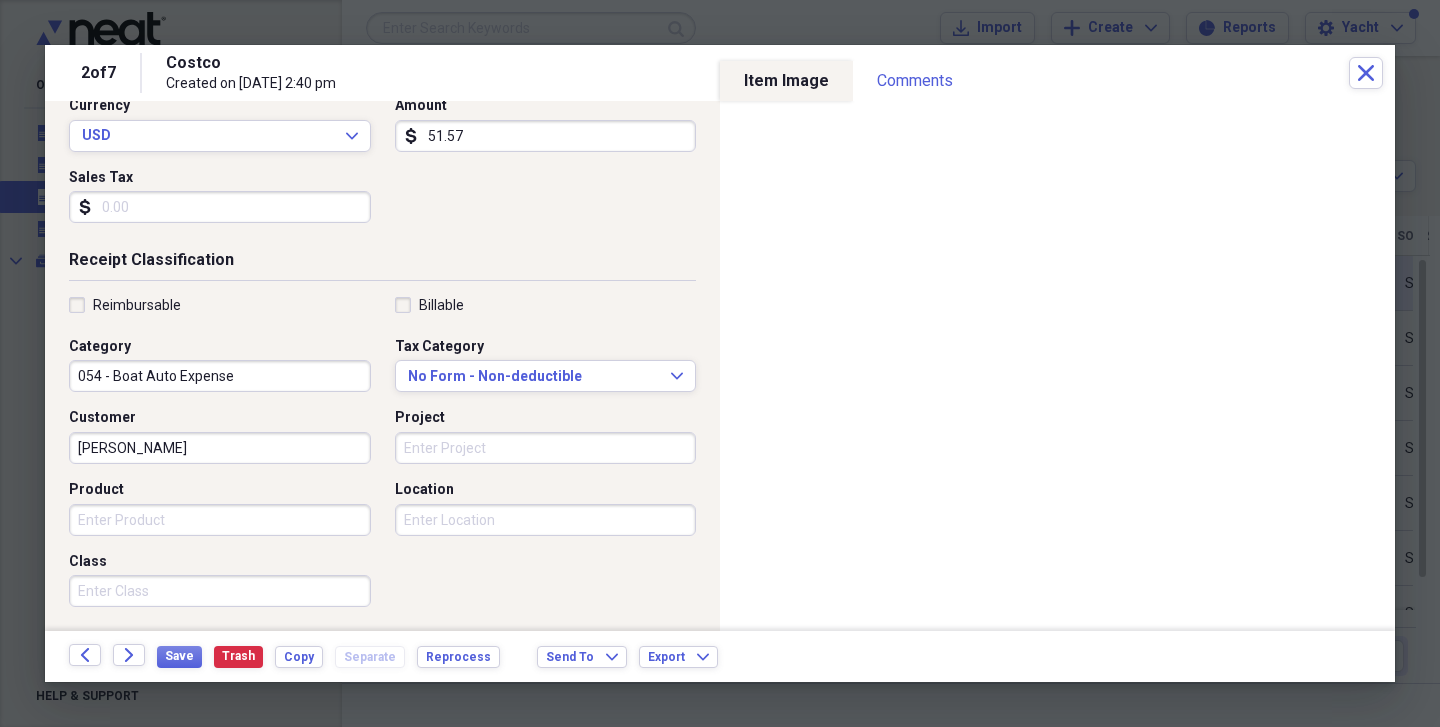 scroll, scrollTop: 491, scrollLeft: 0, axis: vertical 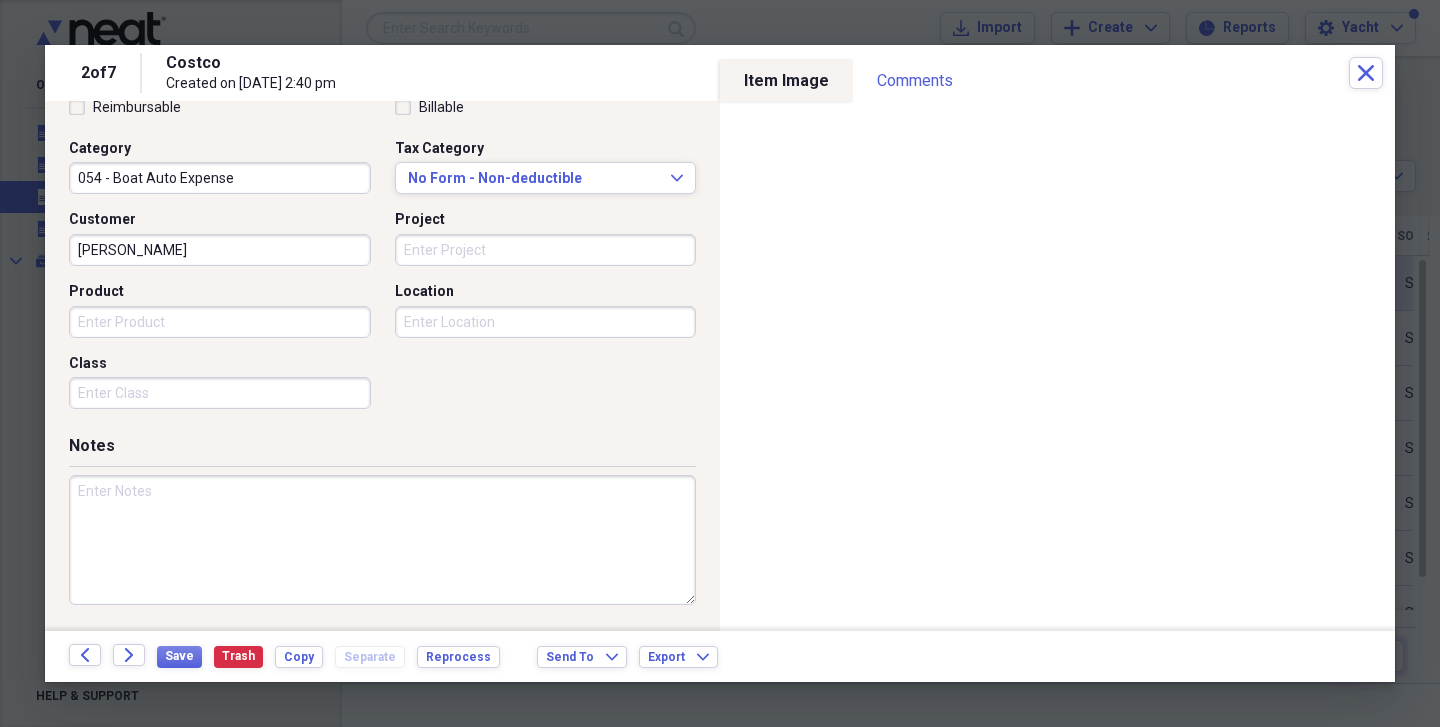 click at bounding box center (382, 540) 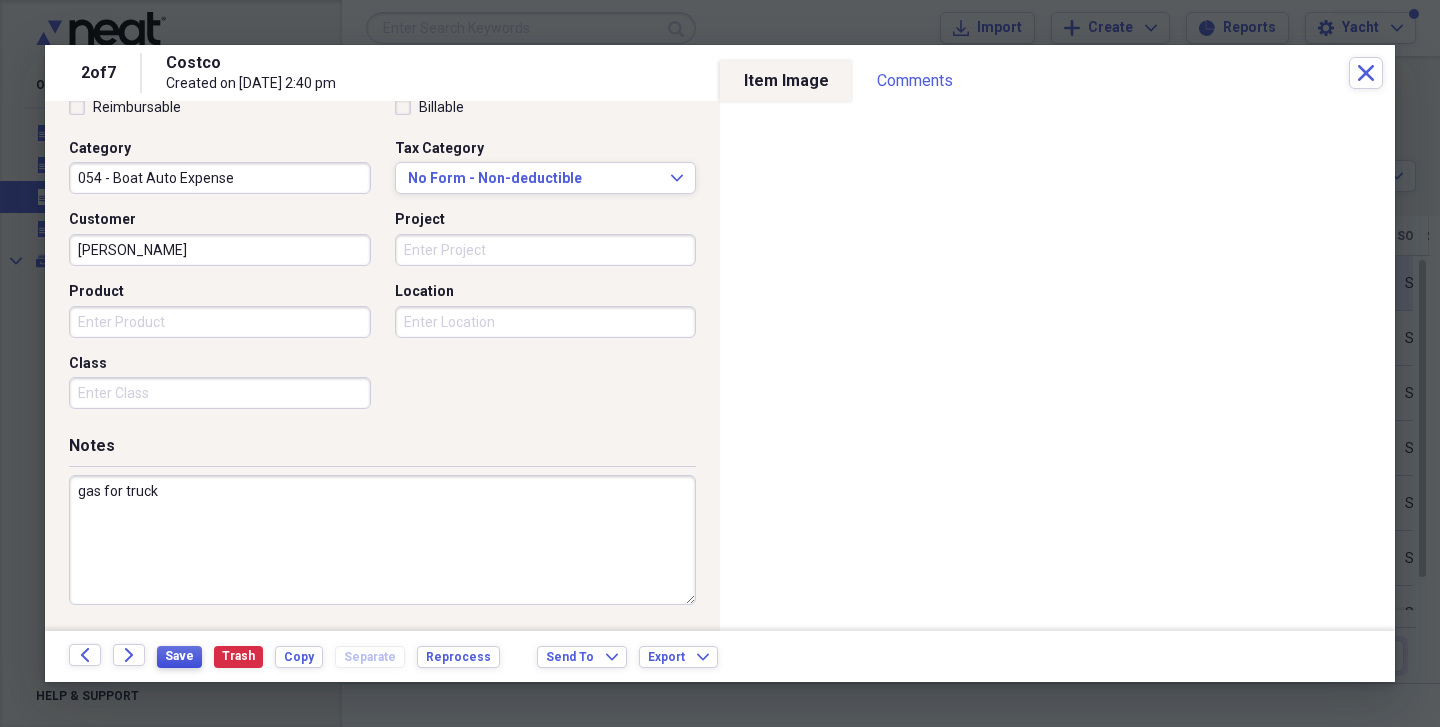 type on "gas for truck" 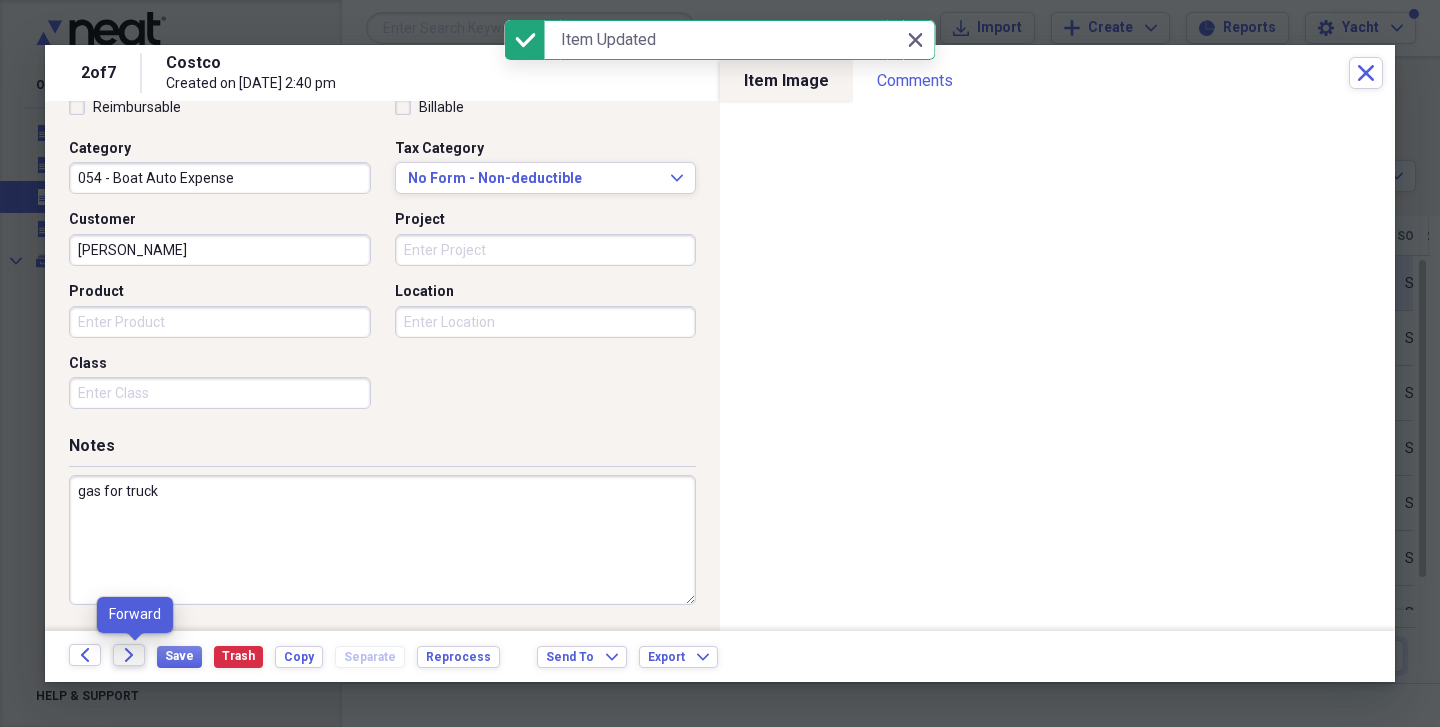 click on "Forward" 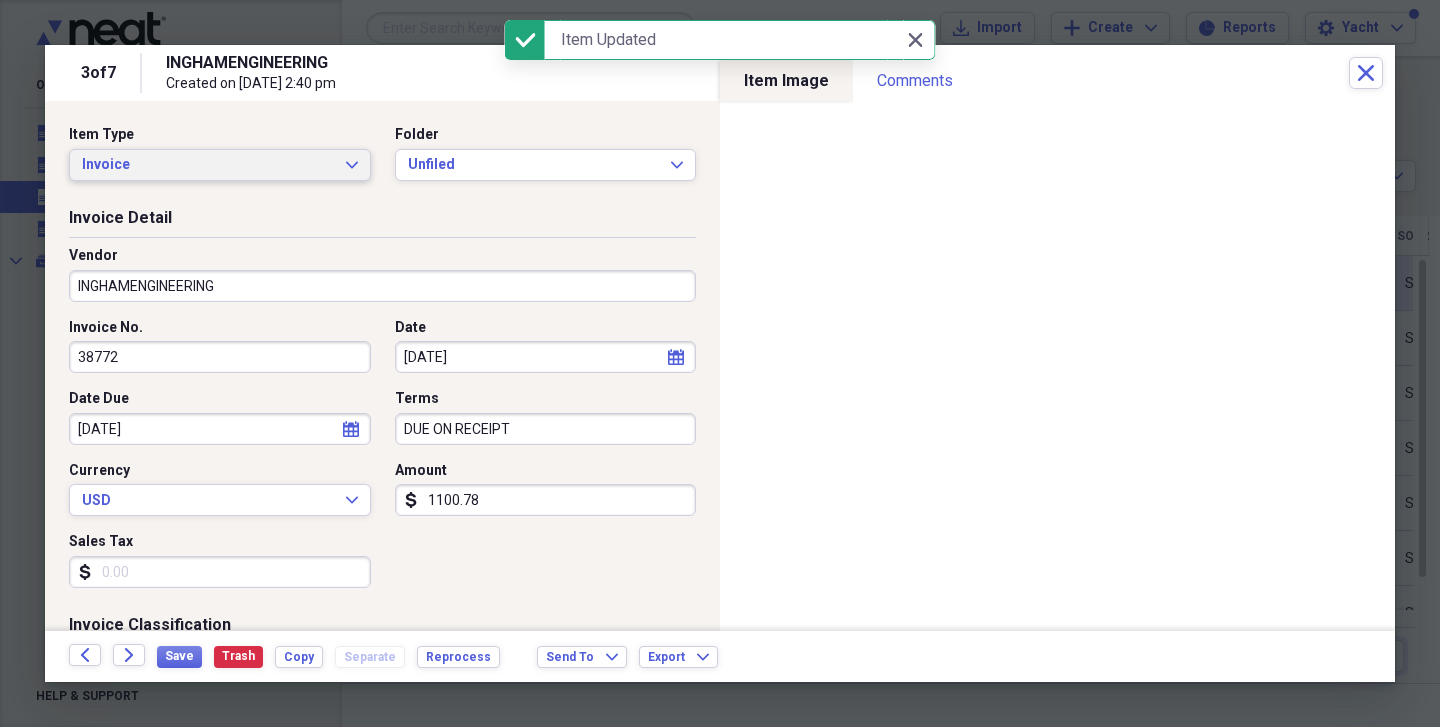 click on "Expand" 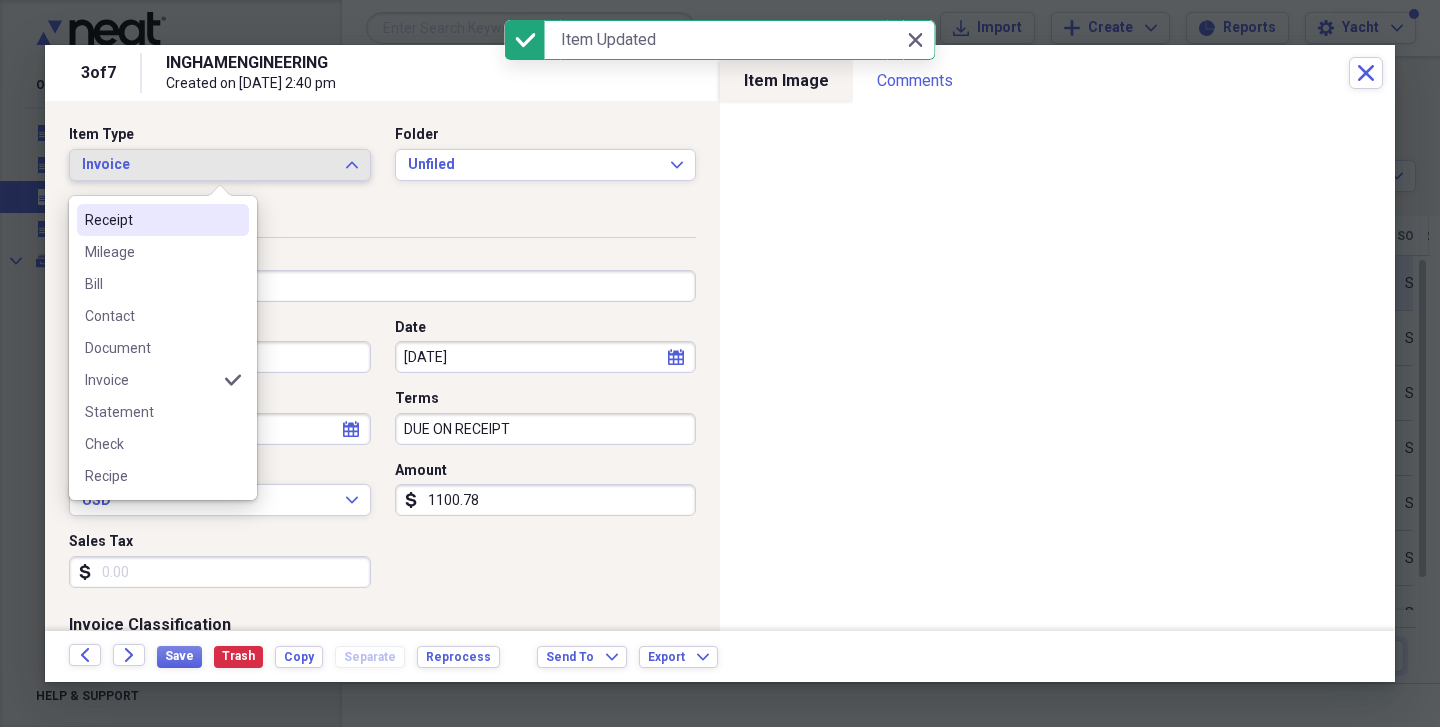 click on "Receipt" at bounding box center (151, 220) 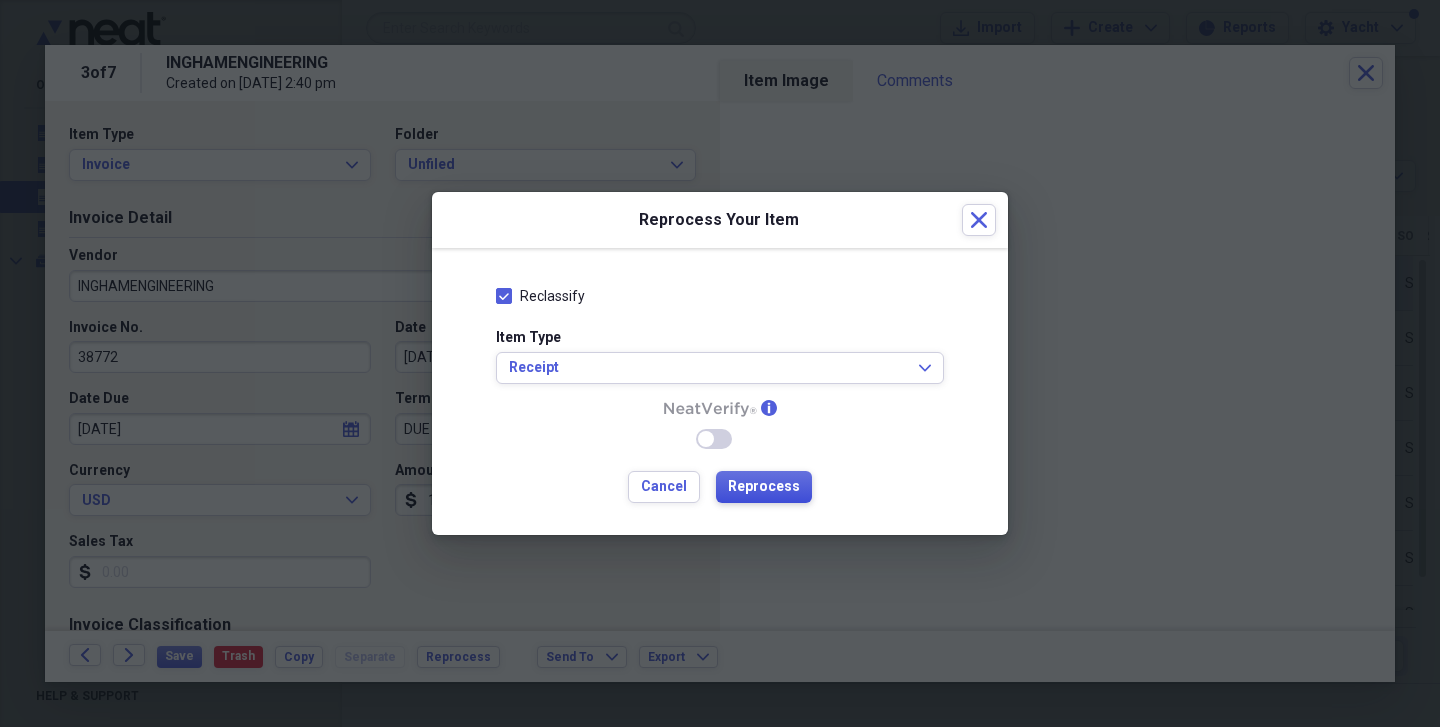 click on "Reprocess" at bounding box center [764, 487] 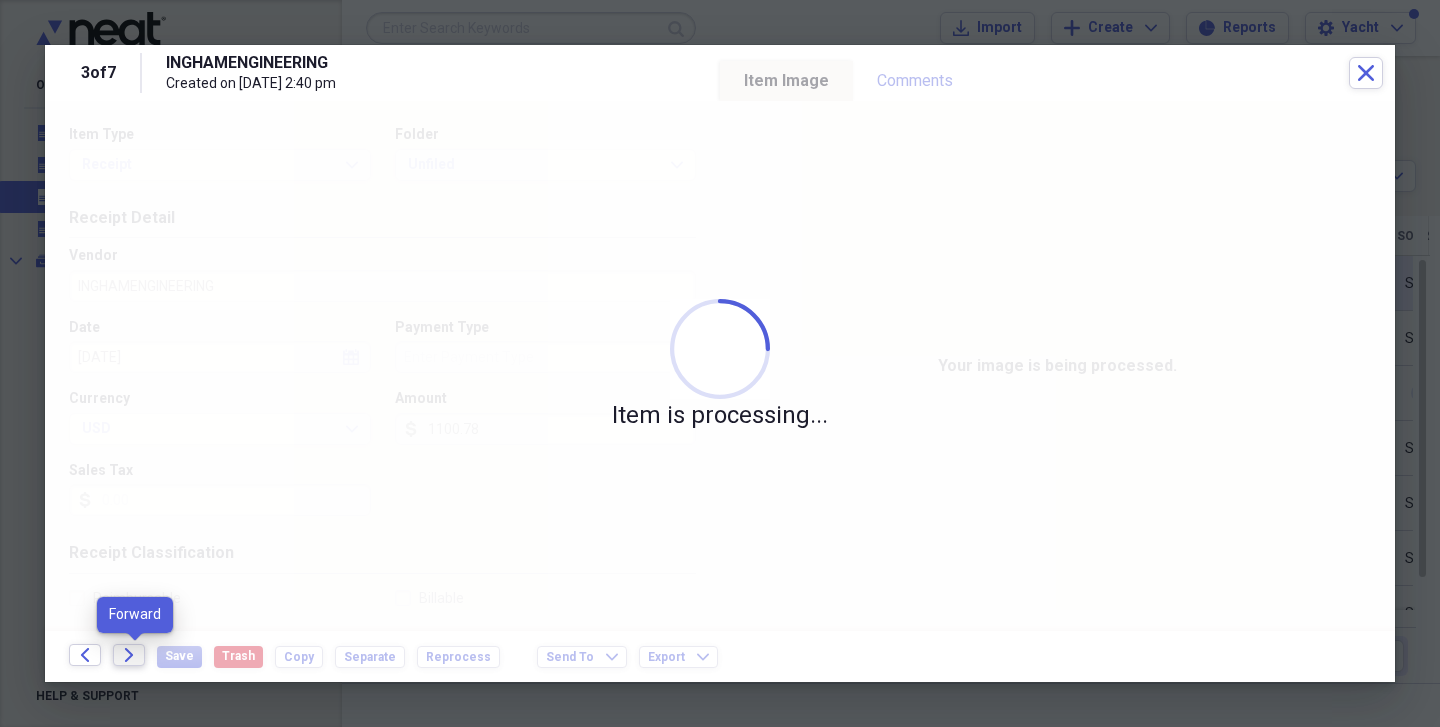 click on "Forward" at bounding box center (129, 655) 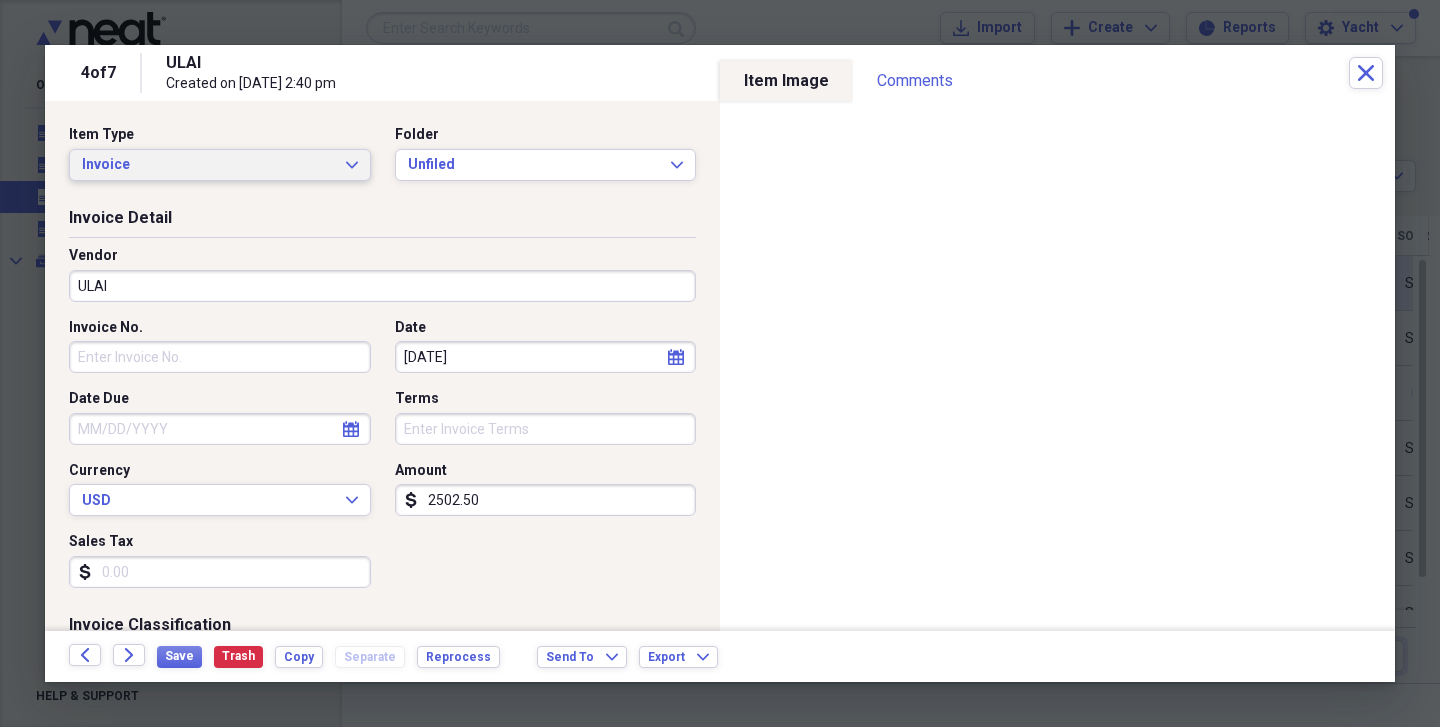 click on "Expand" 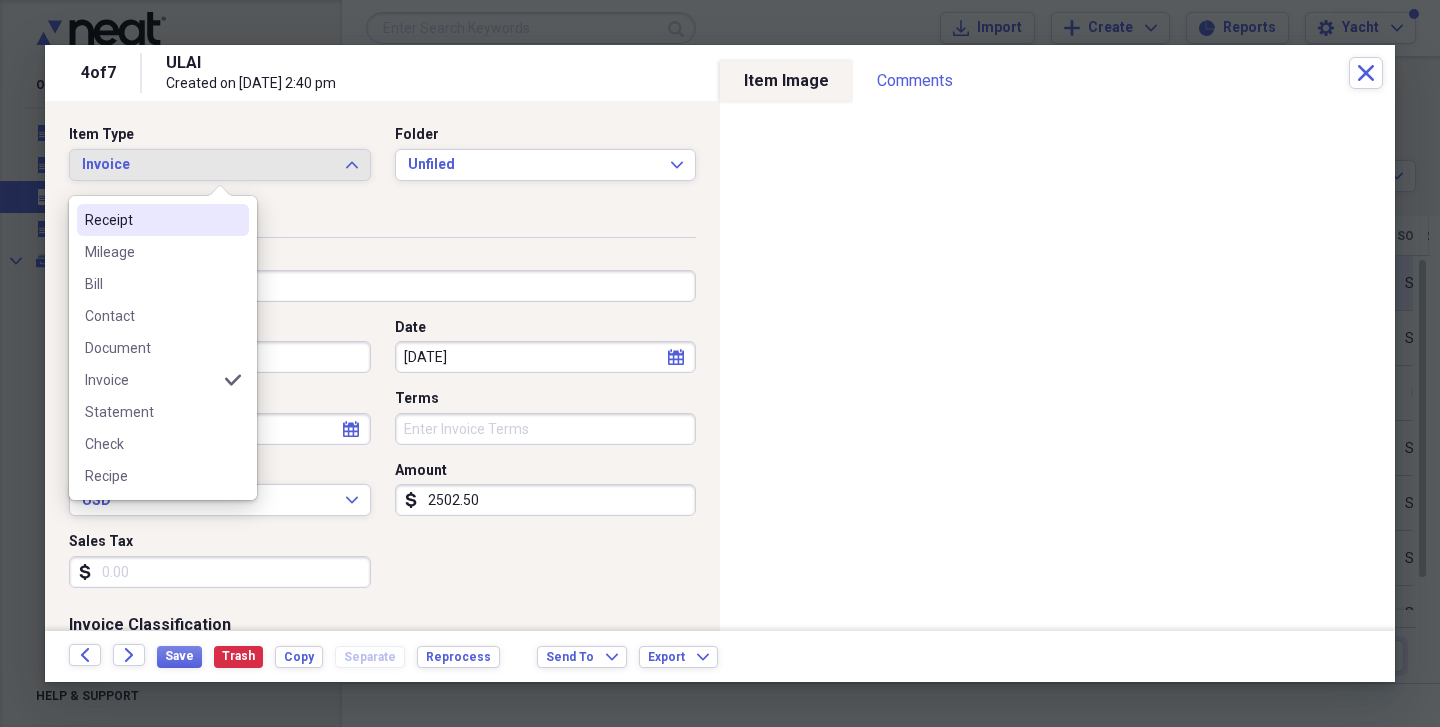 click on "Receipt" at bounding box center (163, 220) 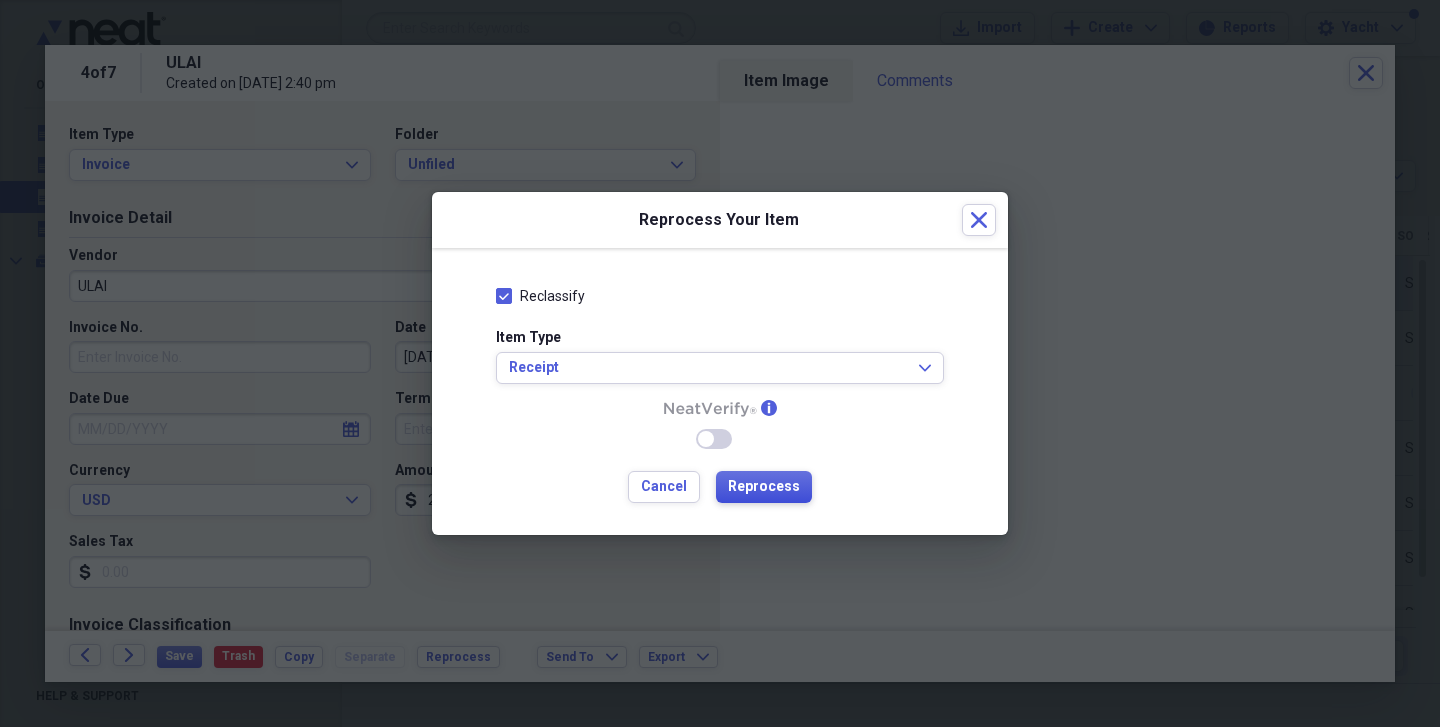 click on "Reprocess" at bounding box center [764, 487] 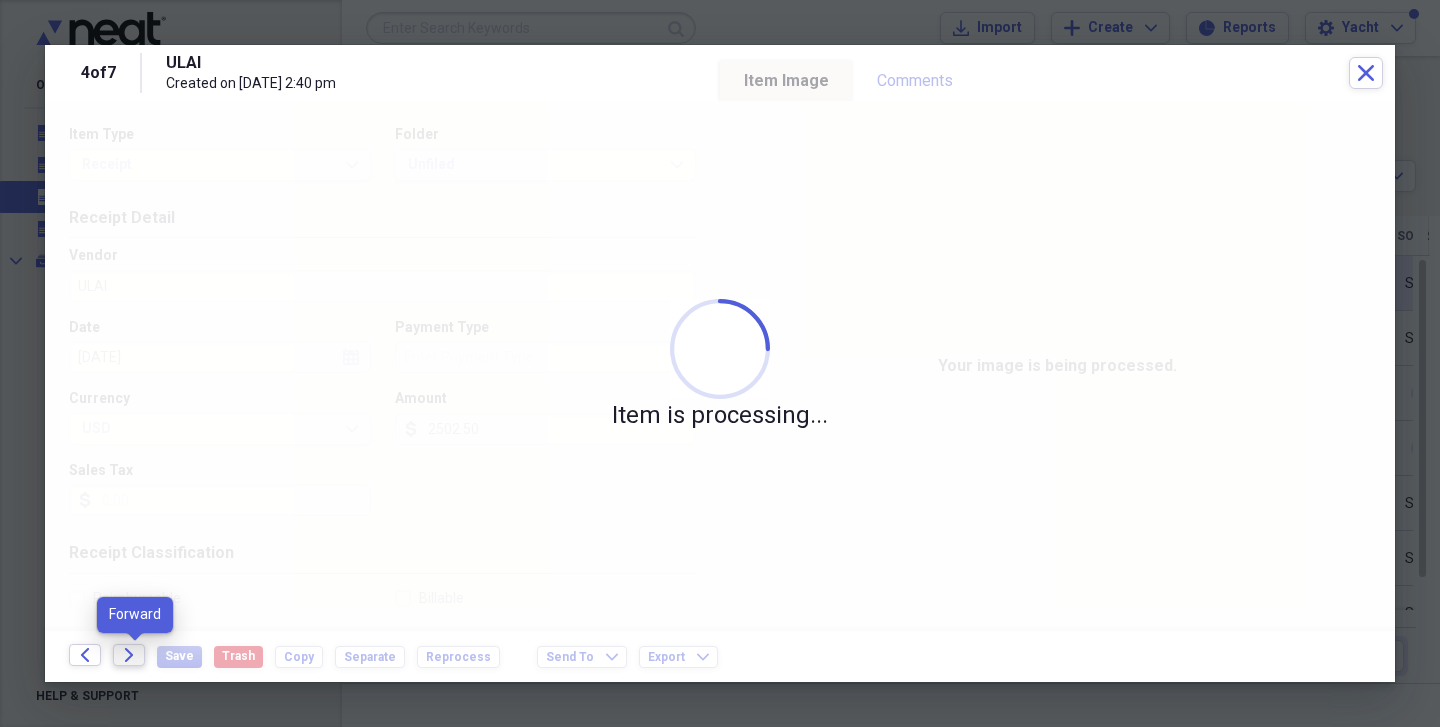 click on "Forward" 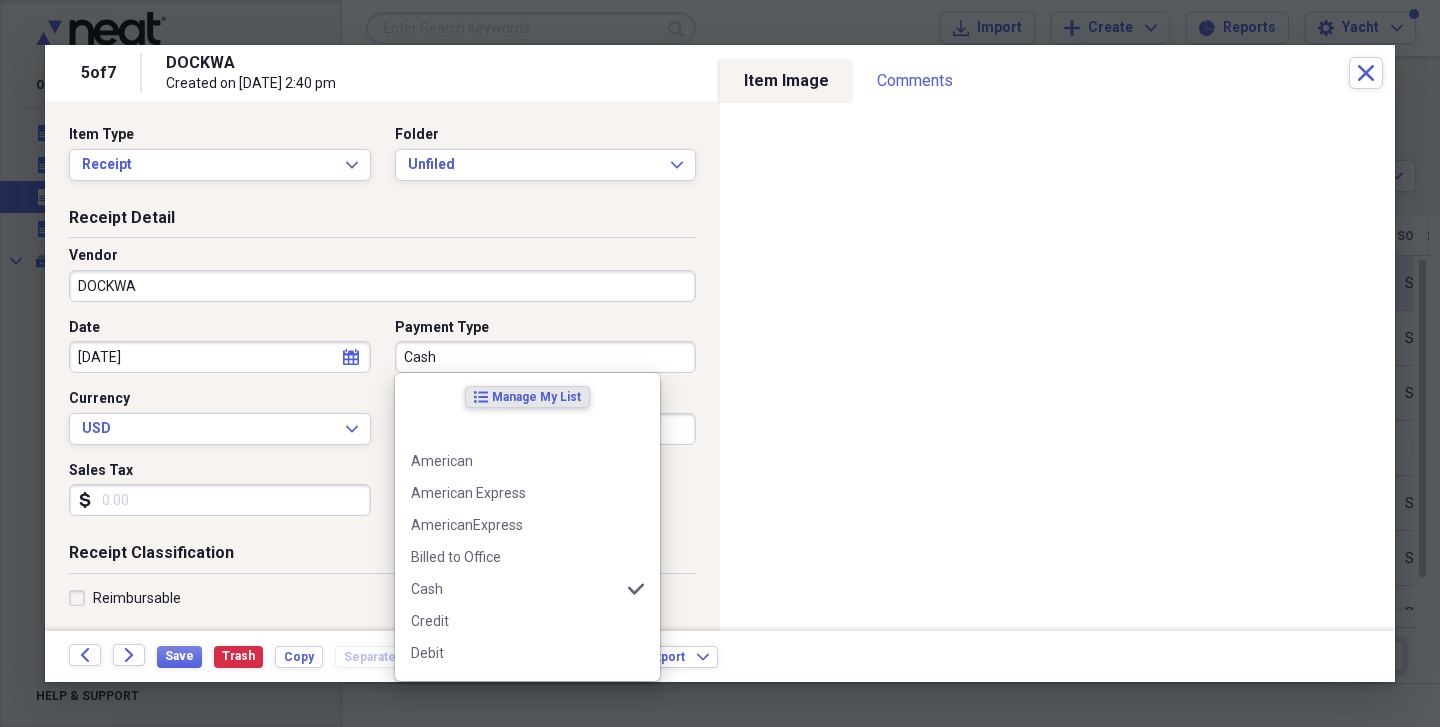 click on "Cash" at bounding box center (546, 357) 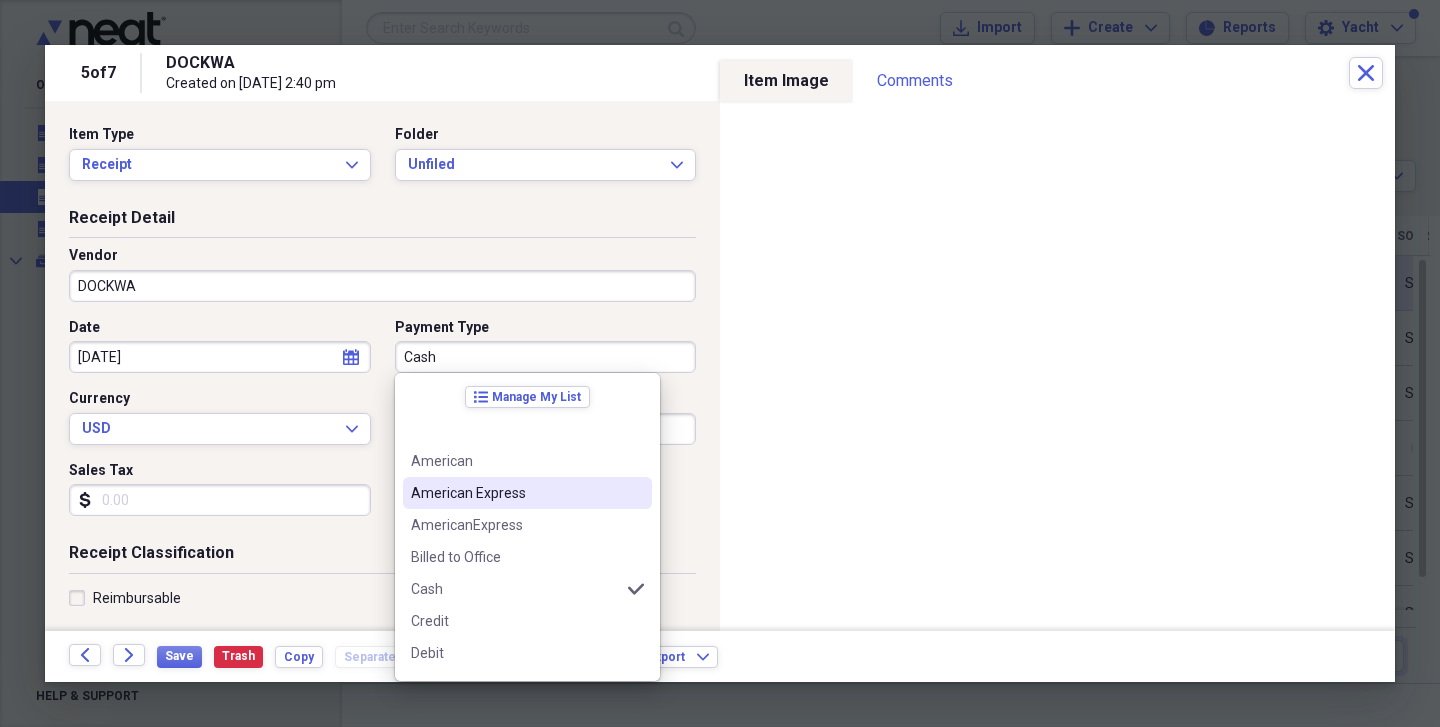 click on "American Express" at bounding box center (515, 493) 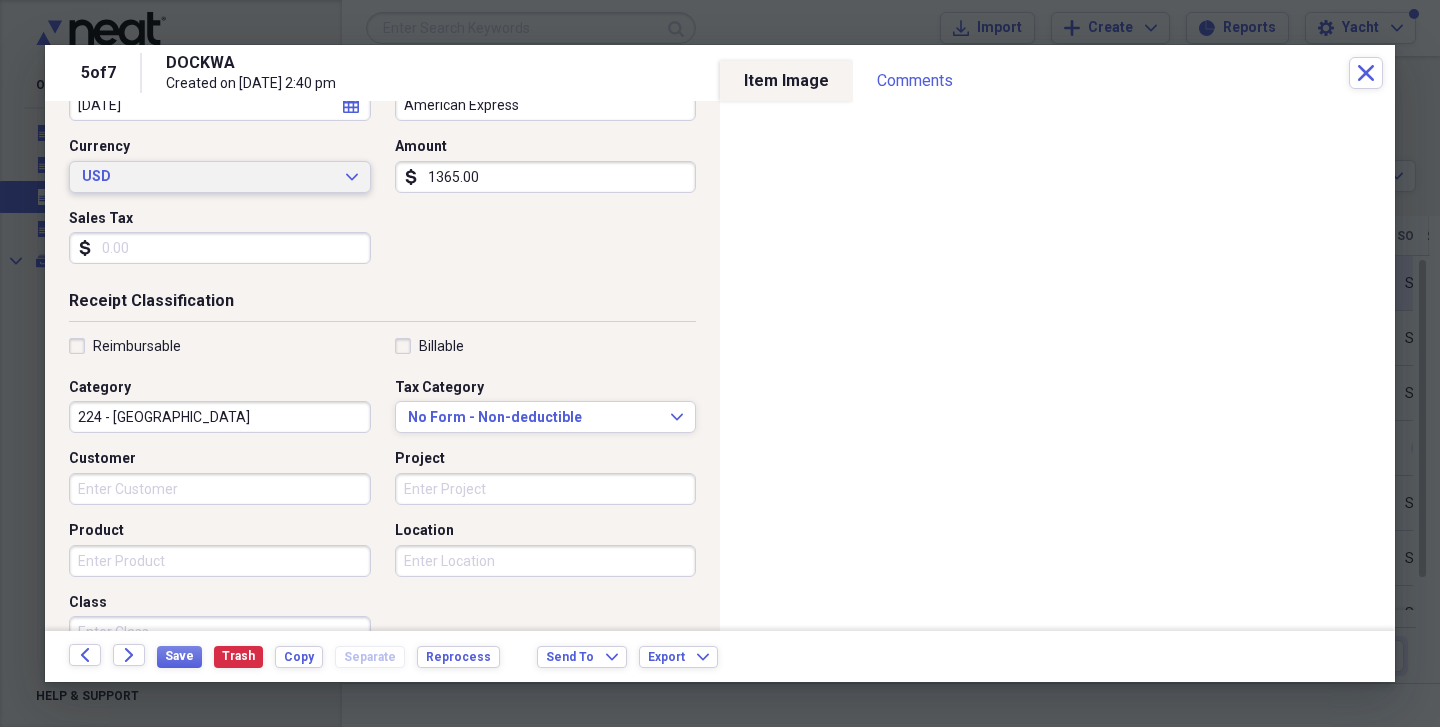 scroll, scrollTop: 256, scrollLeft: 0, axis: vertical 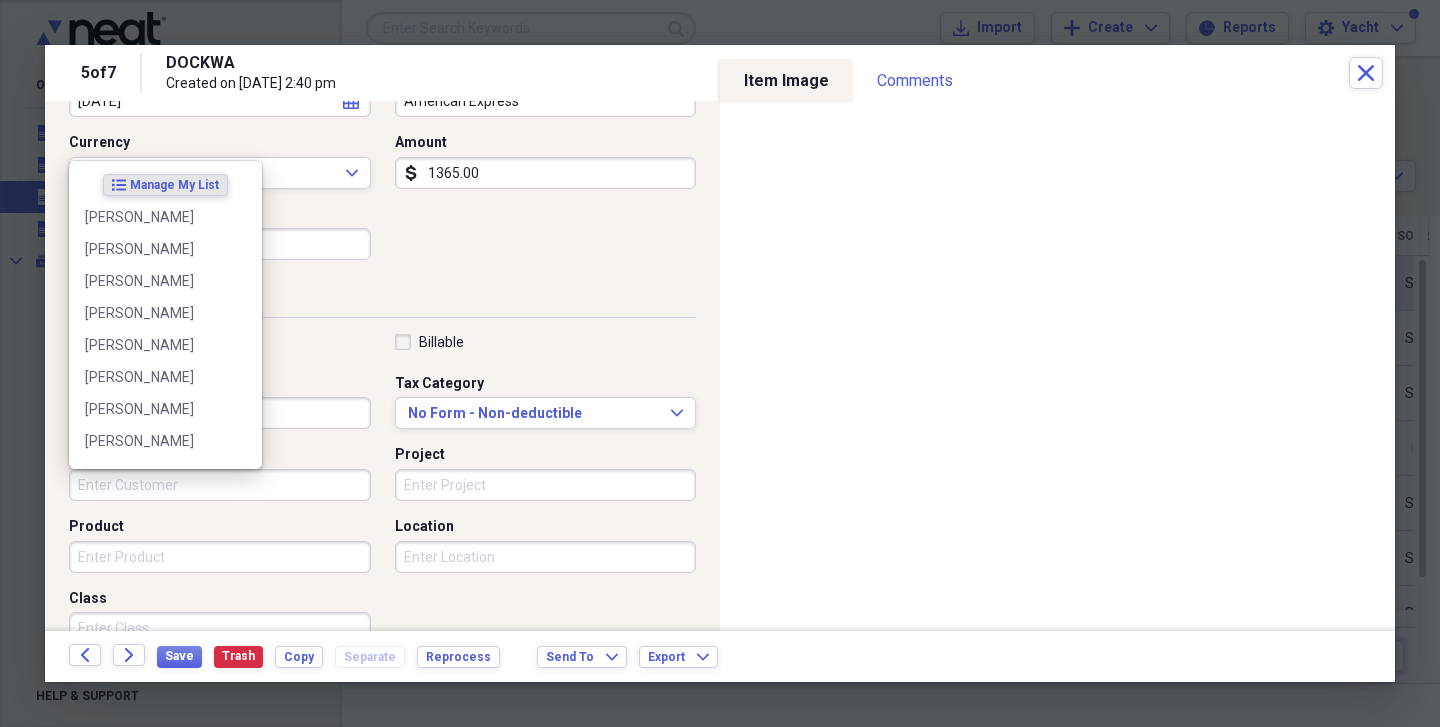 click on "Customer" at bounding box center (220, 485) 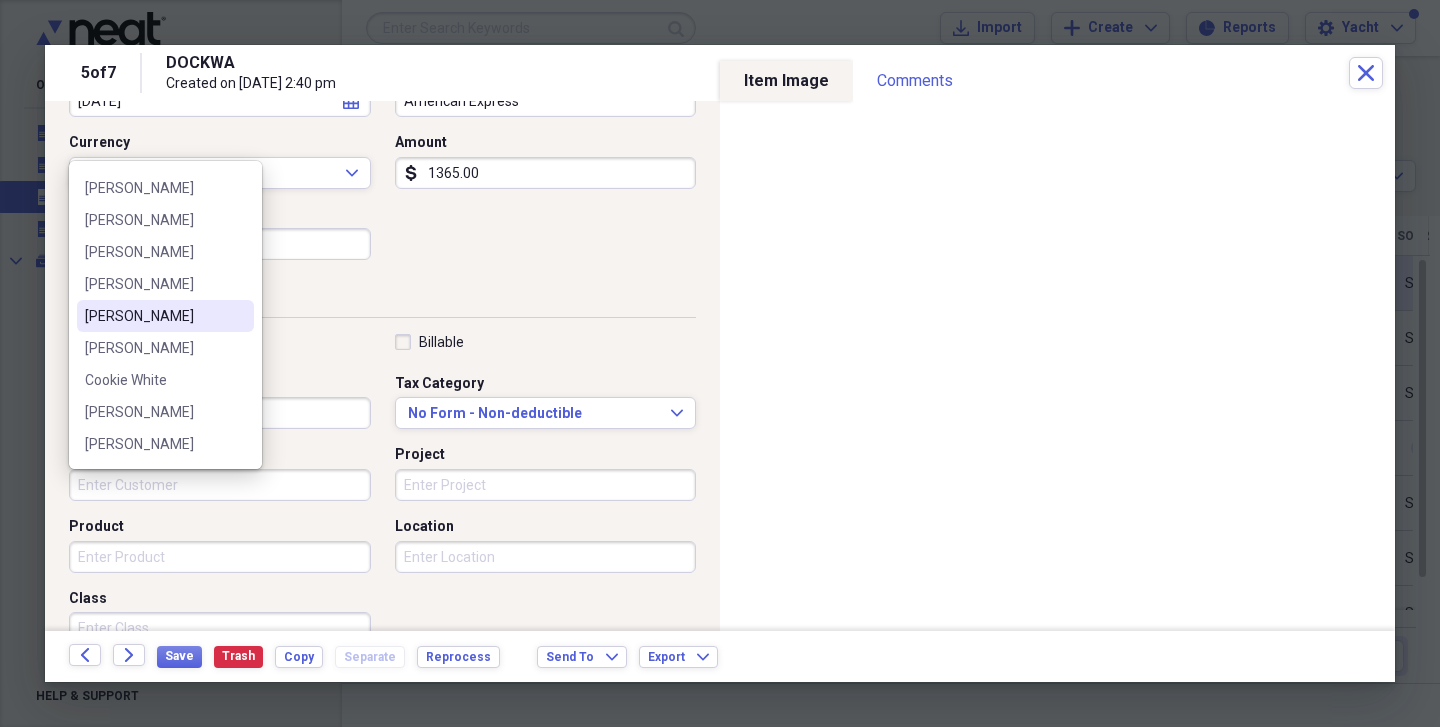 scroll, scrollTop: 98, scrollLeft: 0, axis: vertical 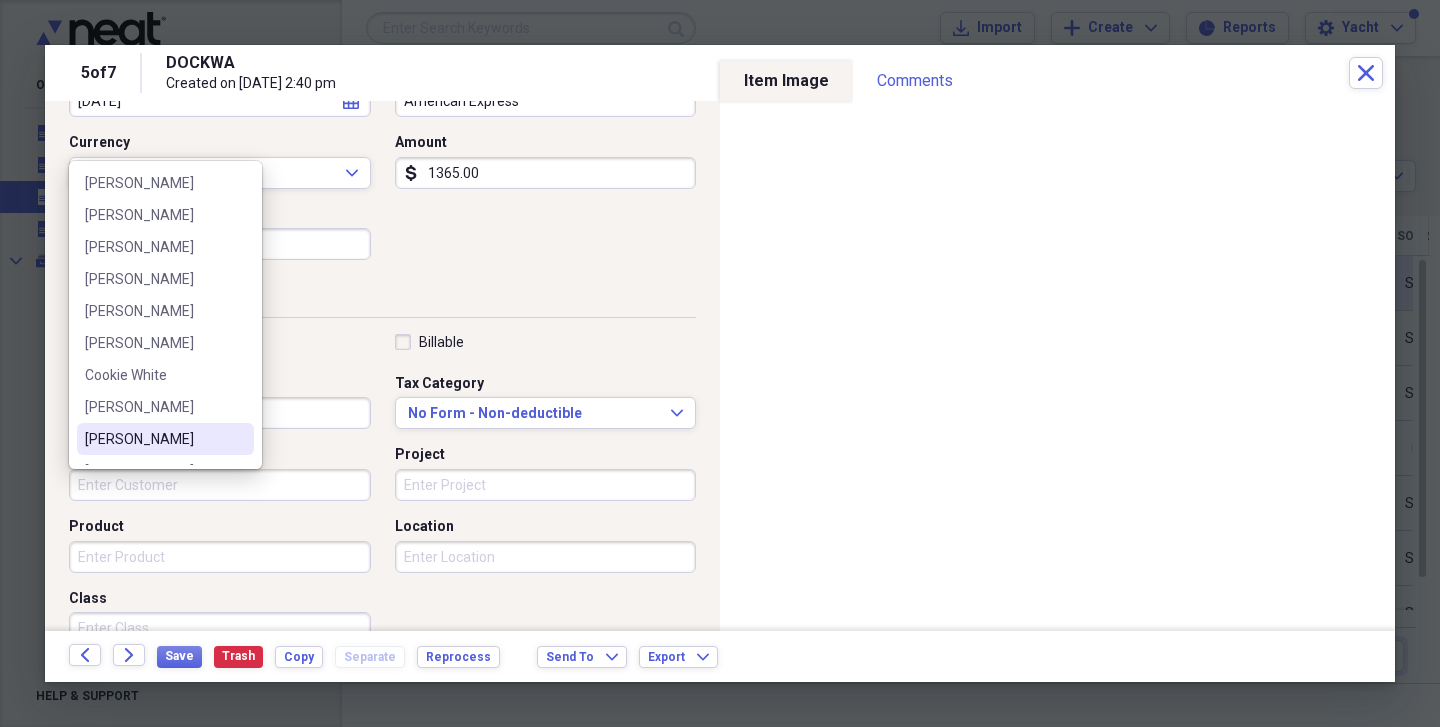 click on "[PERSON_NAME]" at bounding box center [153, 439] 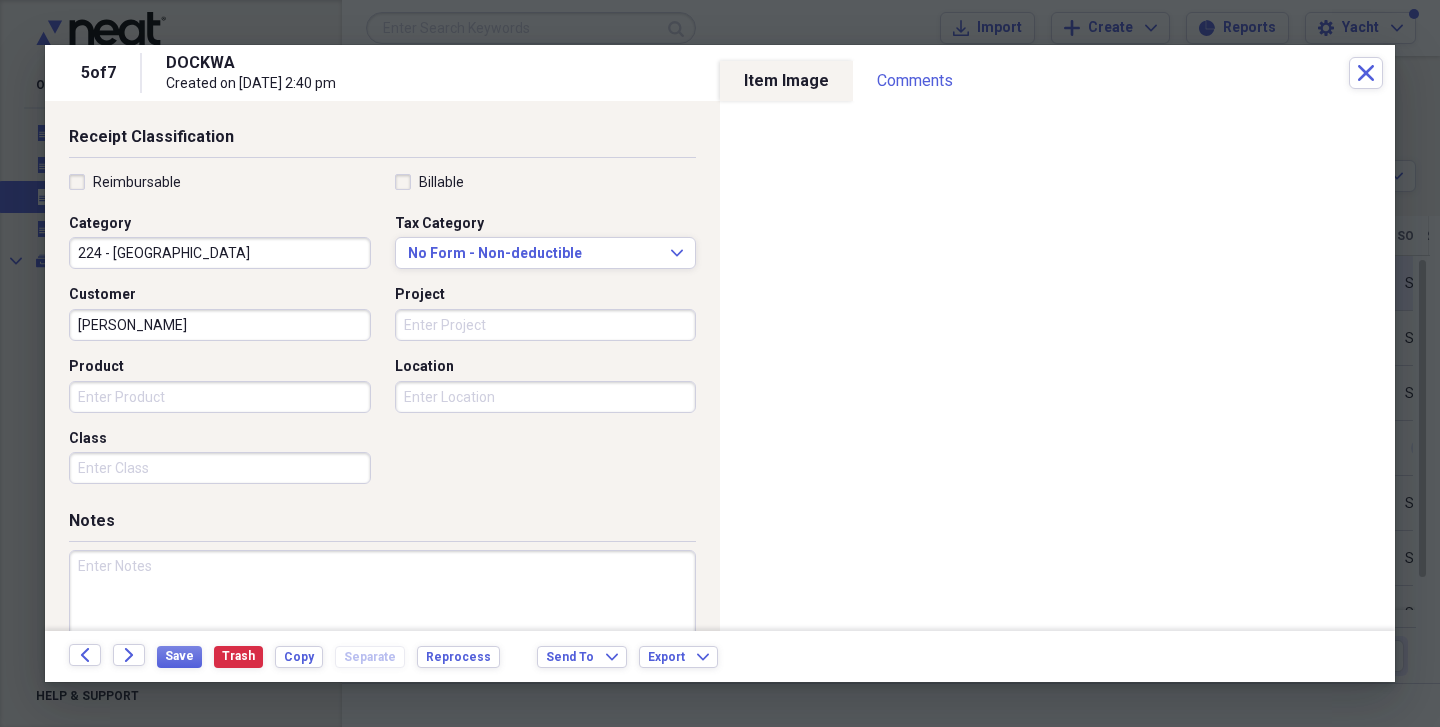 scroll, scrollTop: 491, scrollLeft: 0, axis: vertical 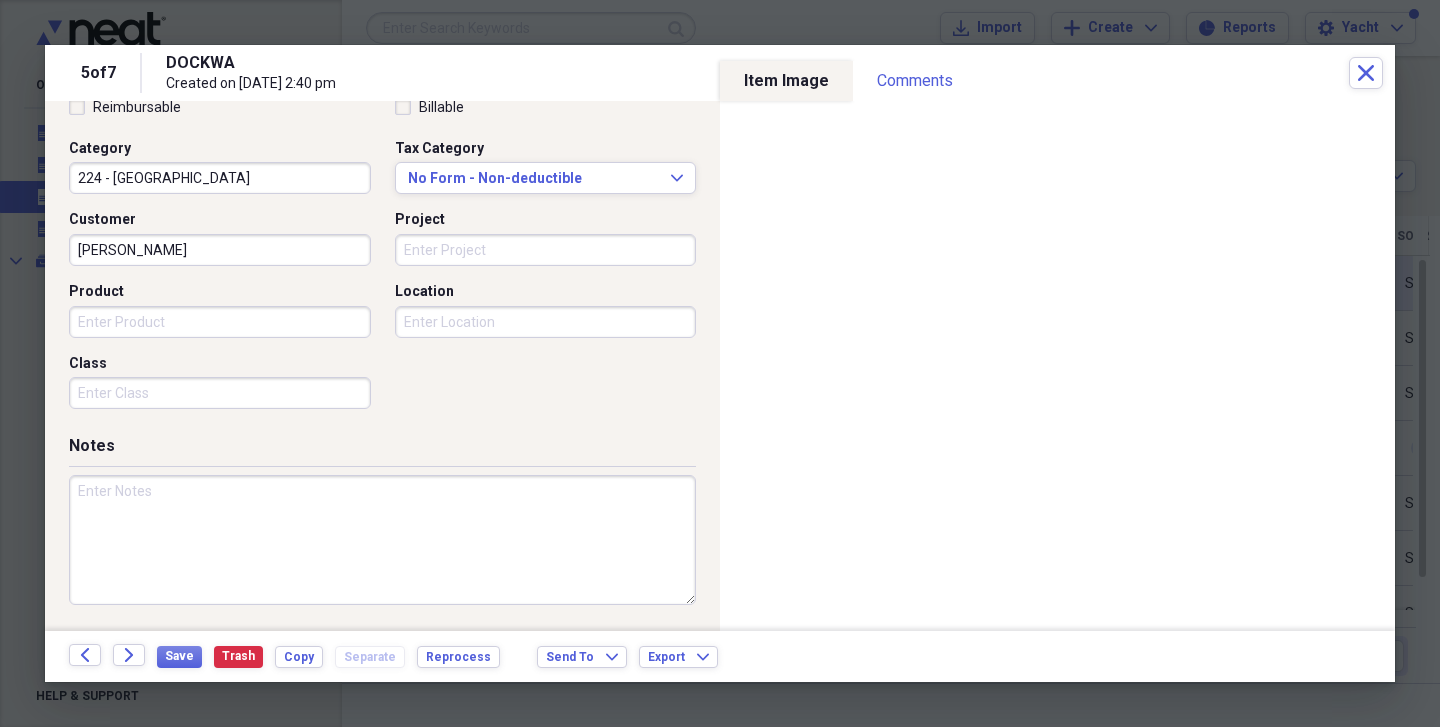 click at bounding box center (382, 540) 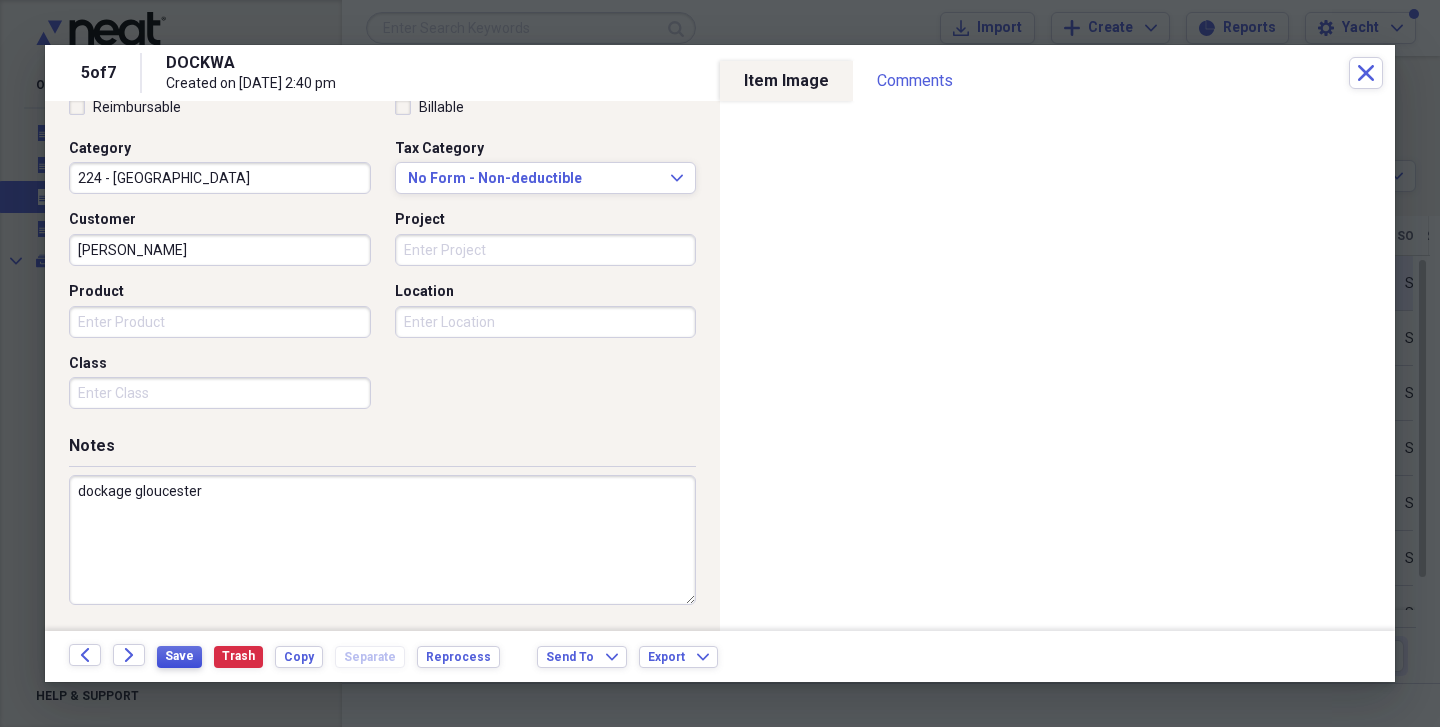 click on "Save" at bounding box center [179, 656] 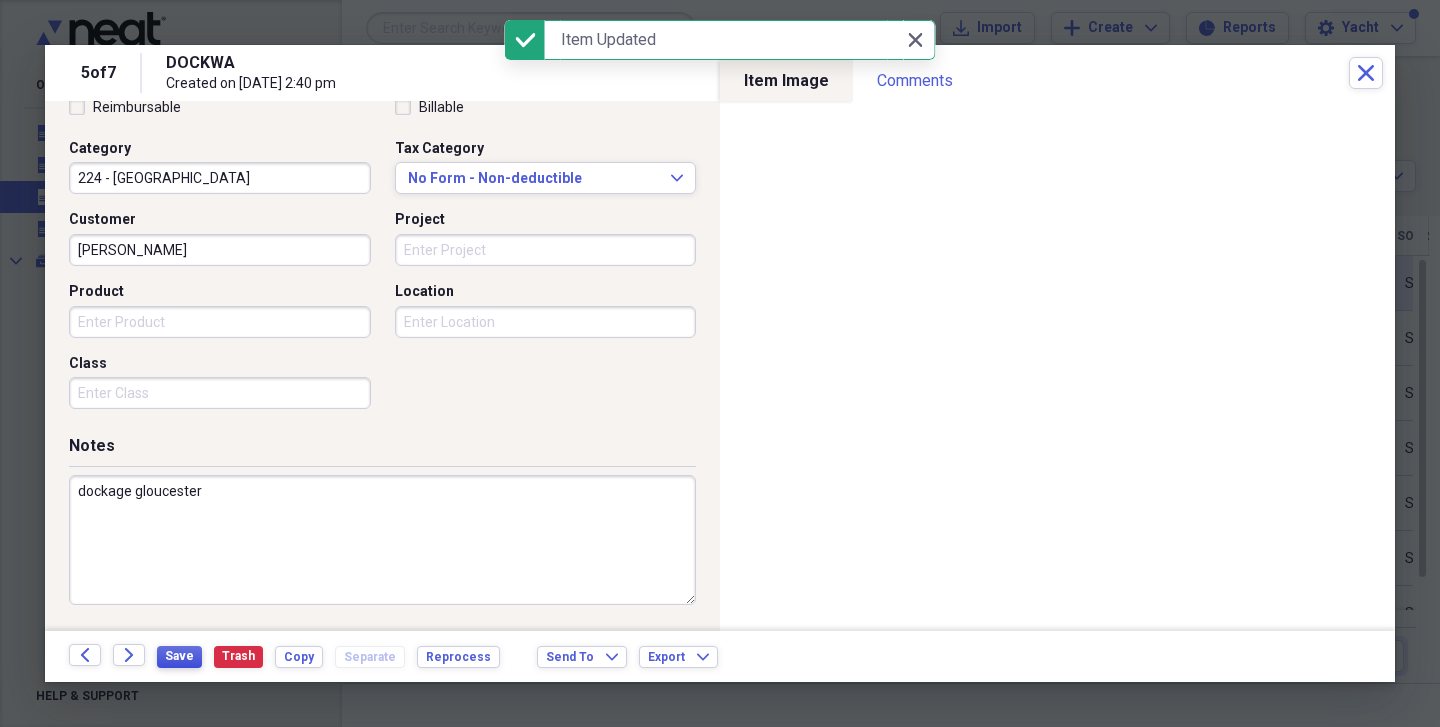 type on "dockage gloucester" 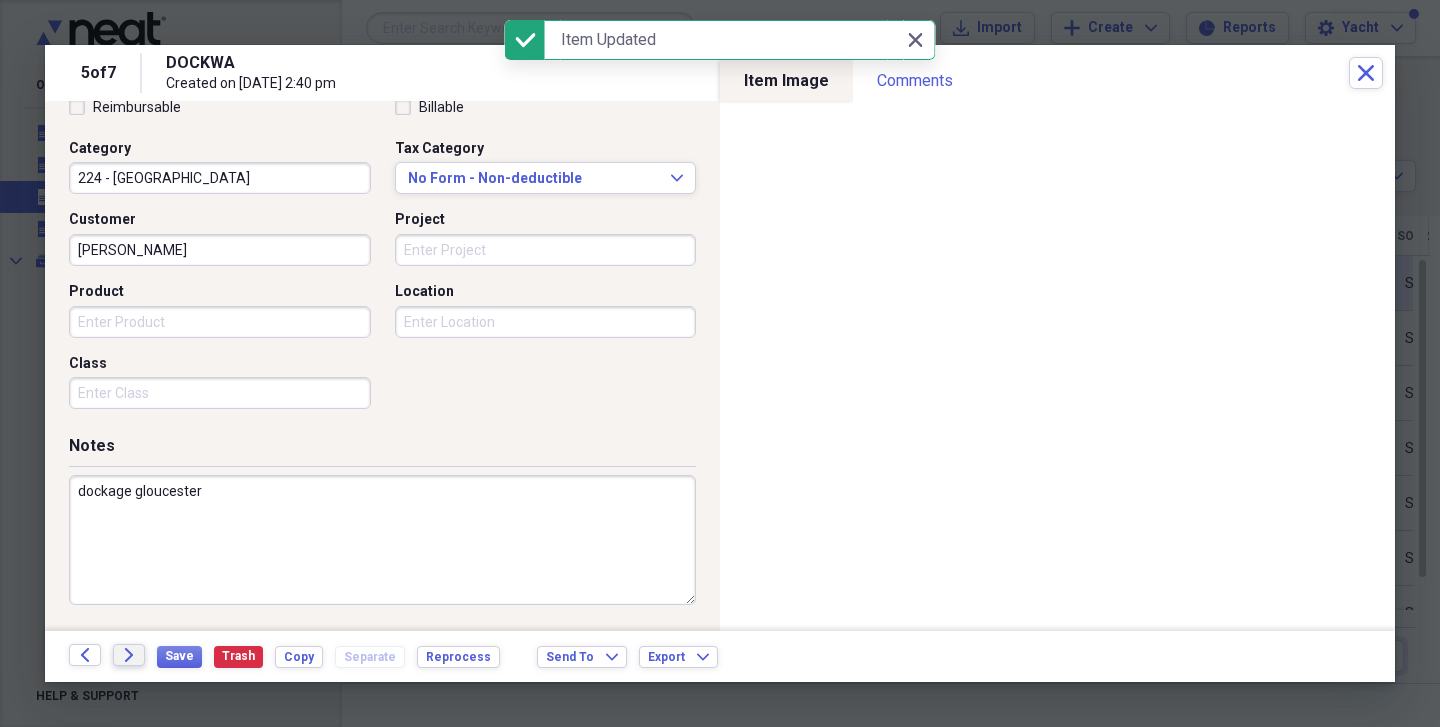 click 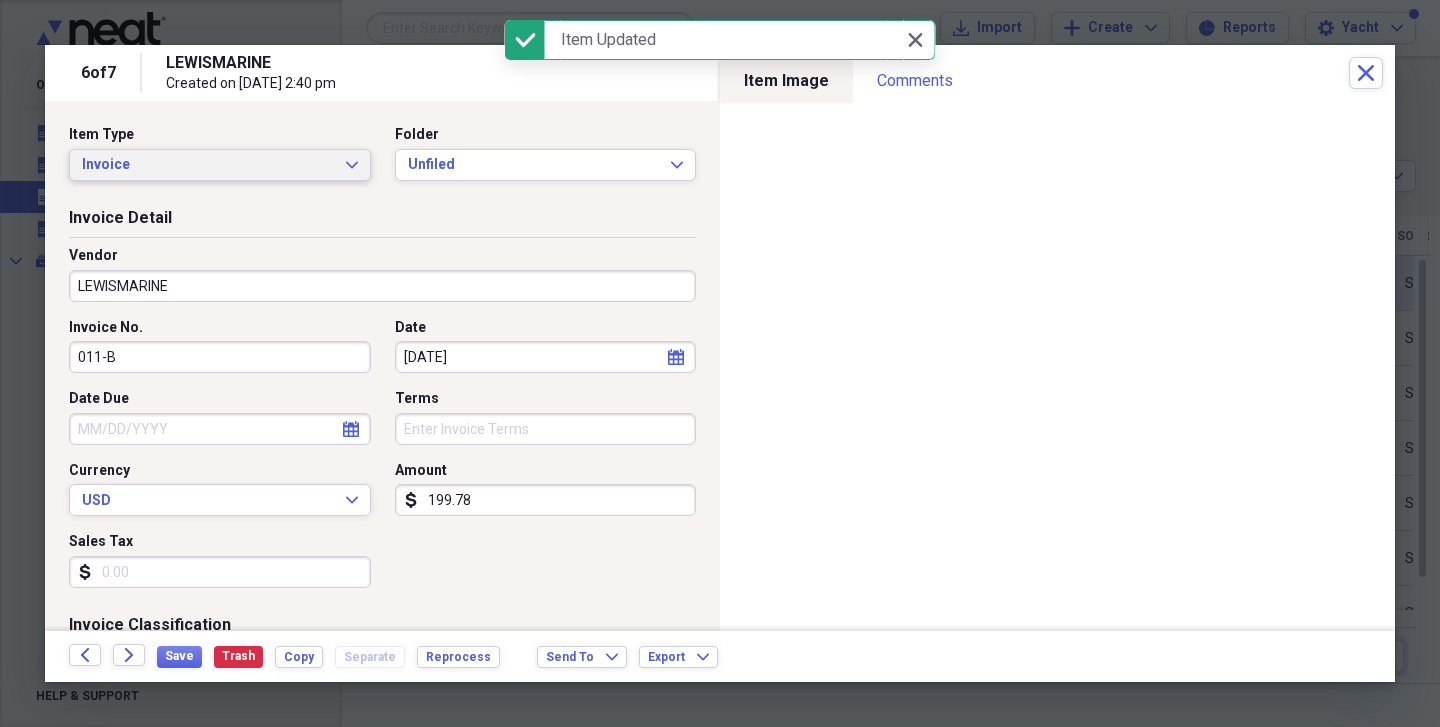 click on "Expand" 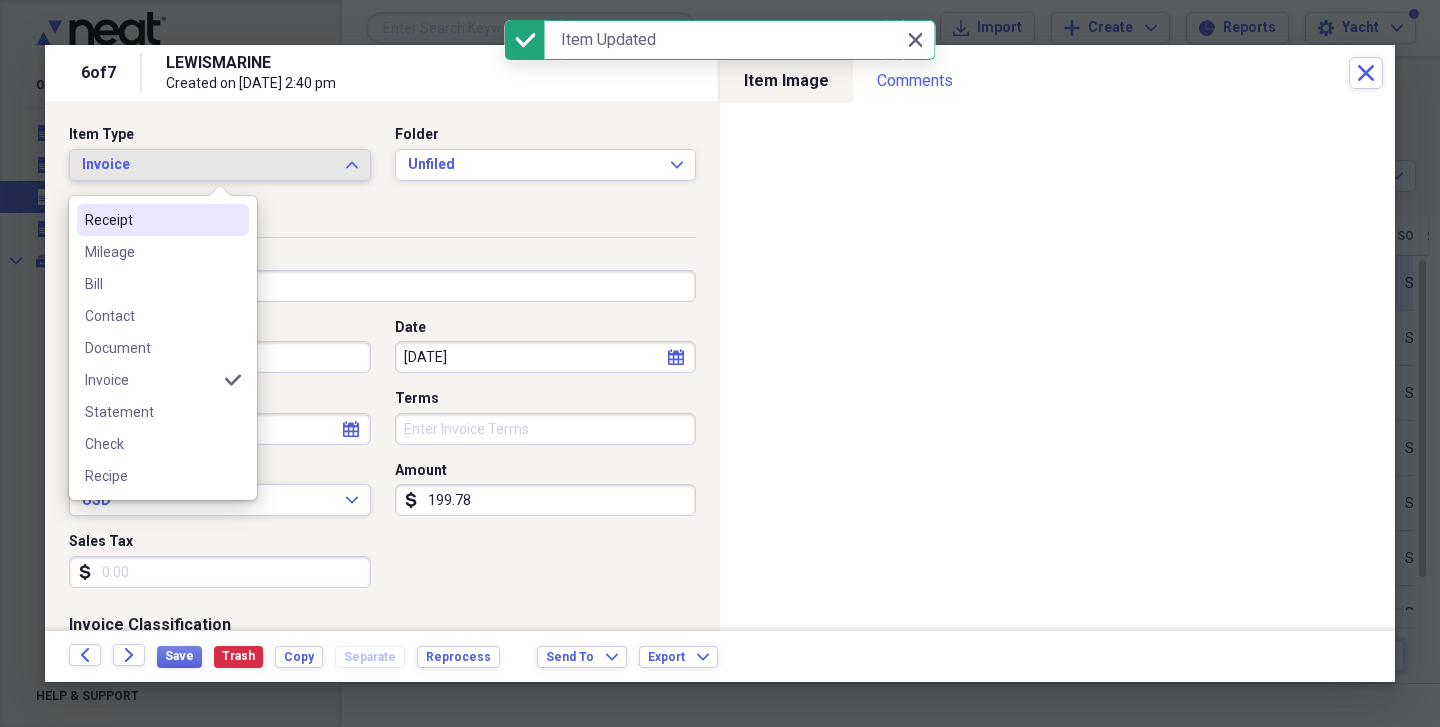 click on "Receipt" at bounding box center (151, 220) 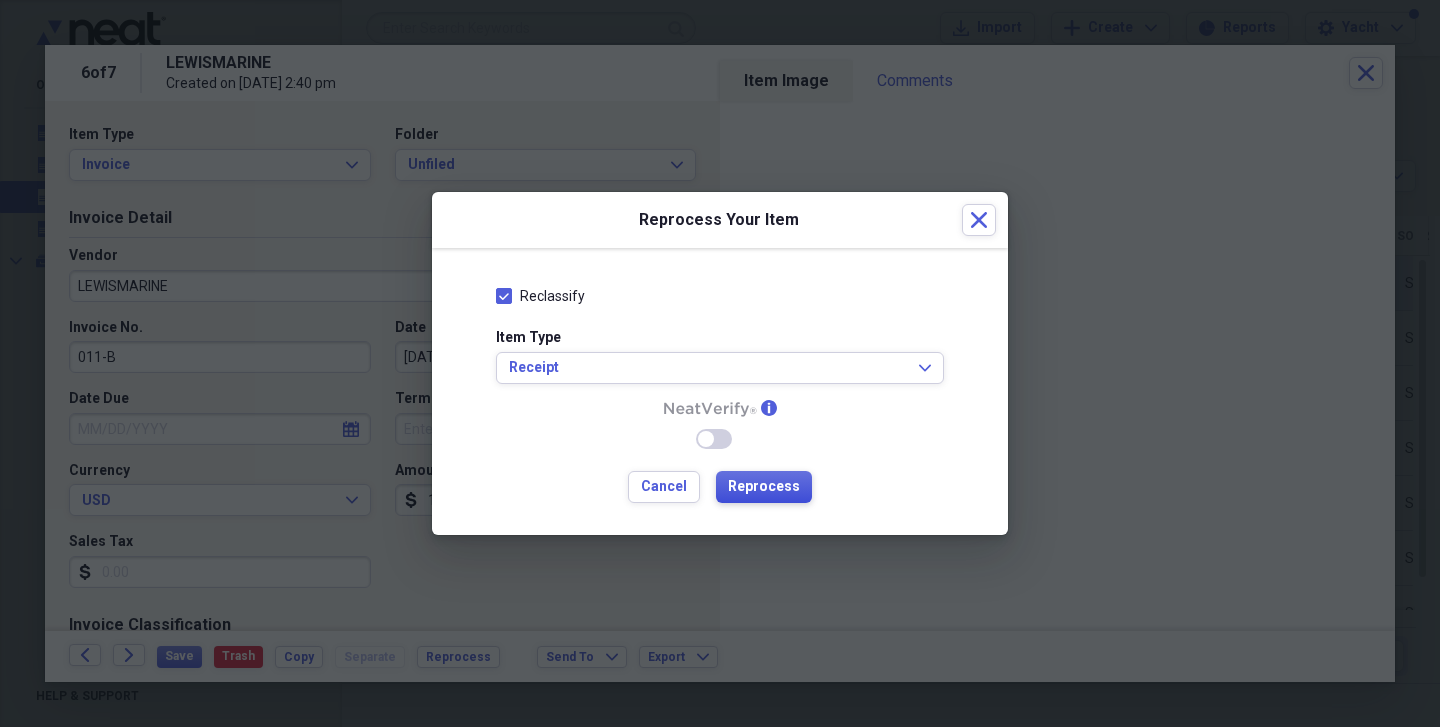 click on "Reprocess" at bounding box center (764, 487) 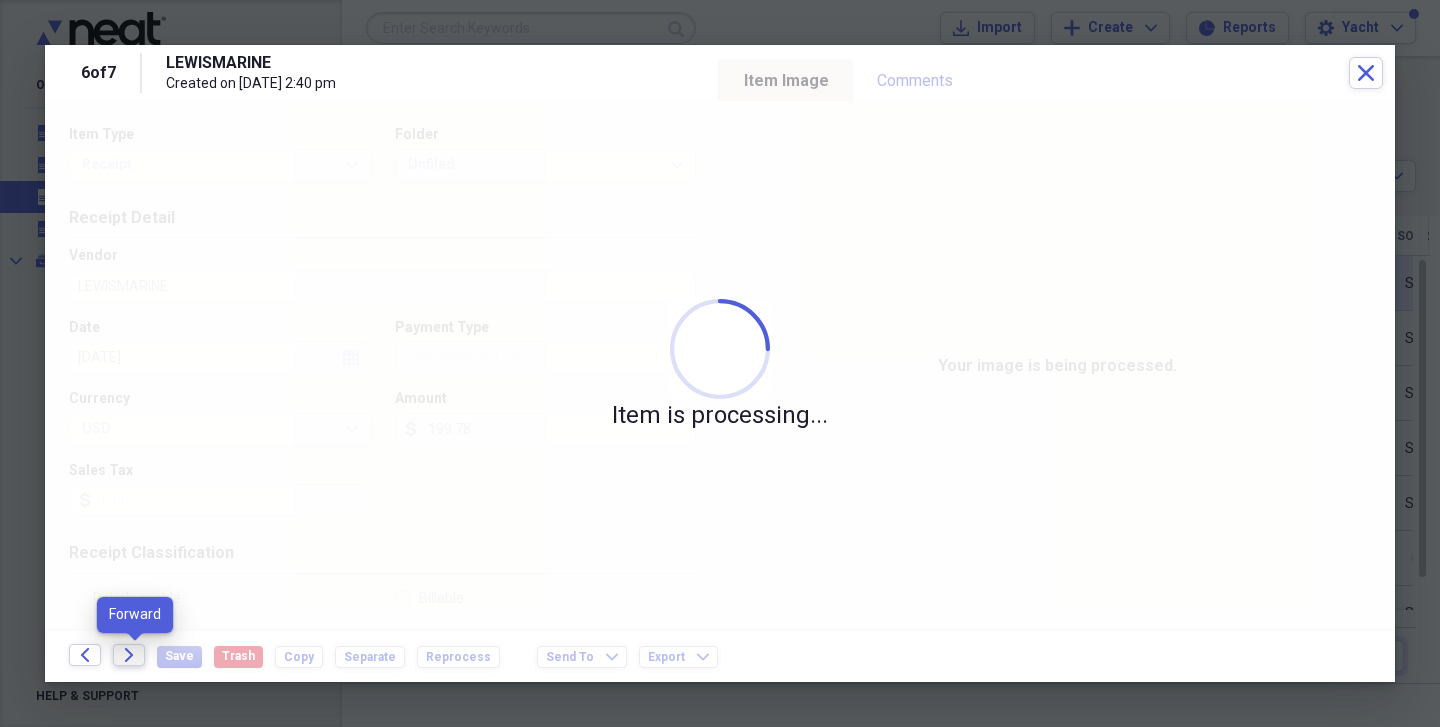 click on "Forward" 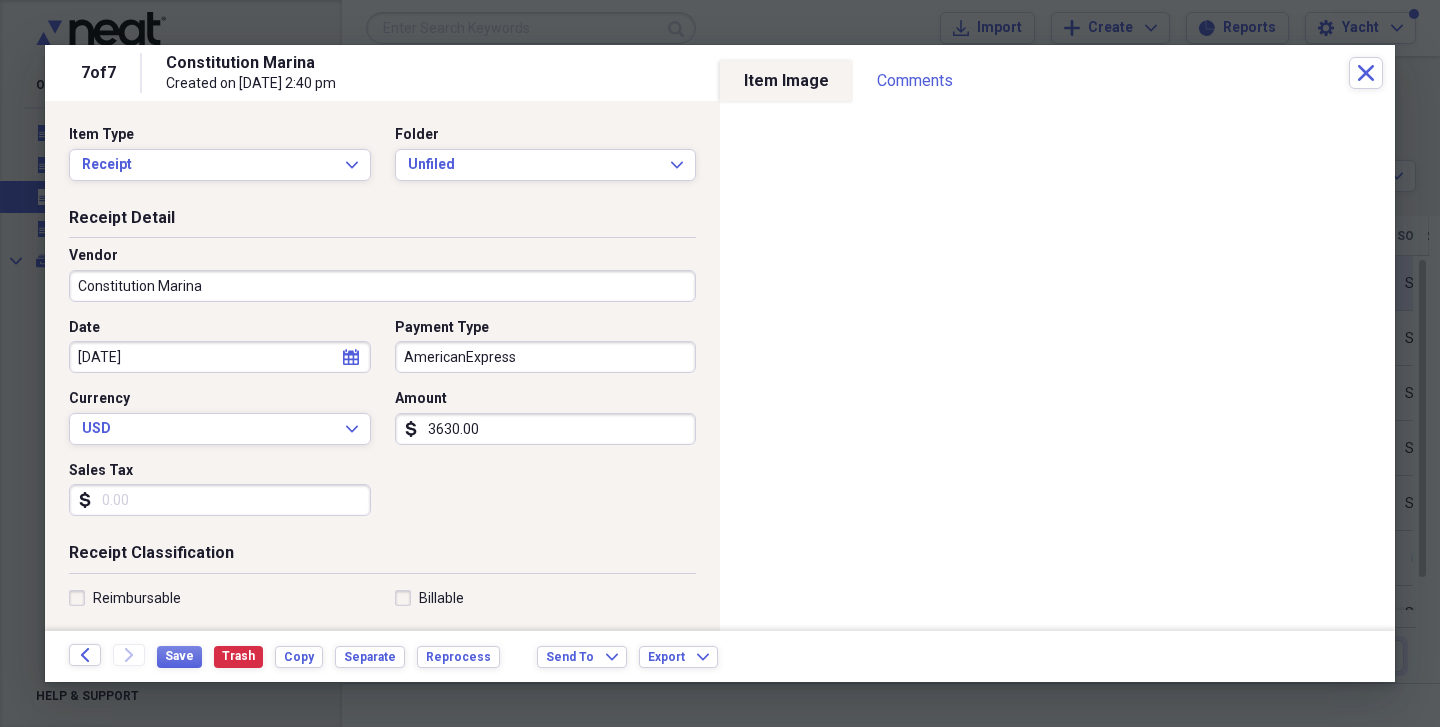 click on "AmericanExpress" at bounding box center [546, 357] 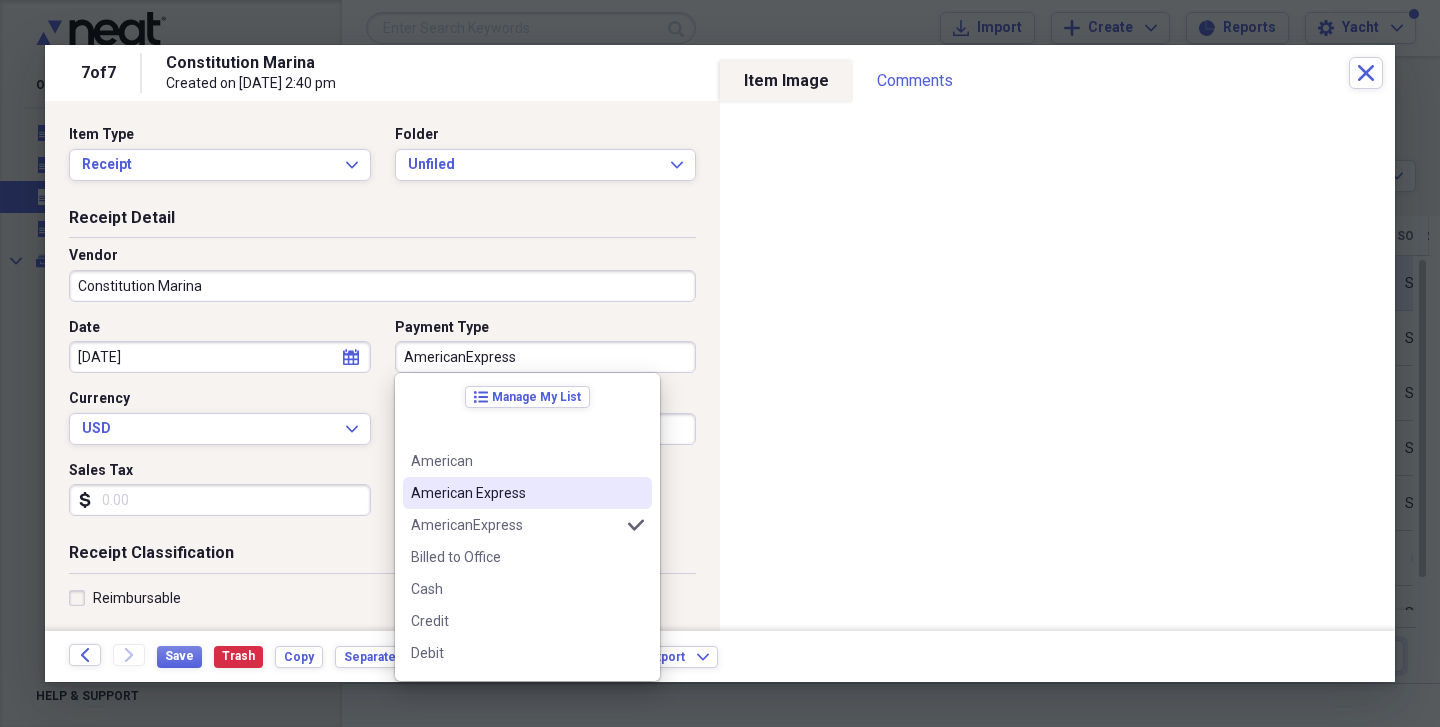 click on "American Express" at bounding box center (527, 493) 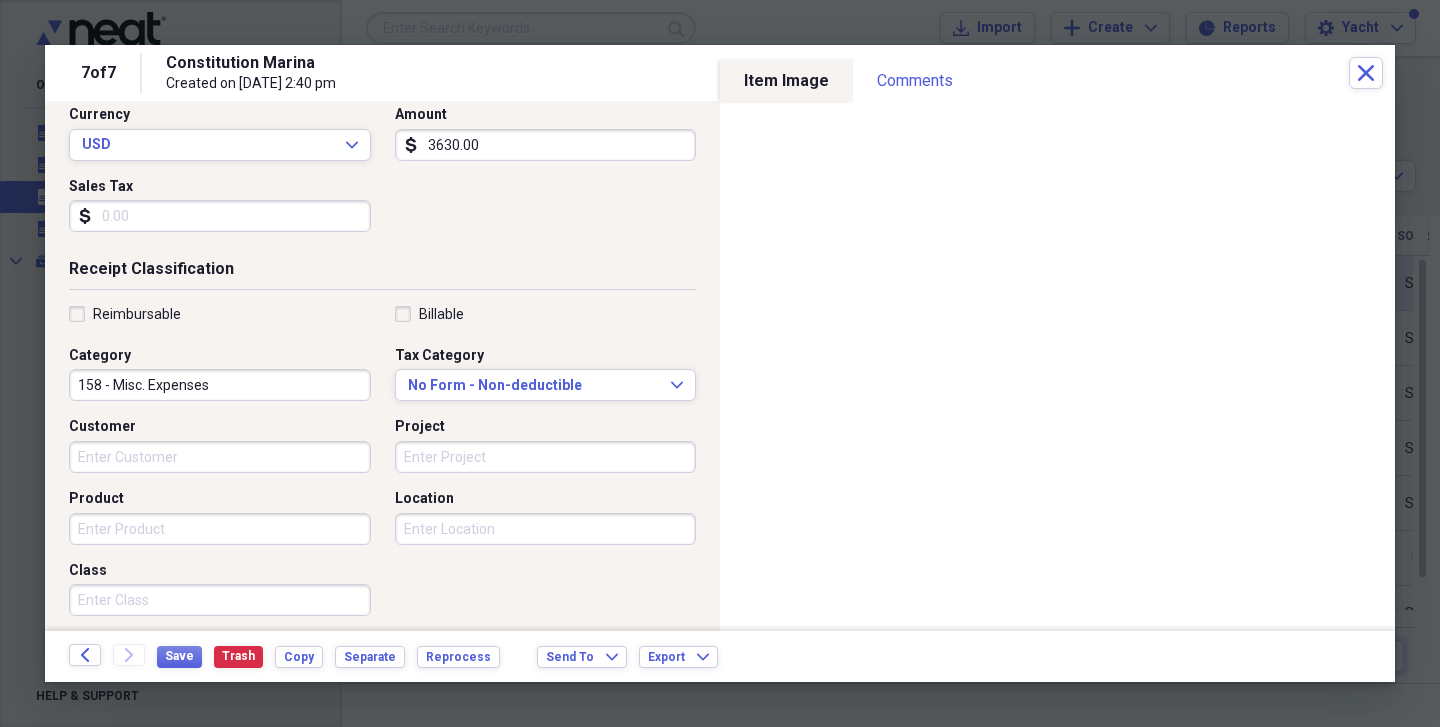 scroll, scrollTop: 315, scrollLeft: 0, axis: vertical 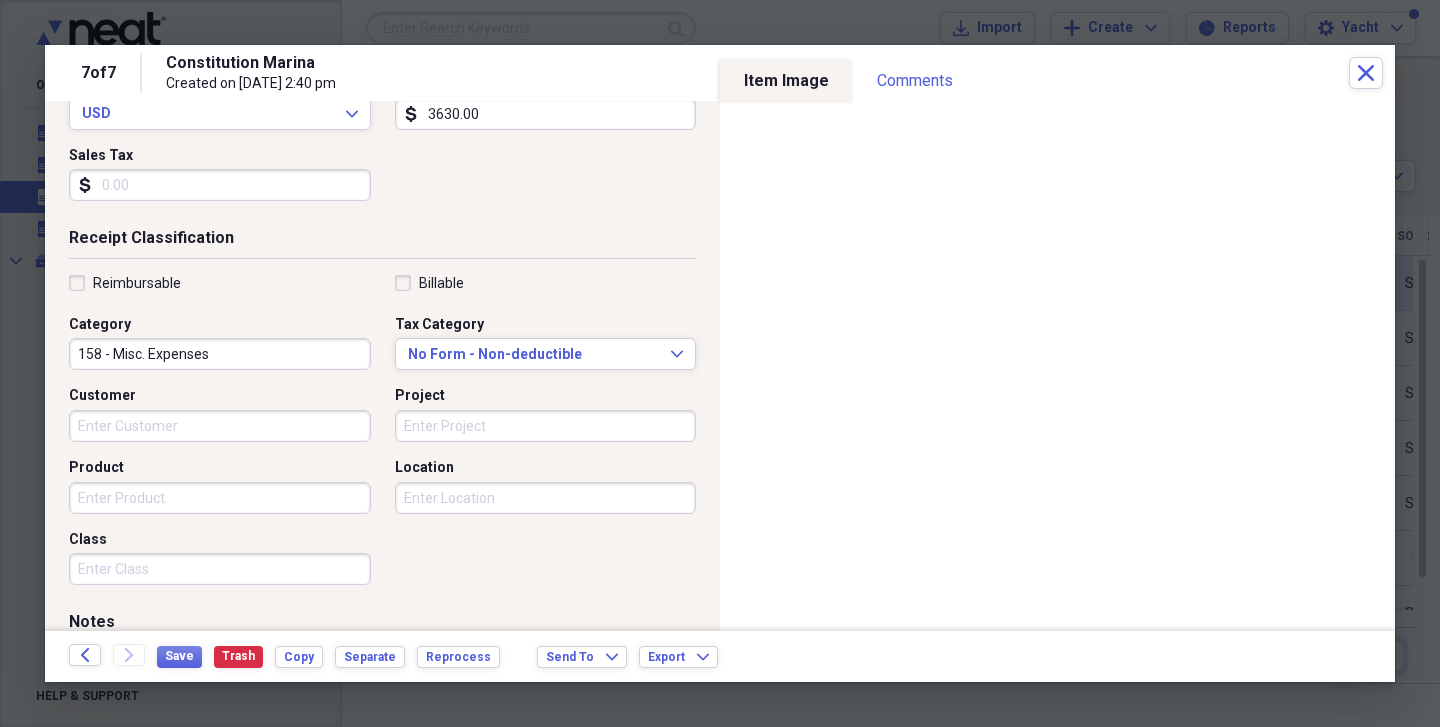 click on "158 - Misc. Expenses" at bounding box center (220, 354) 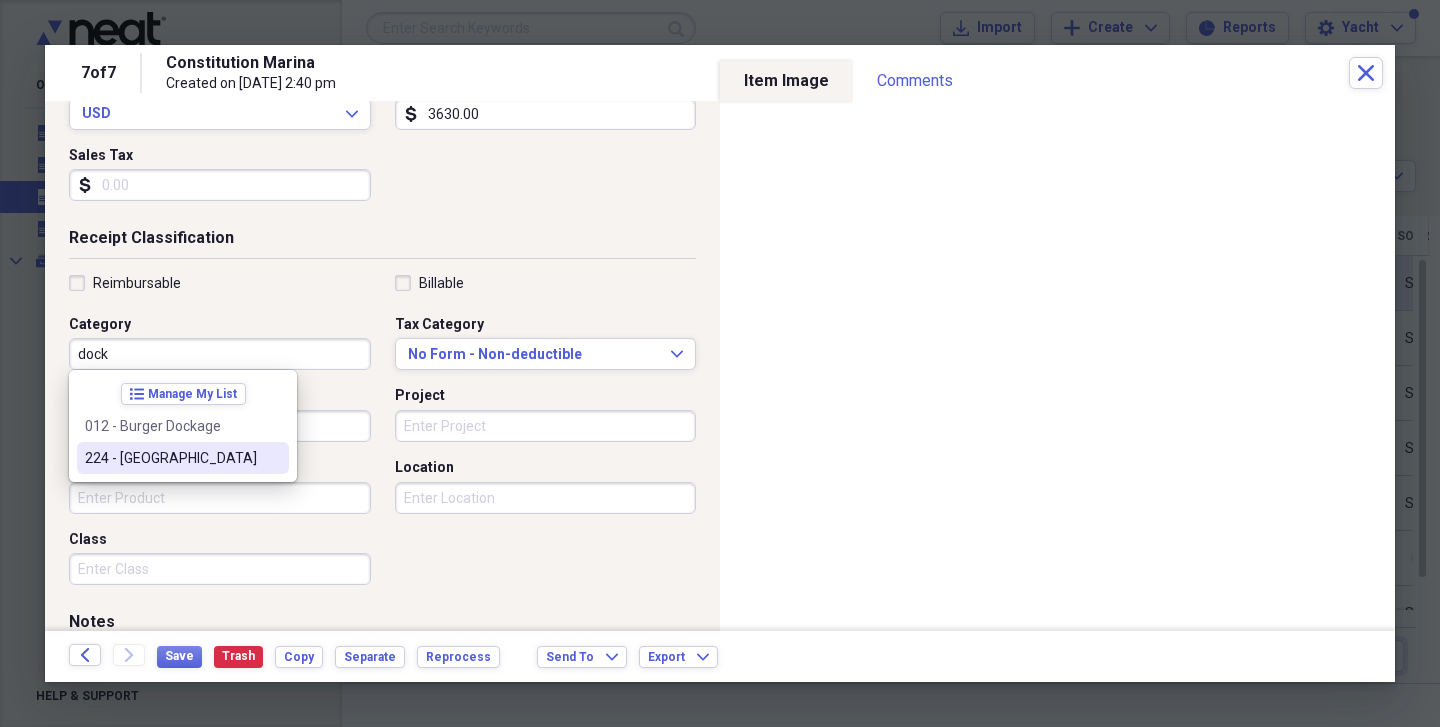 click on "224 - [GEOGRAPHIC_DATA]" at bounding box center (171, 458) 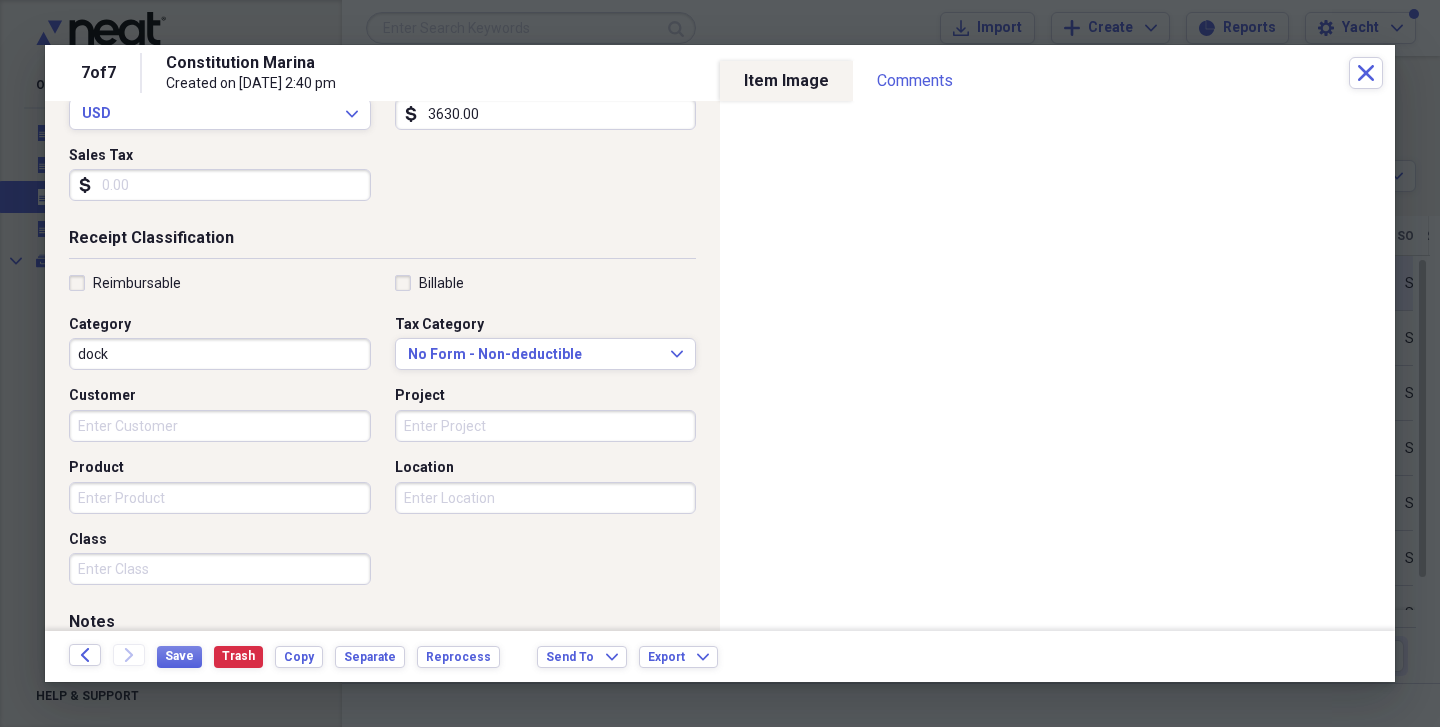 type on "224 - [GEOGRAPHIC_DATA]" 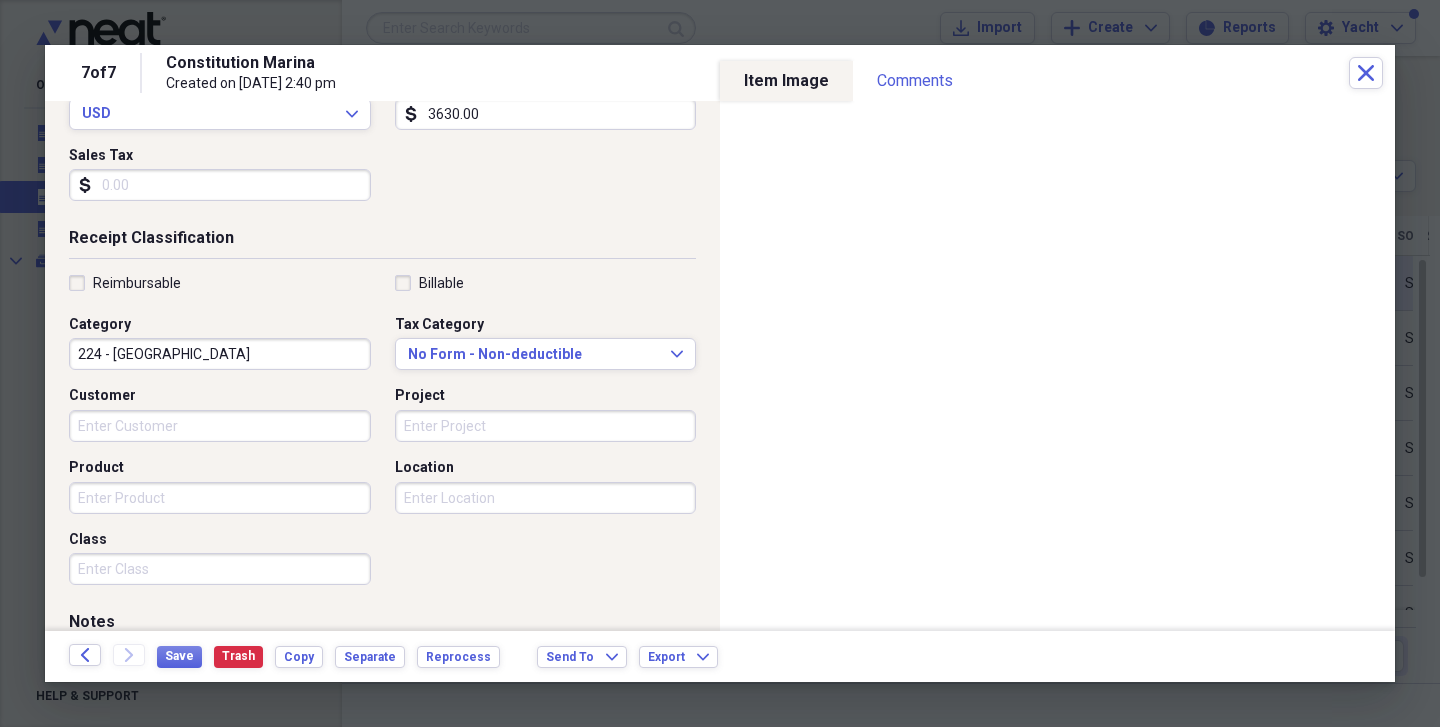 click on "Customer" at bounding box center (220, 426) 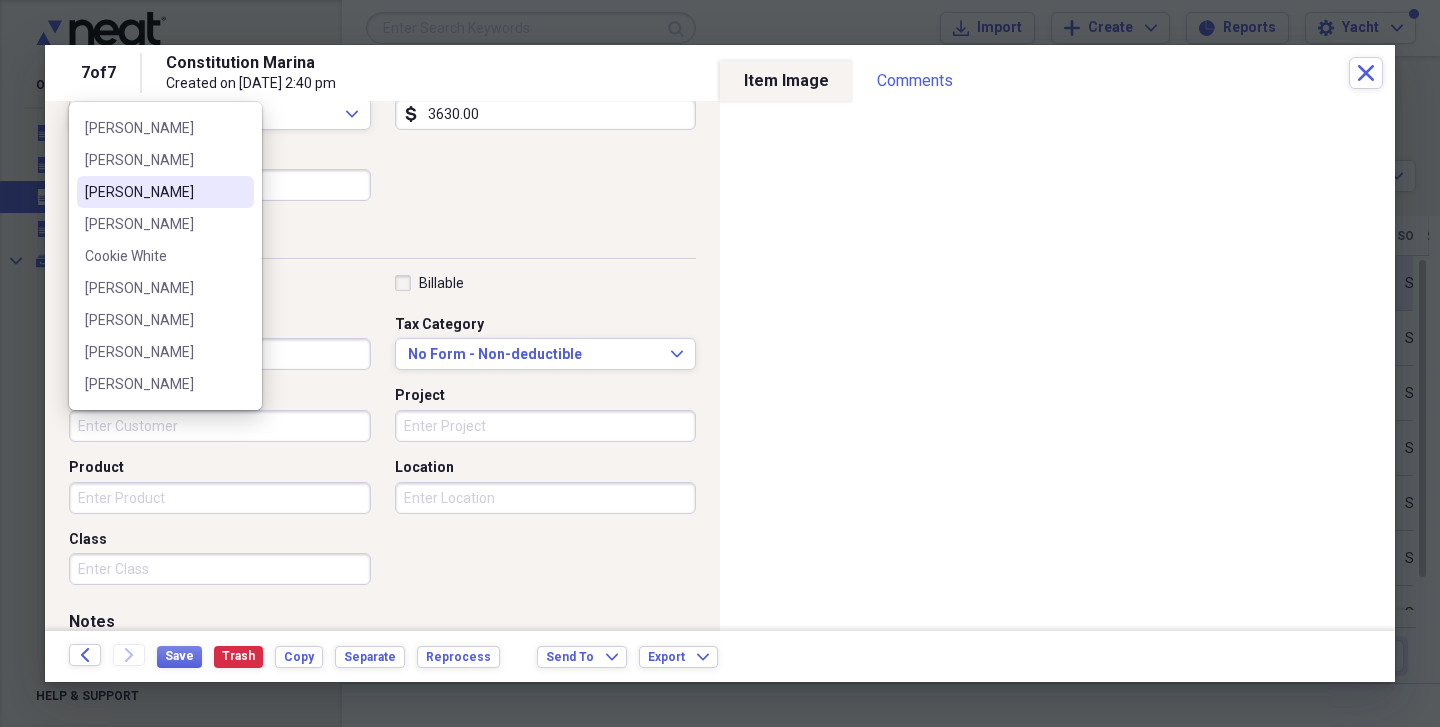 scroll, scrollTop: 164, scrollLeft: 0, axis: vertical 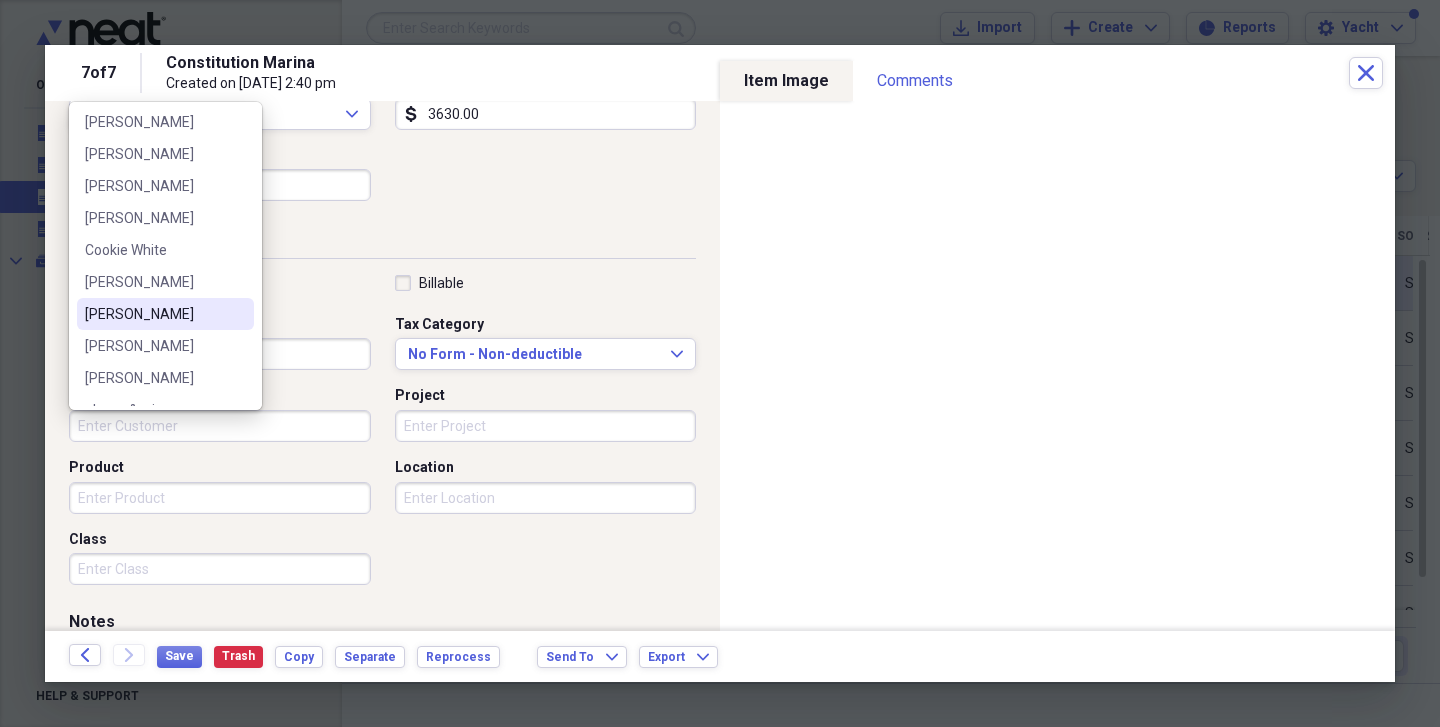 click on "[PERSON_NAME]" at bounding box center (153, 314) 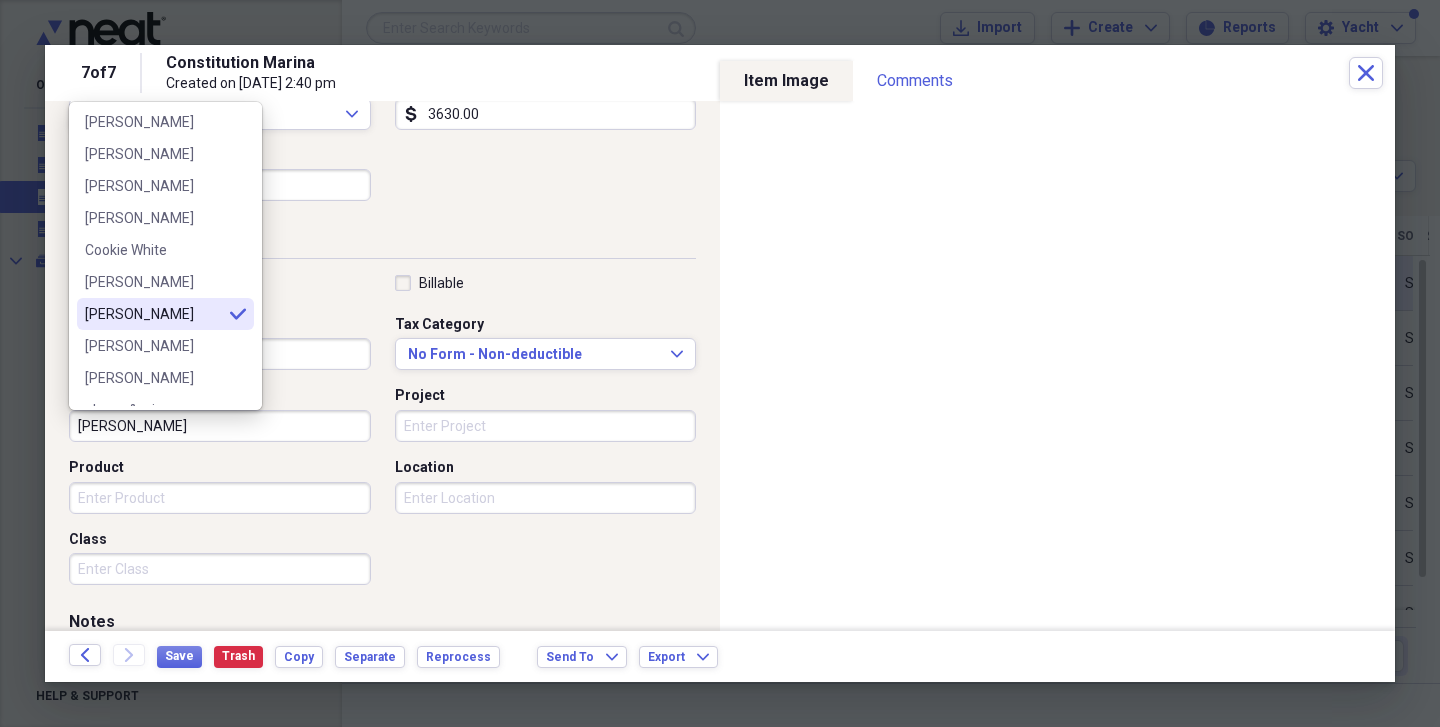 type on "[PERSON_NAME]" 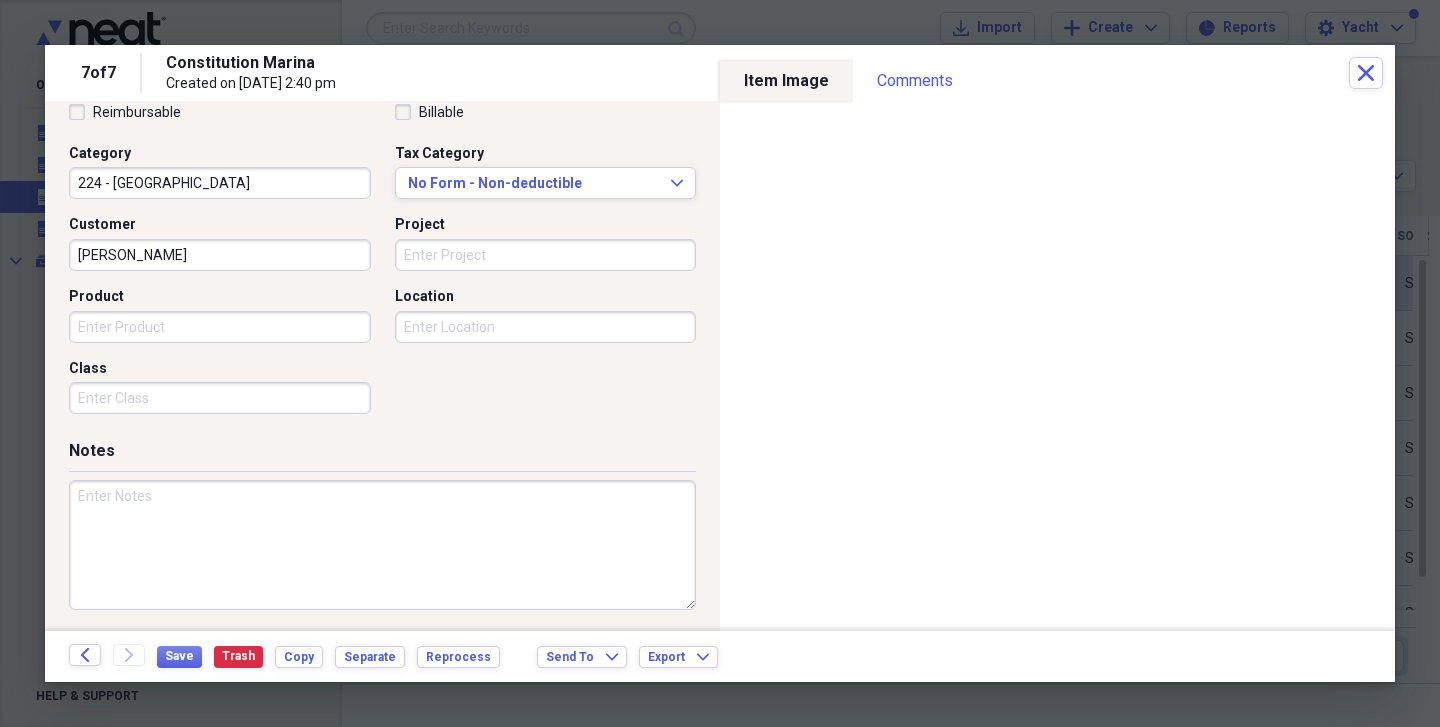 scroll, scrollTop: 491, scrollLeft: 0, axis: vertical 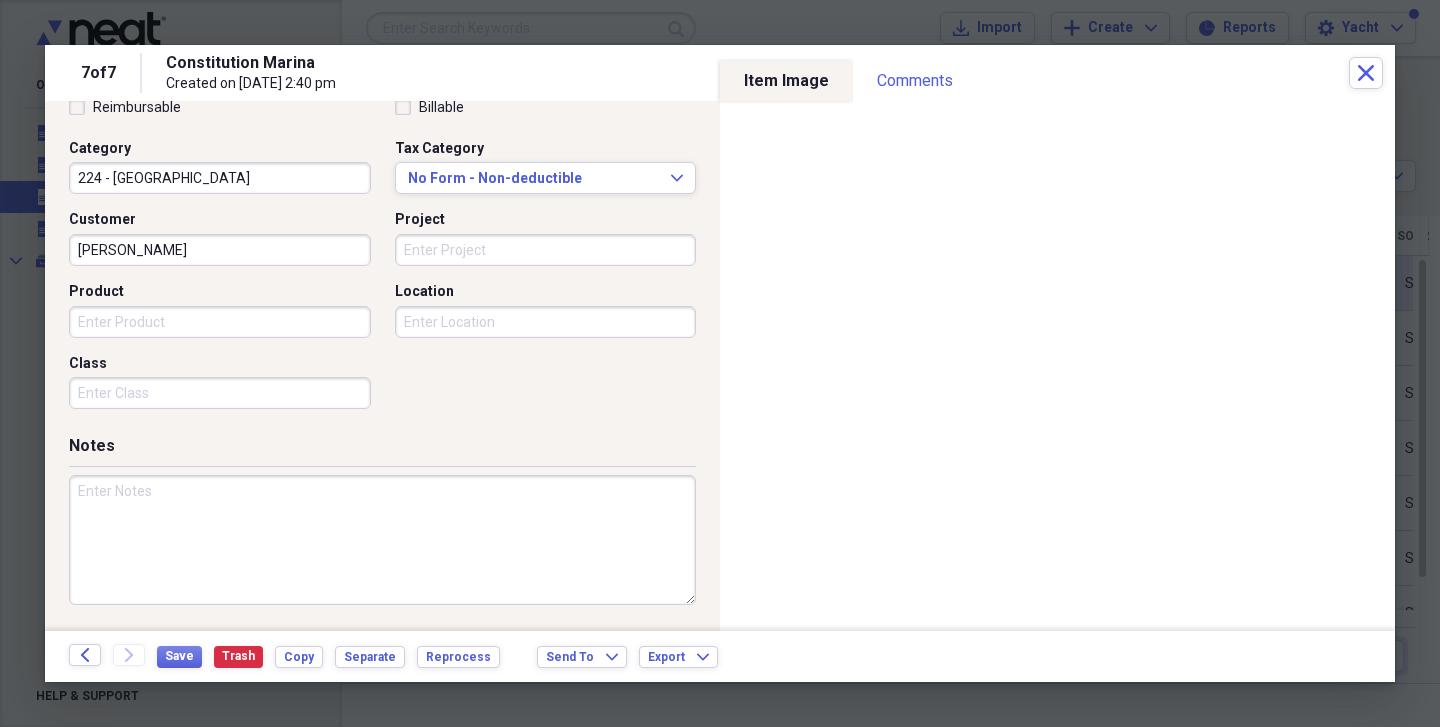 click at bounding box center [382, 540] 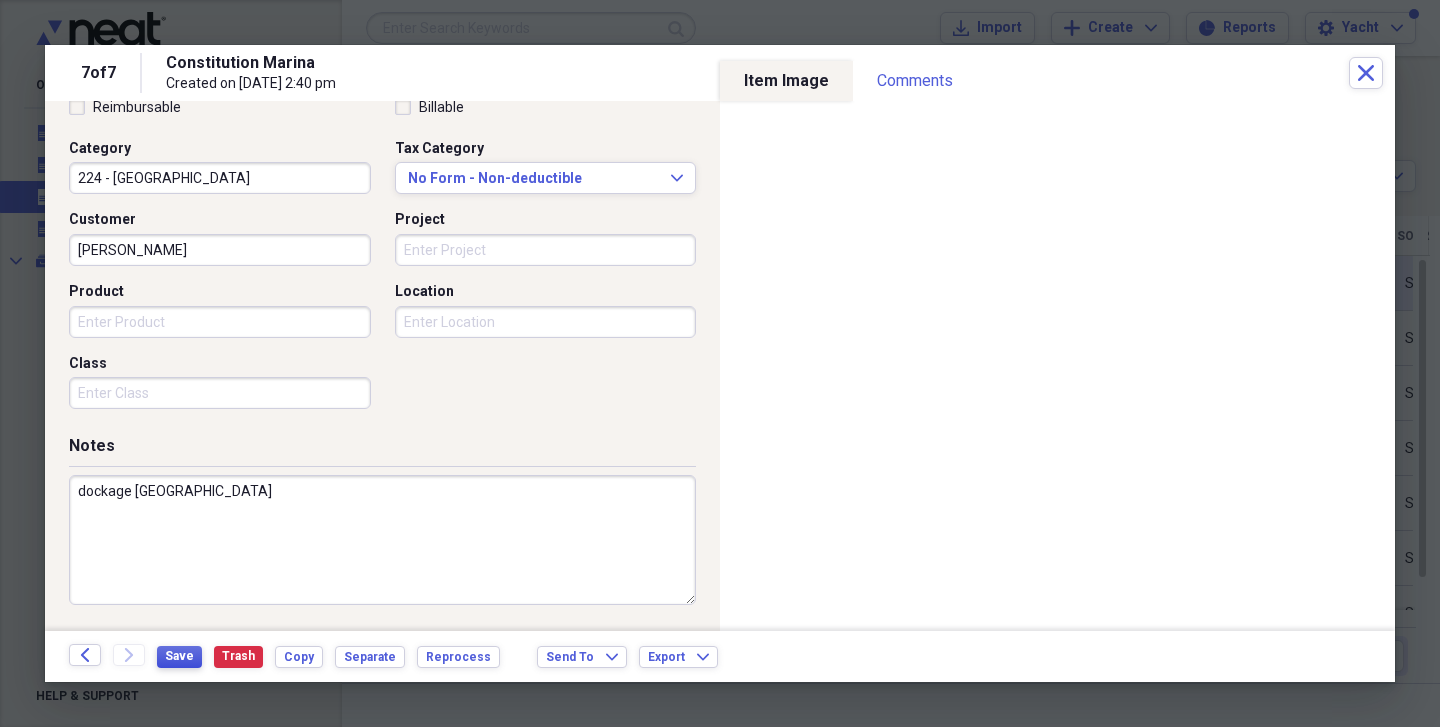 type on "dockage [GEOGRAPHIC_DATA]" 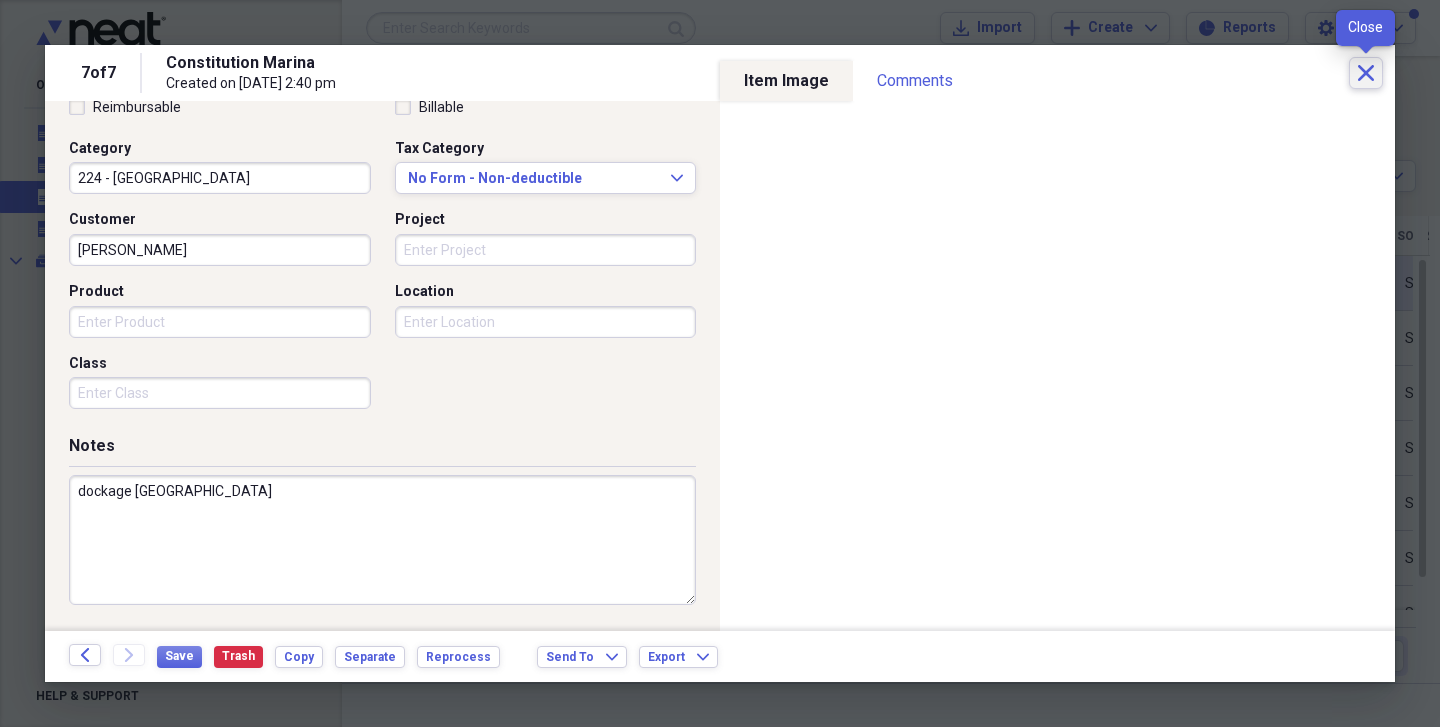 click 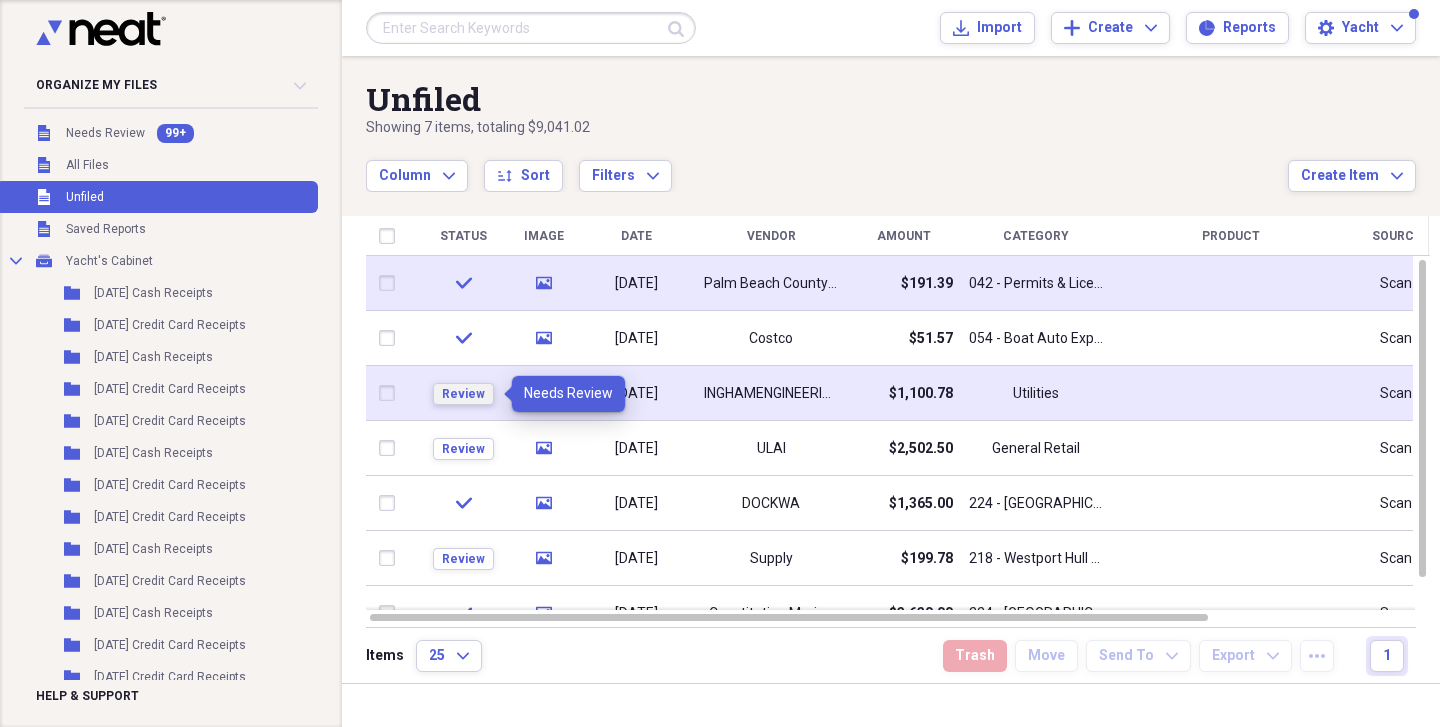 click on "Review" at bounding box center [463, 394] 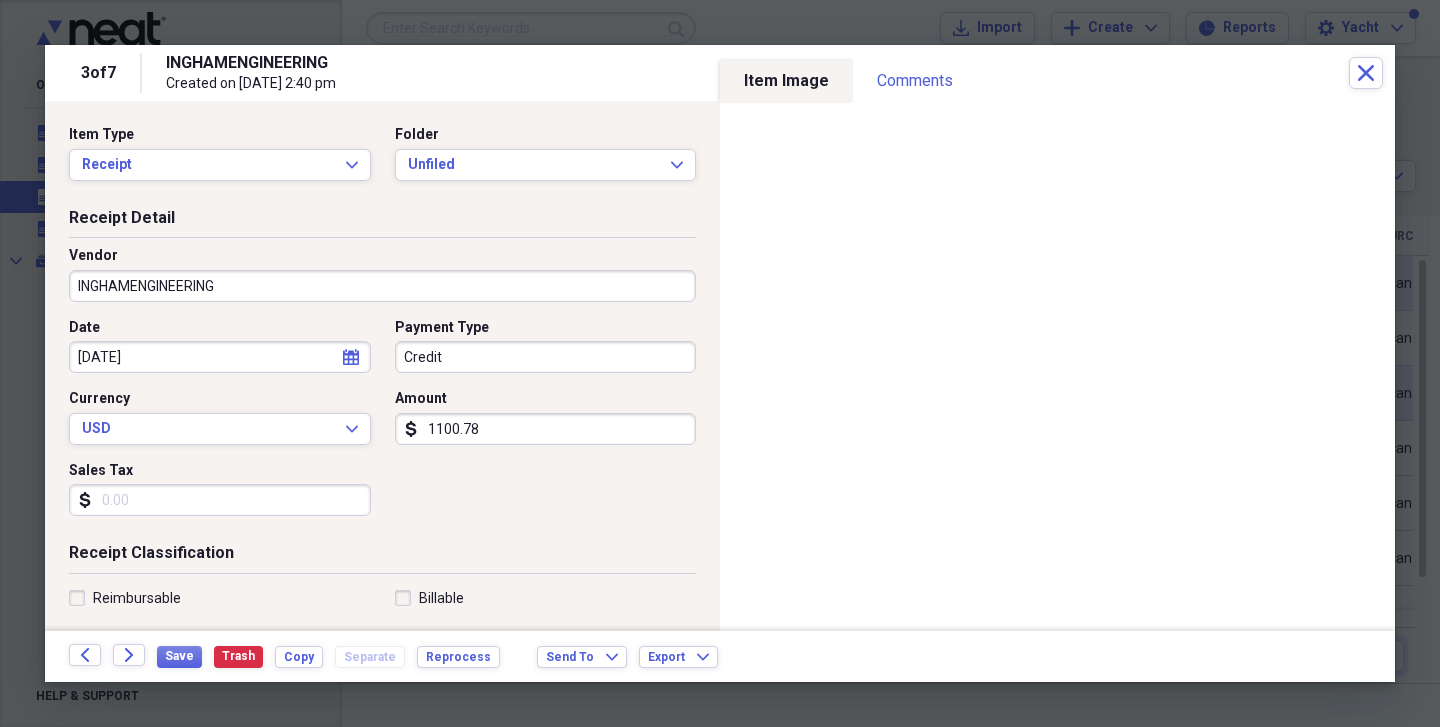 click on "INGHAMENGINEERING" at bounding box center (382, 286) 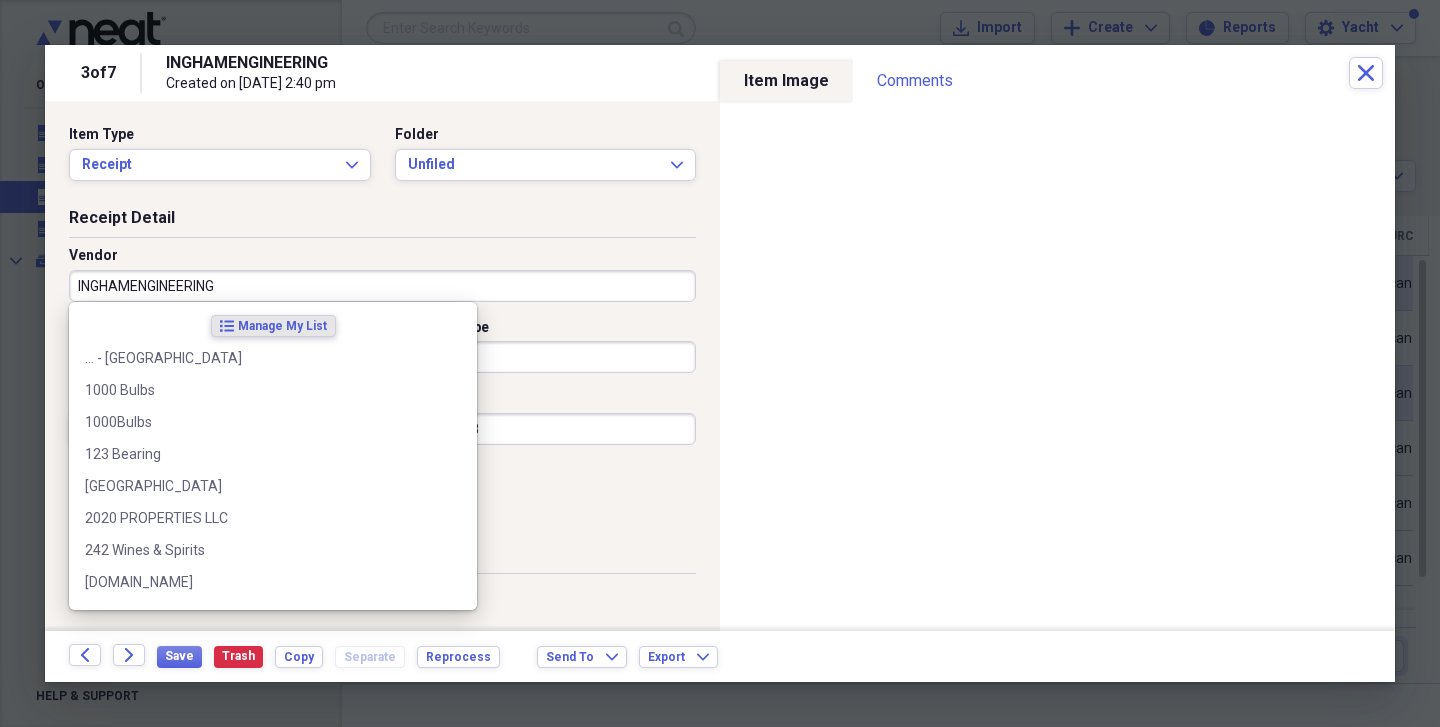 click on "INGHAMENGINEERING" at bounding box center [382, 286] 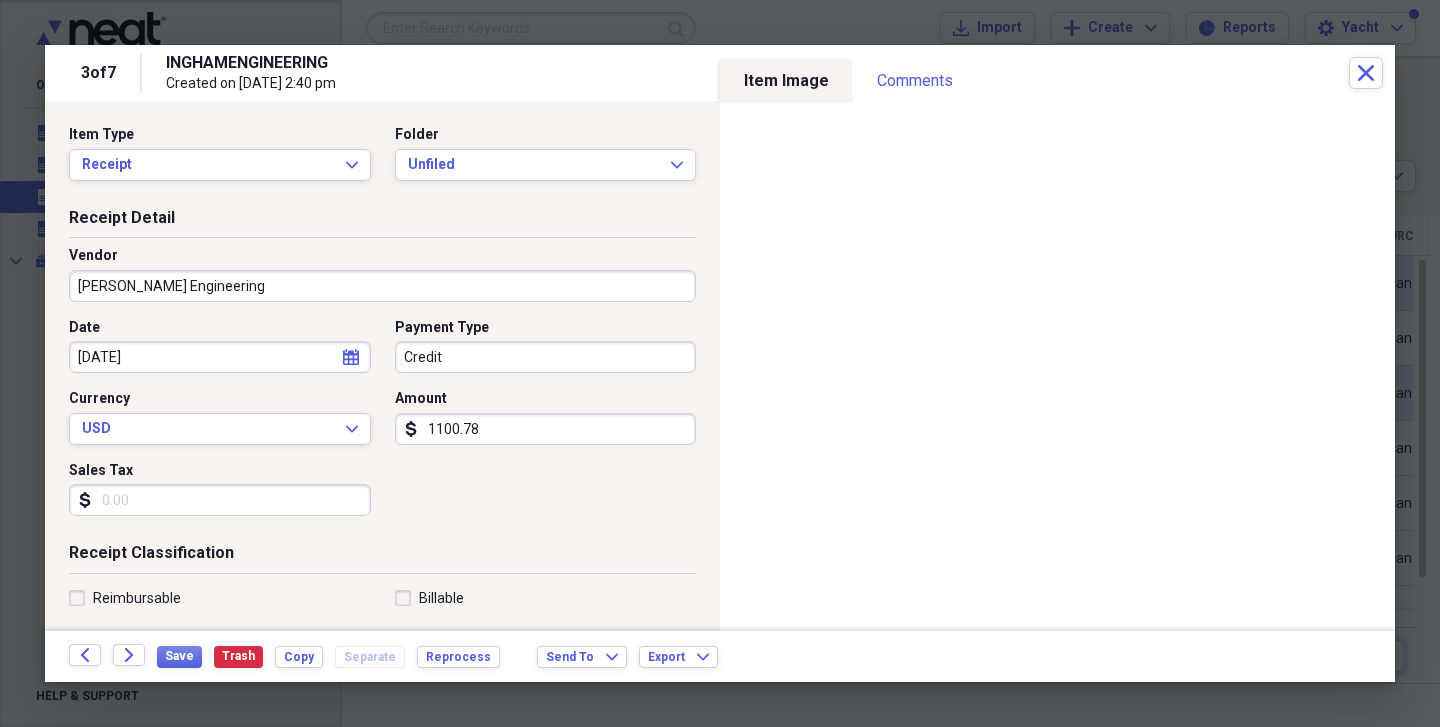 type on "[PERSON_NAME] Engineering" 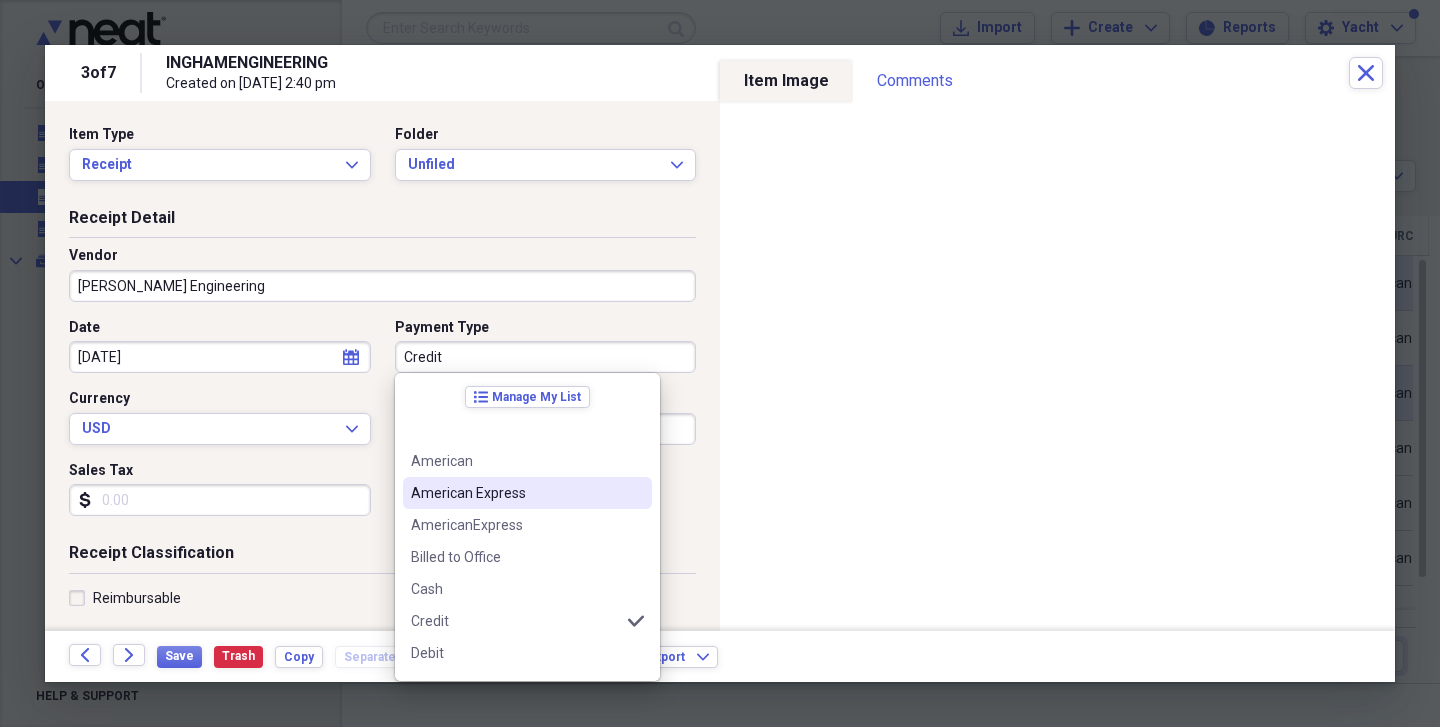 click on "American Express" at bounding box center [515, 493] 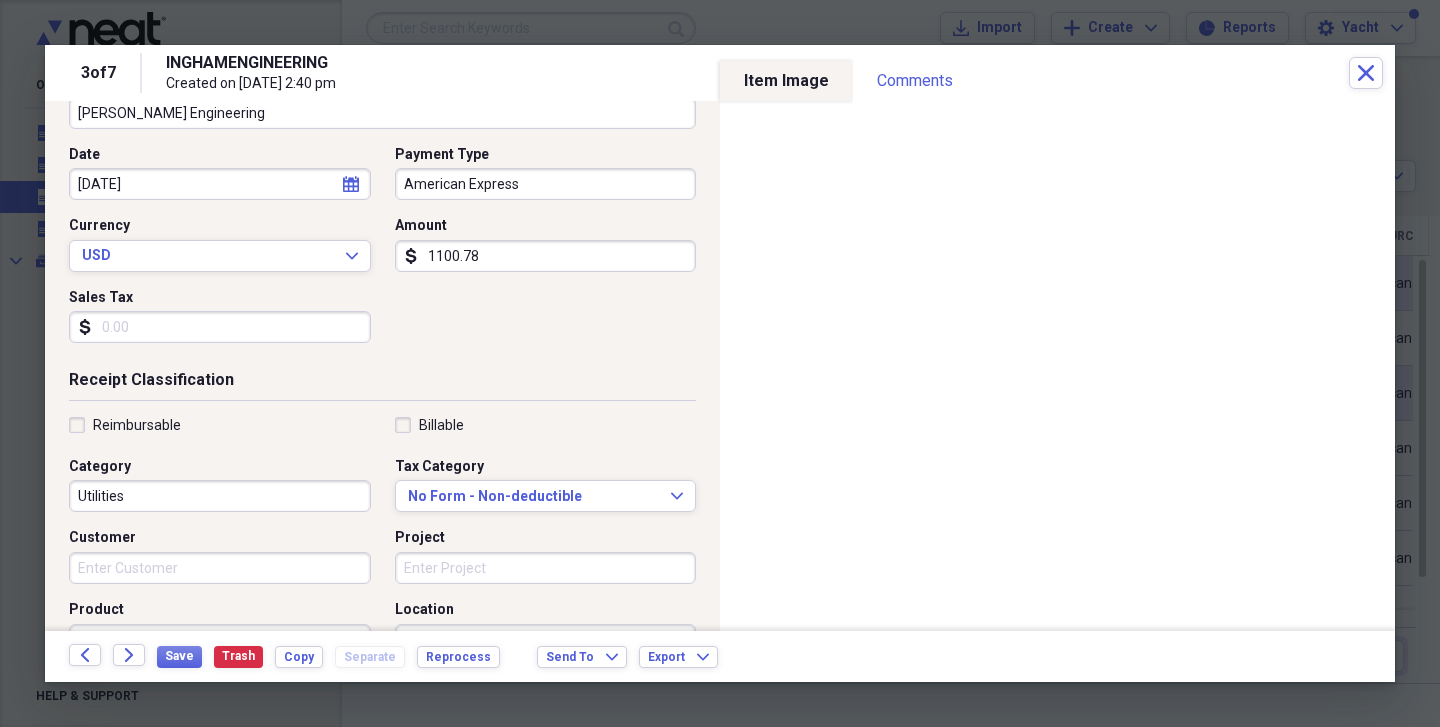 scroll, scrollTop: 200, scrollLeft: 0, axis: vertical 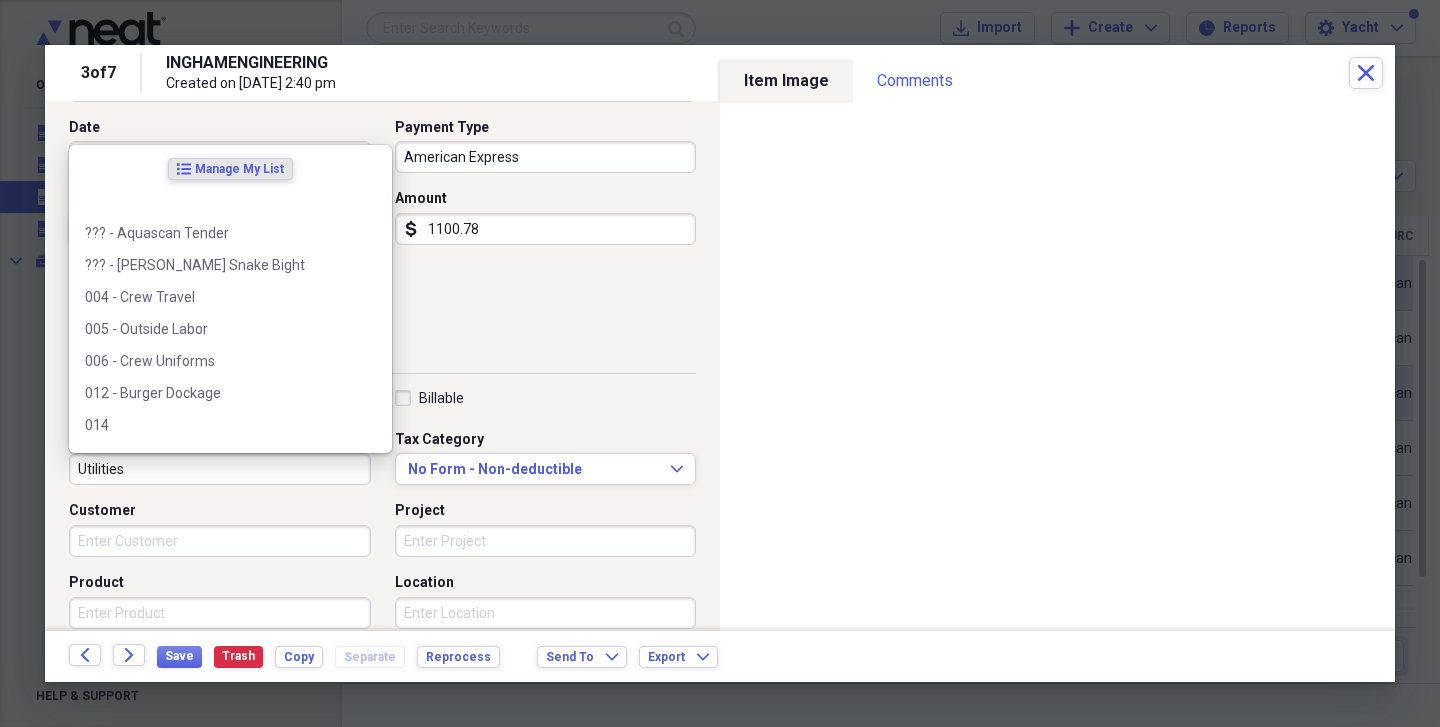 click on "Utilities" at bounding box center [220, 469] 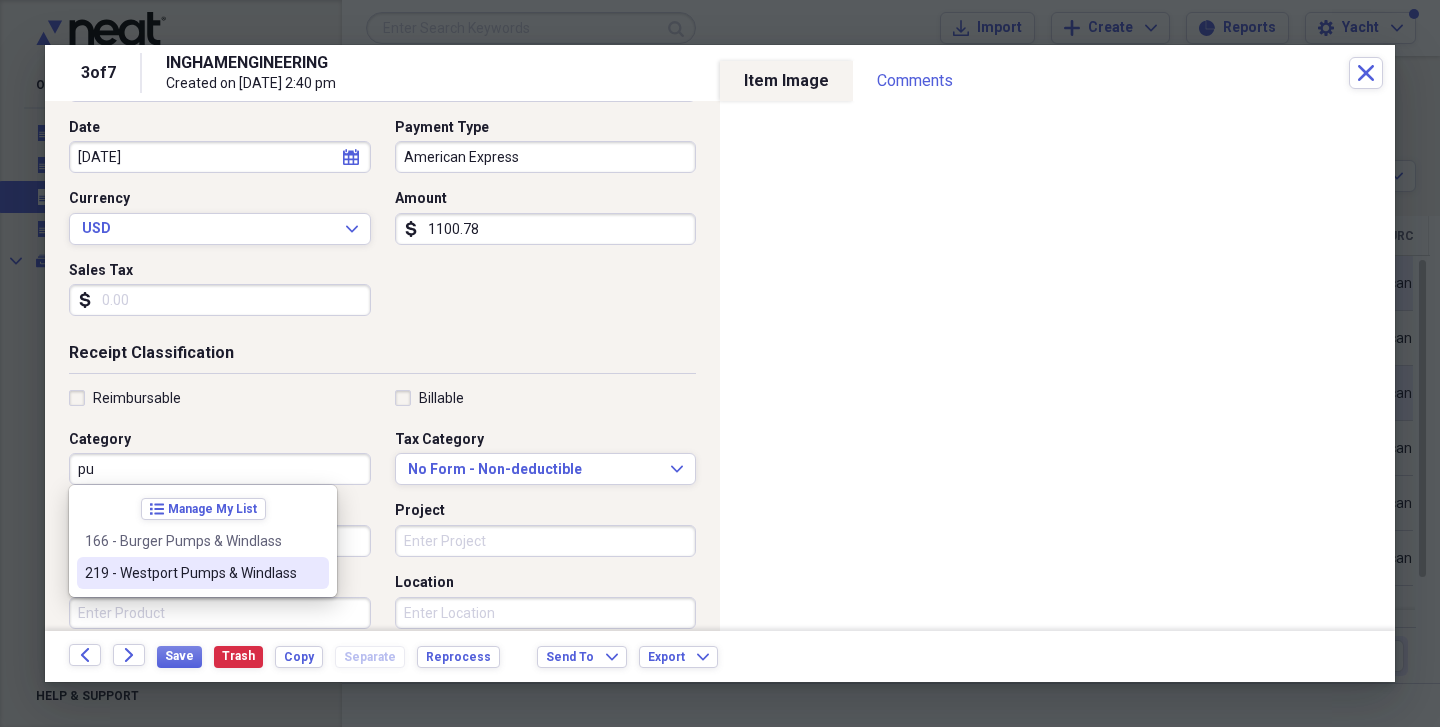 click on "219 - Westport Pumps & Windlass" at bounding box center [191, 573] 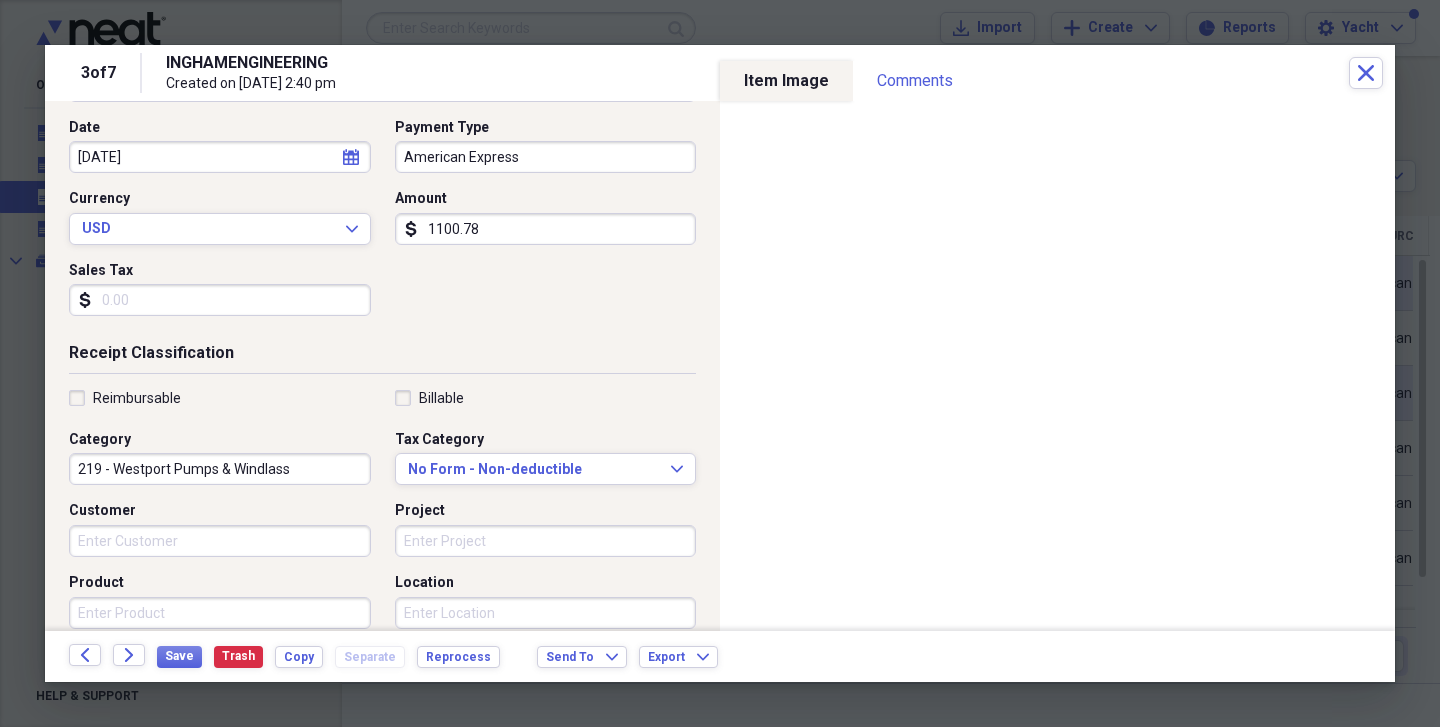 click on "Customer" at bounding box center [220, 541] 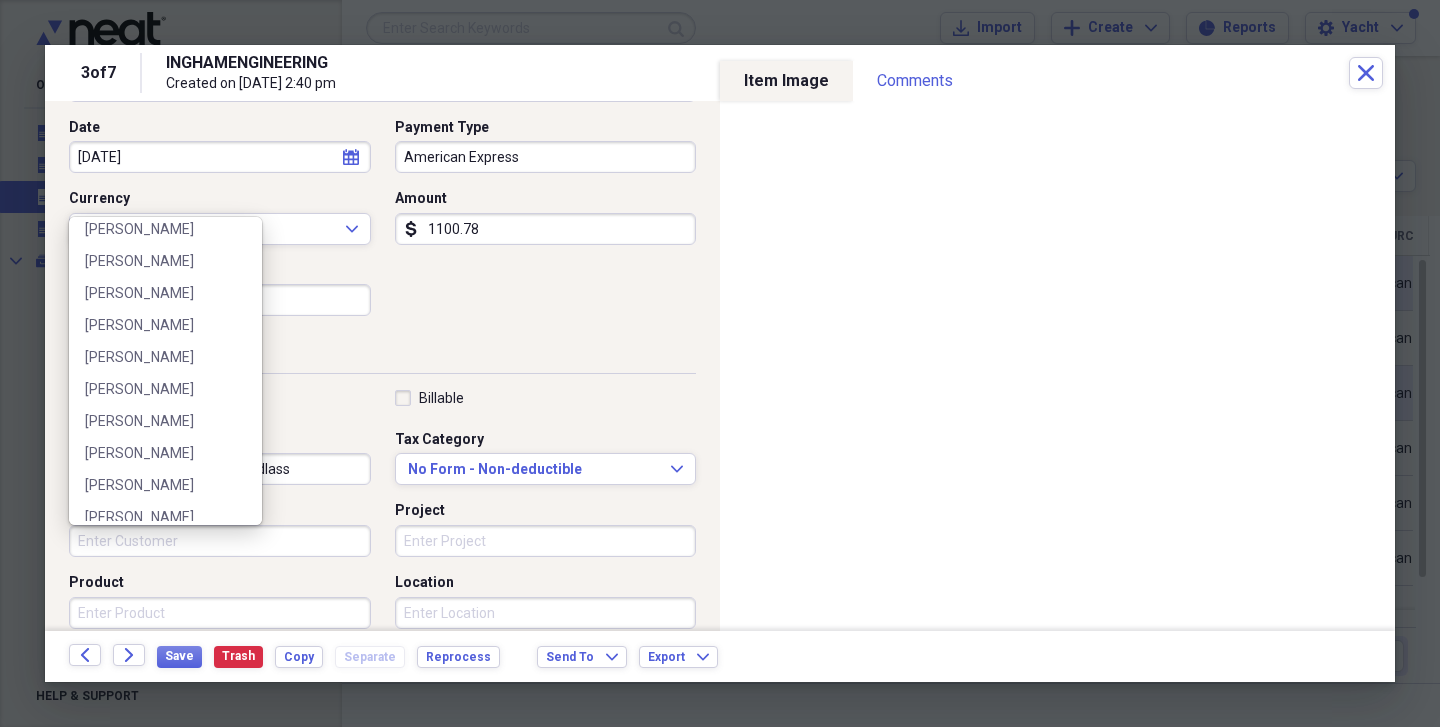 scroll, scrollTop: 499, scrollLeft: 0, axis: vertical 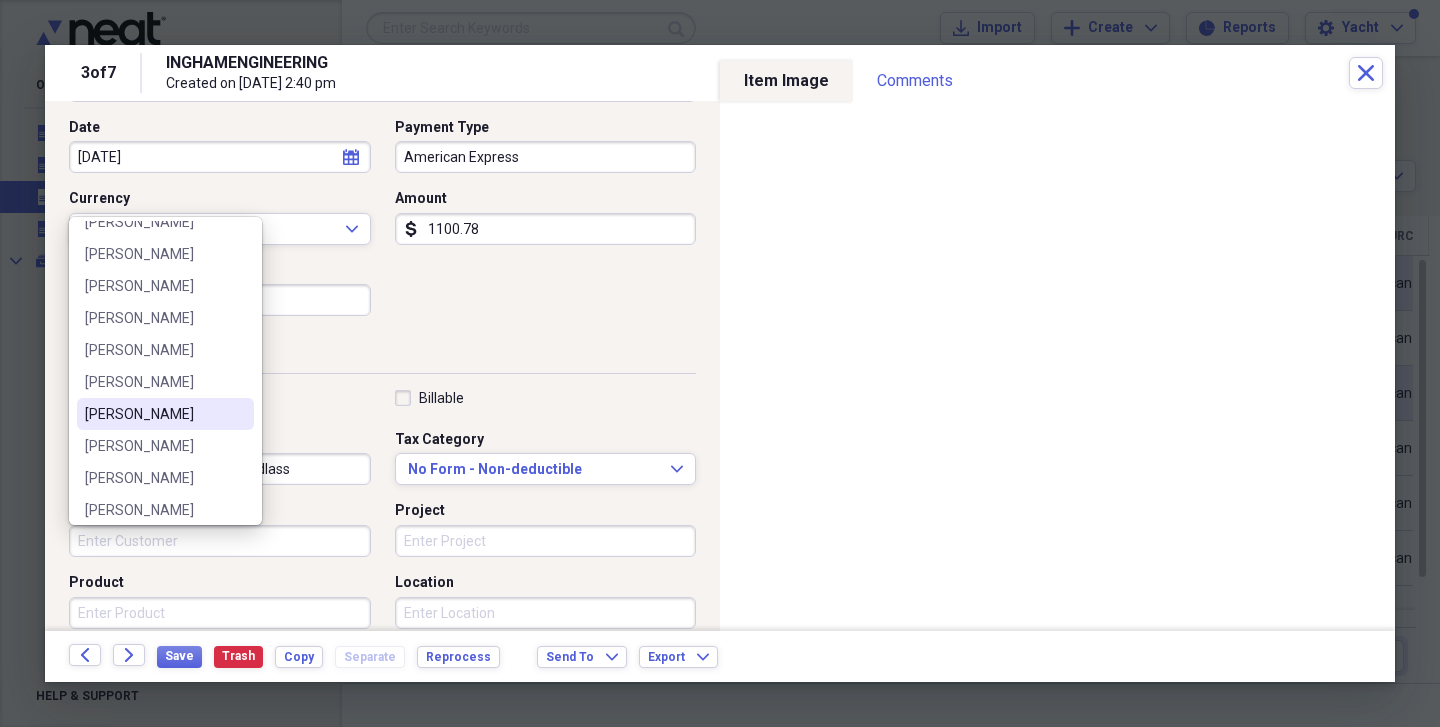 click on "[PERSON_NAME]" at bounding box center [153, 414] 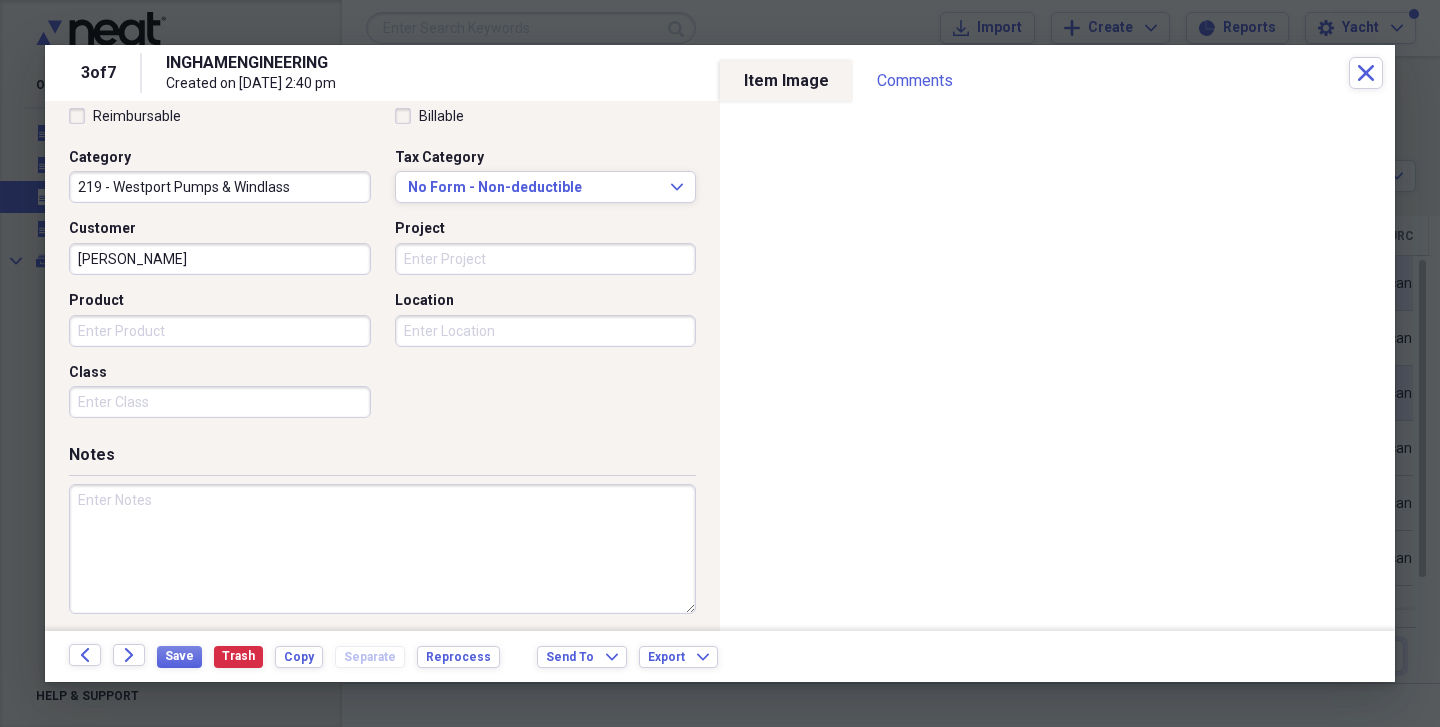 scroll, scrollTop: 491, scrollLeft: 0, axis: vertical 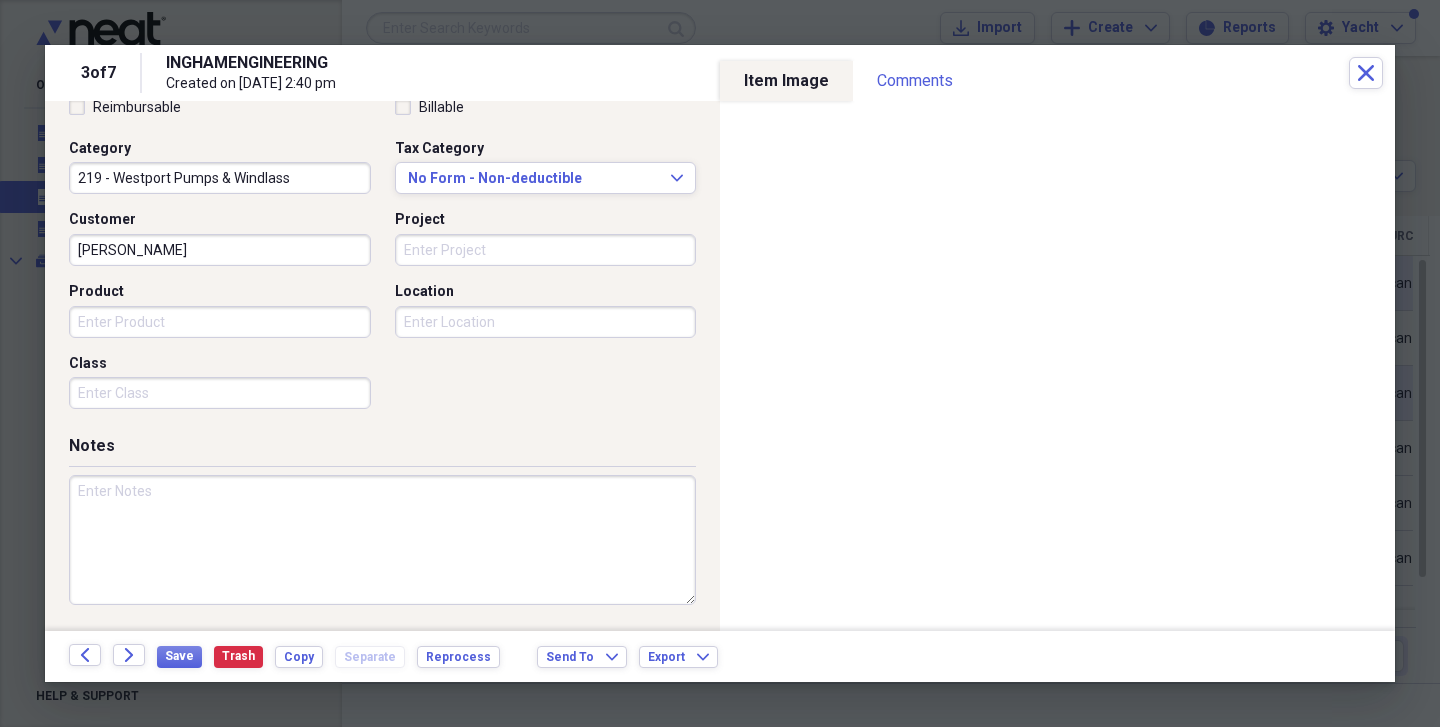 click at bounding box center (382, 540) 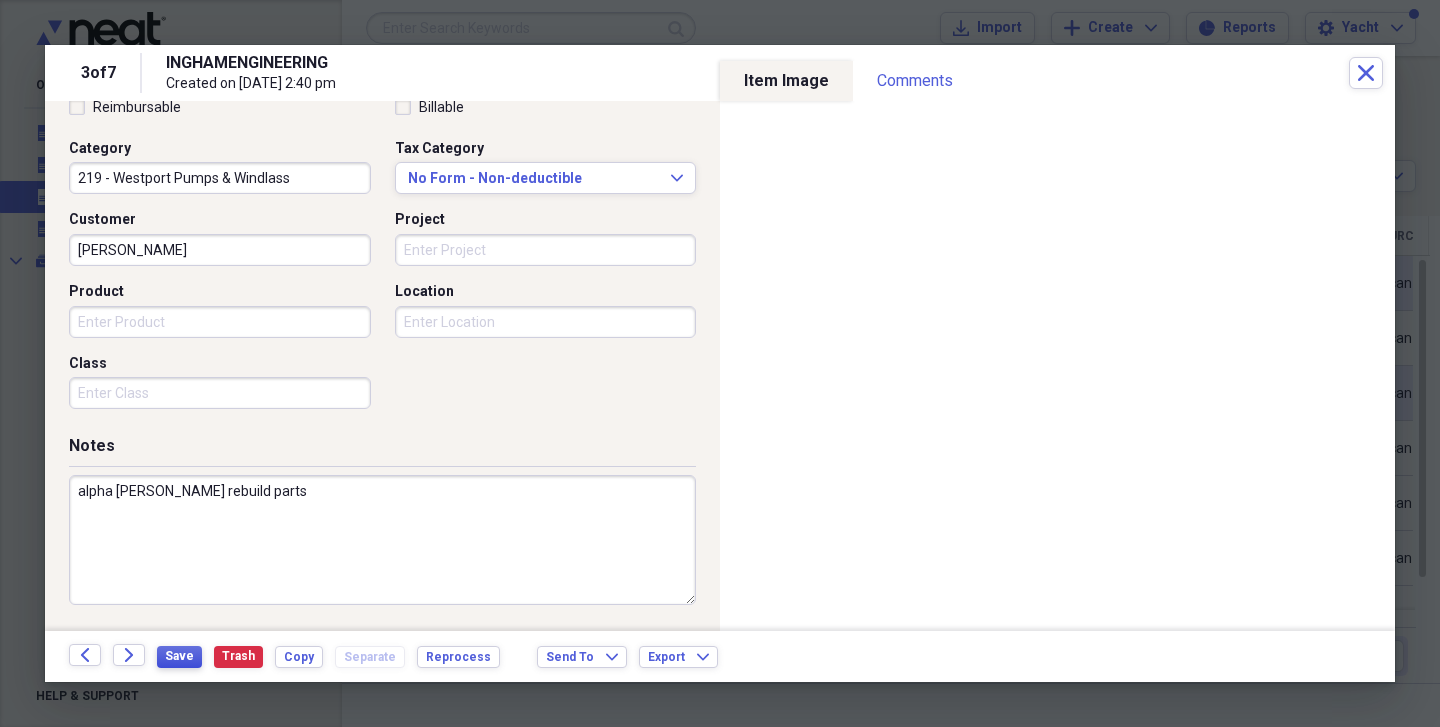 type on "alpha [PERSON_NAME] rebuild parts" 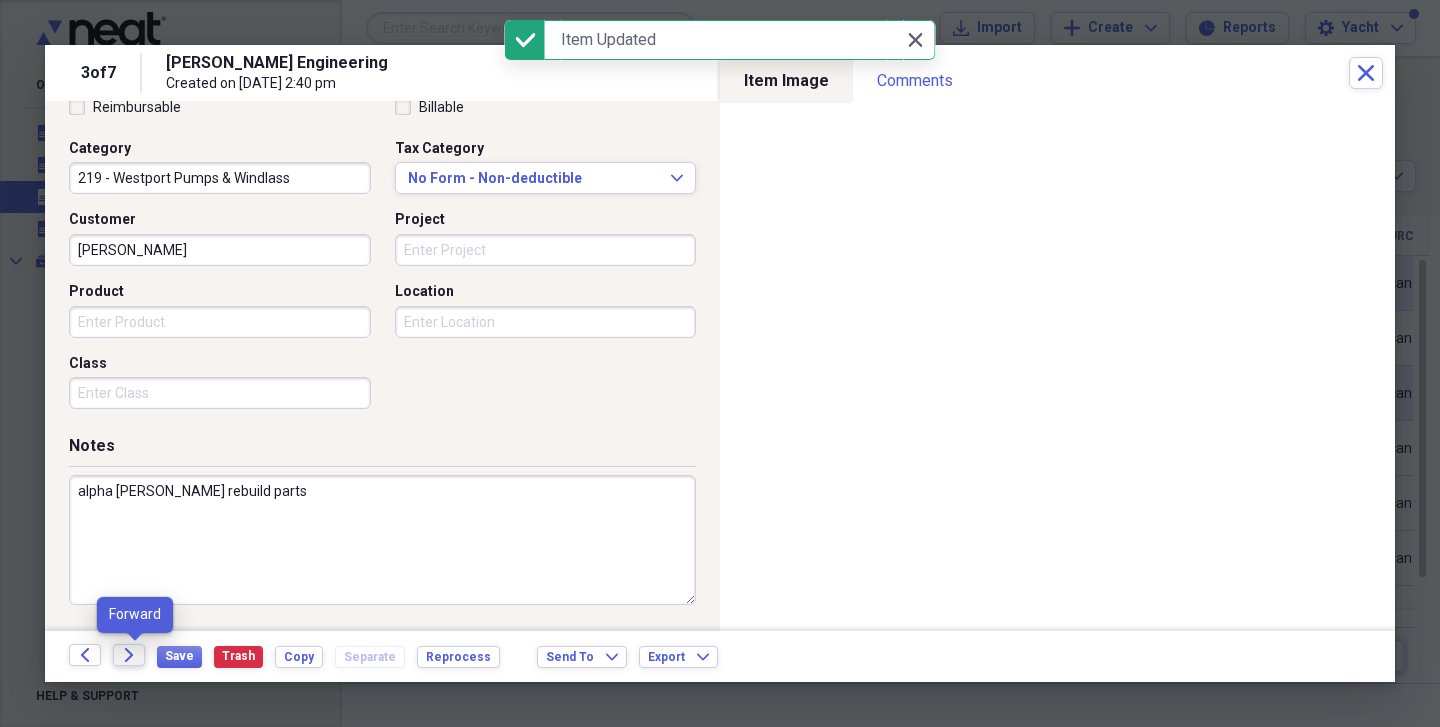 click on "Forward" at bounding box center (129, 655) 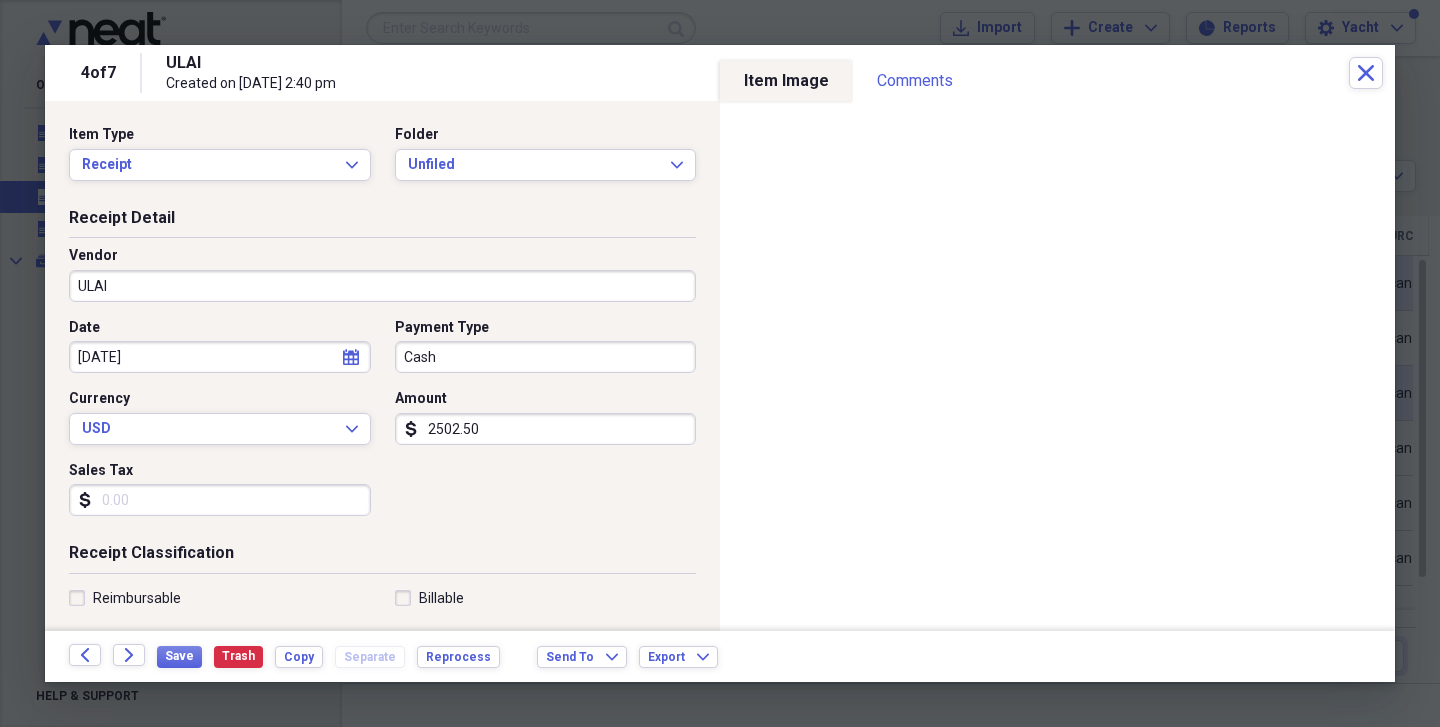 click on "ULAI" at bounding box center (382, 286) 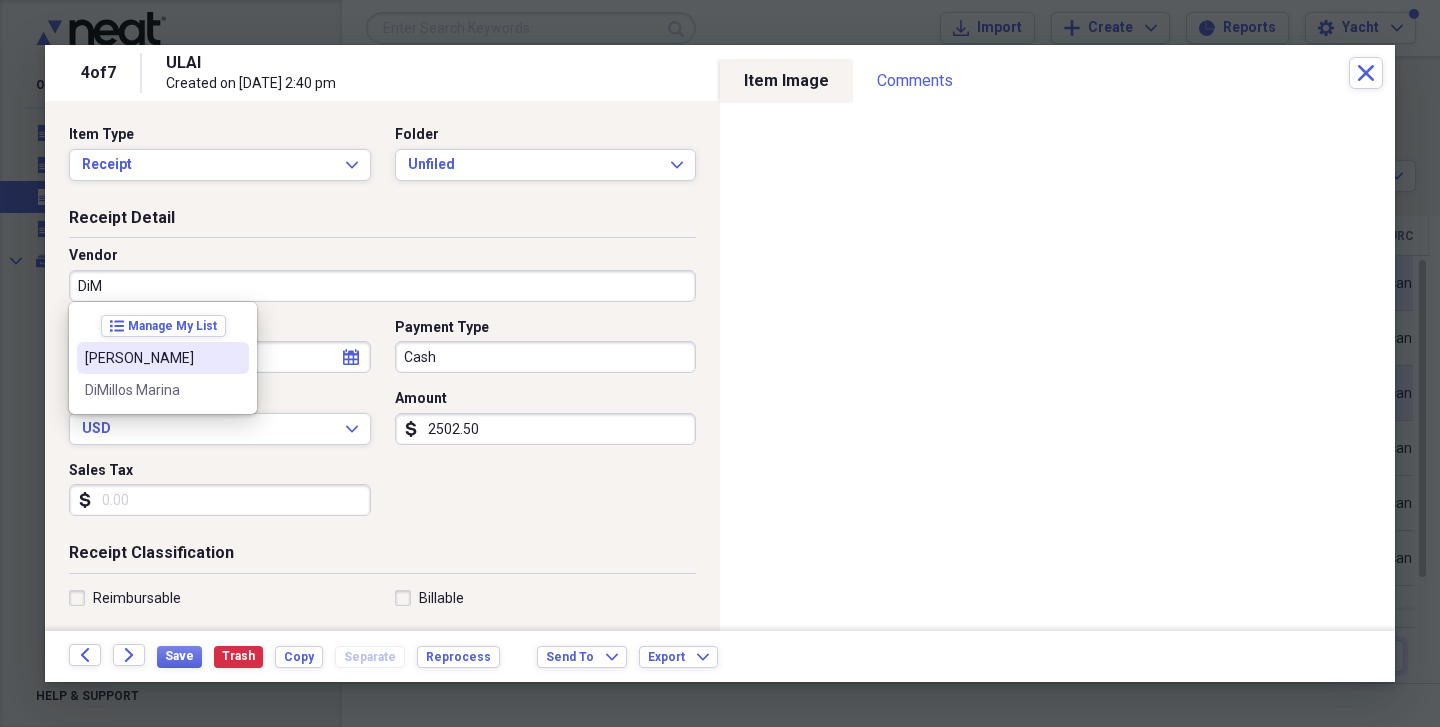 click on "[PERSON_NAME]" at bounding box center [151, 358] 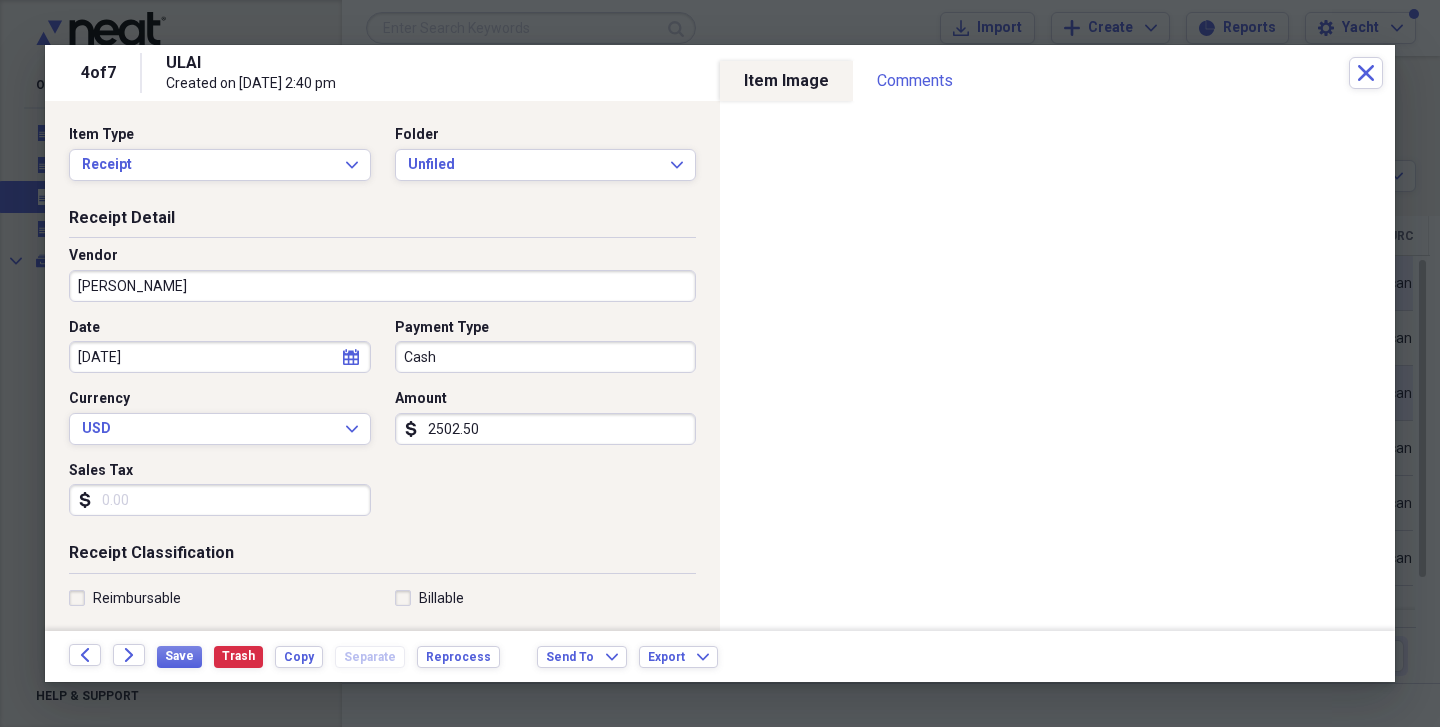 type on "158 - Misc. Expenses" 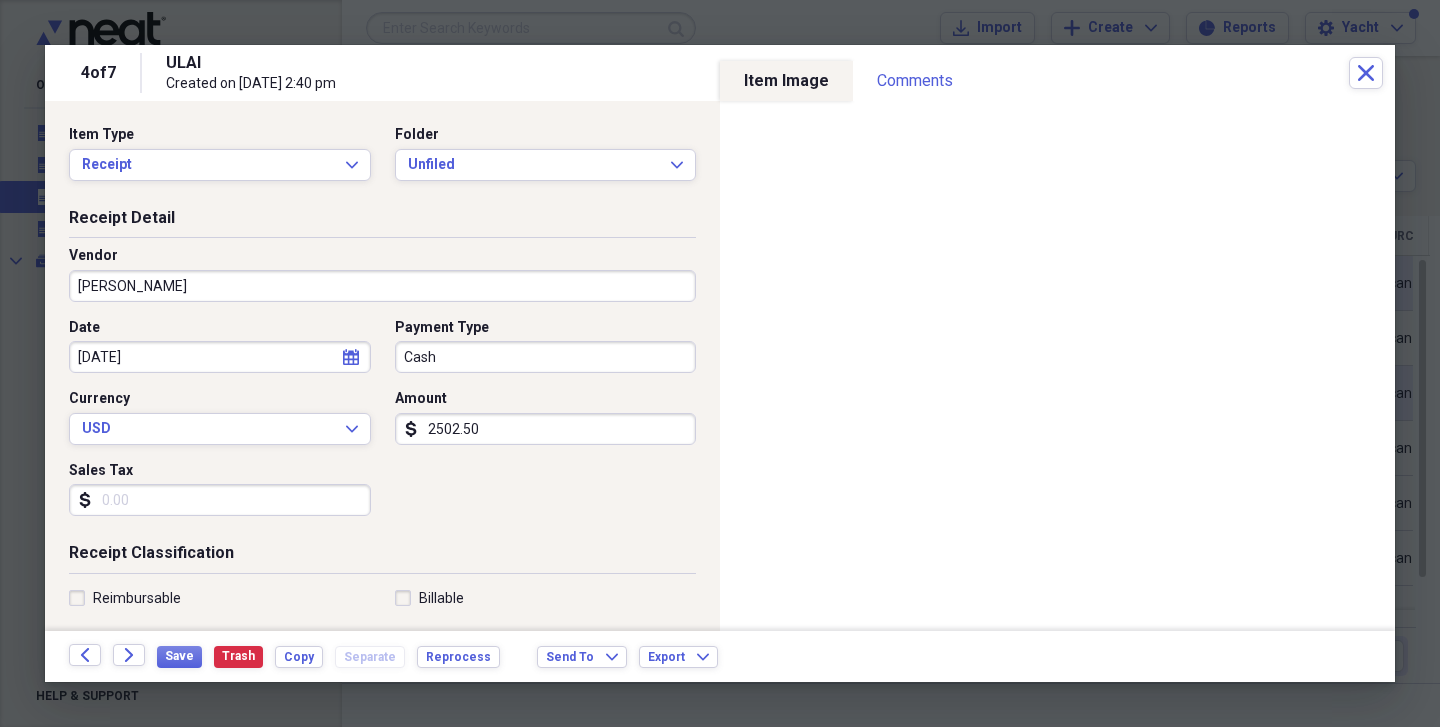 click on "Cash" at bounding box center (546, 357) 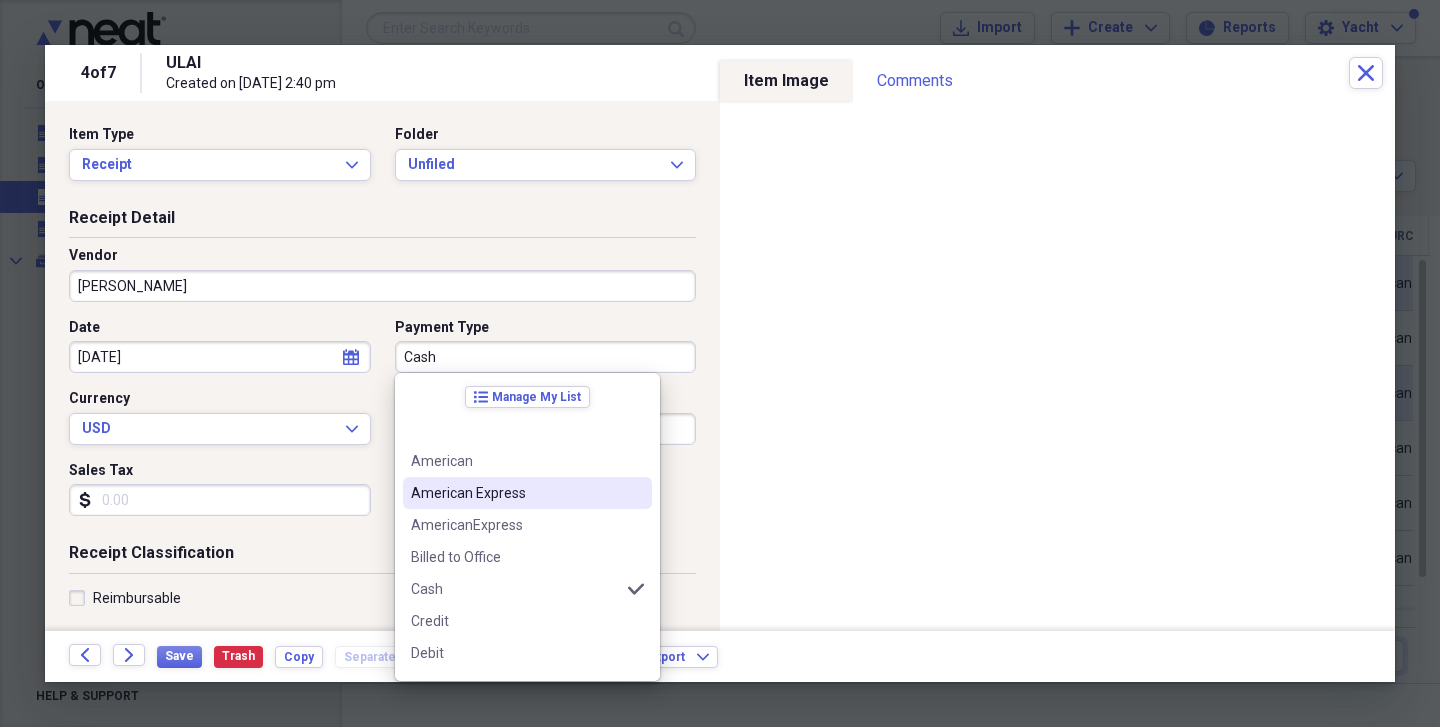 click on "American Express" at bounding box center (515, 493) 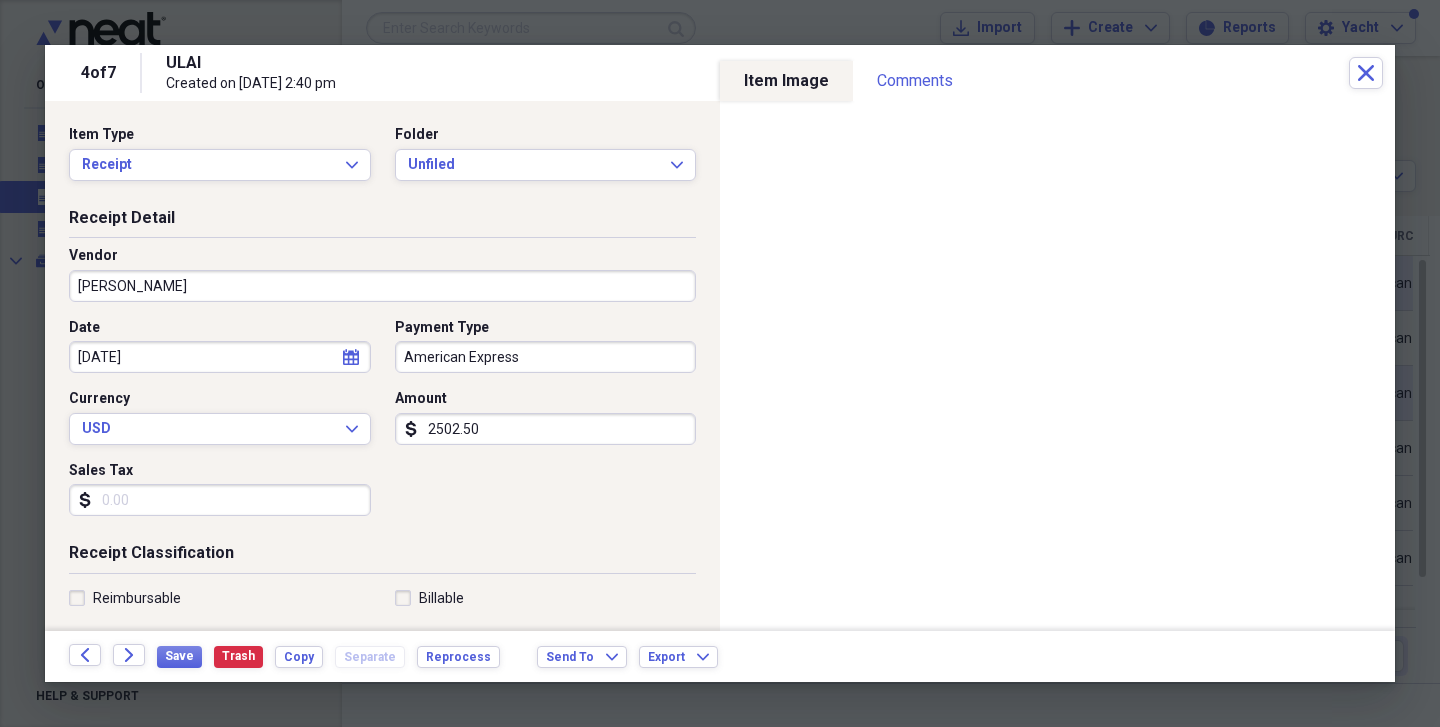 click on "calendar" 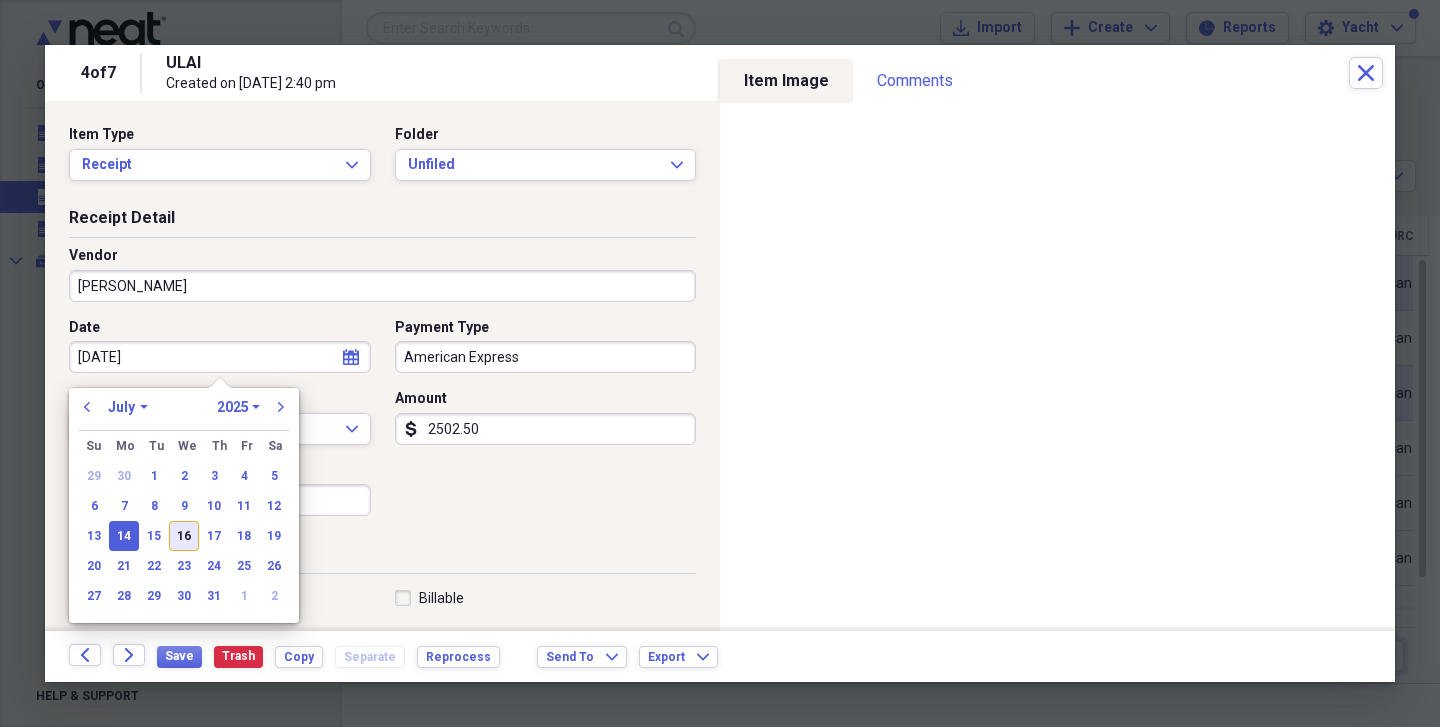 click on "16" at bounding box center [184, 536] 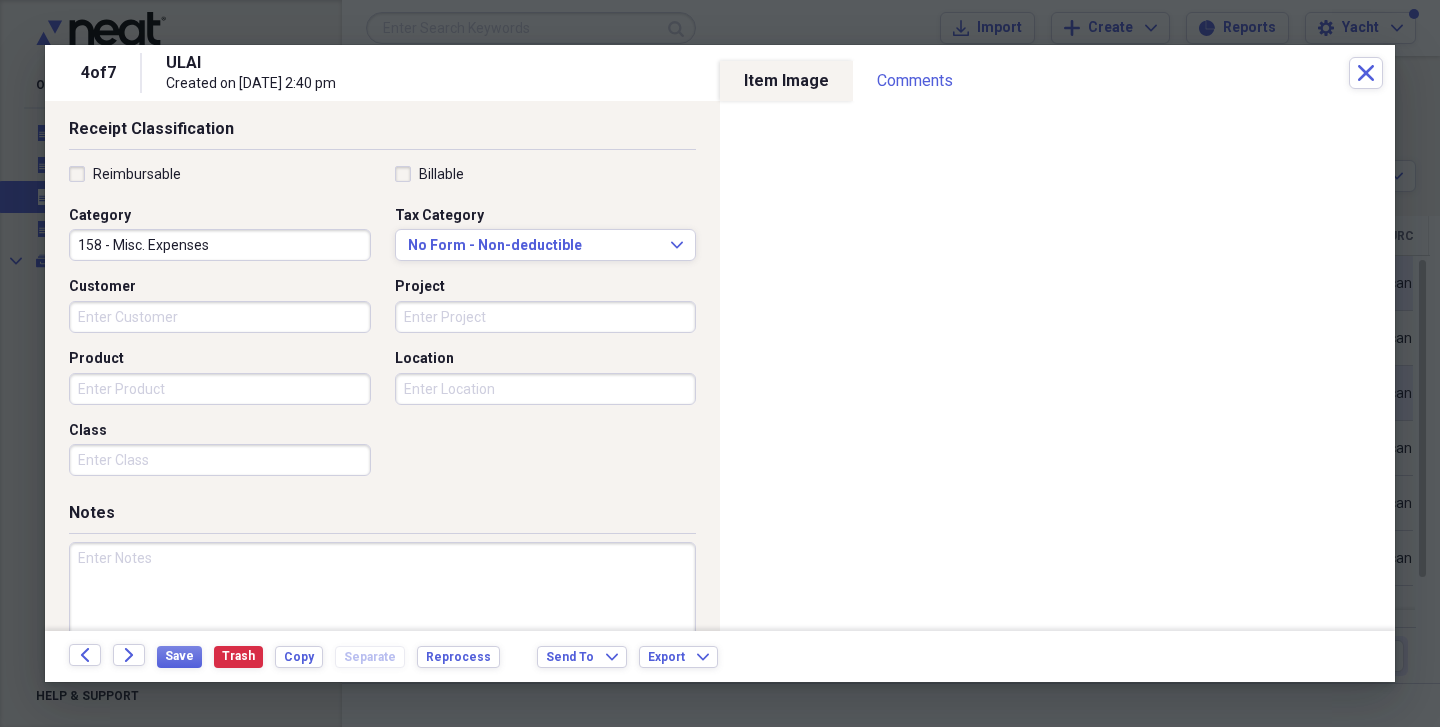 scroll, scrollTop: 452, scrollLeft: 0, axis: vertical 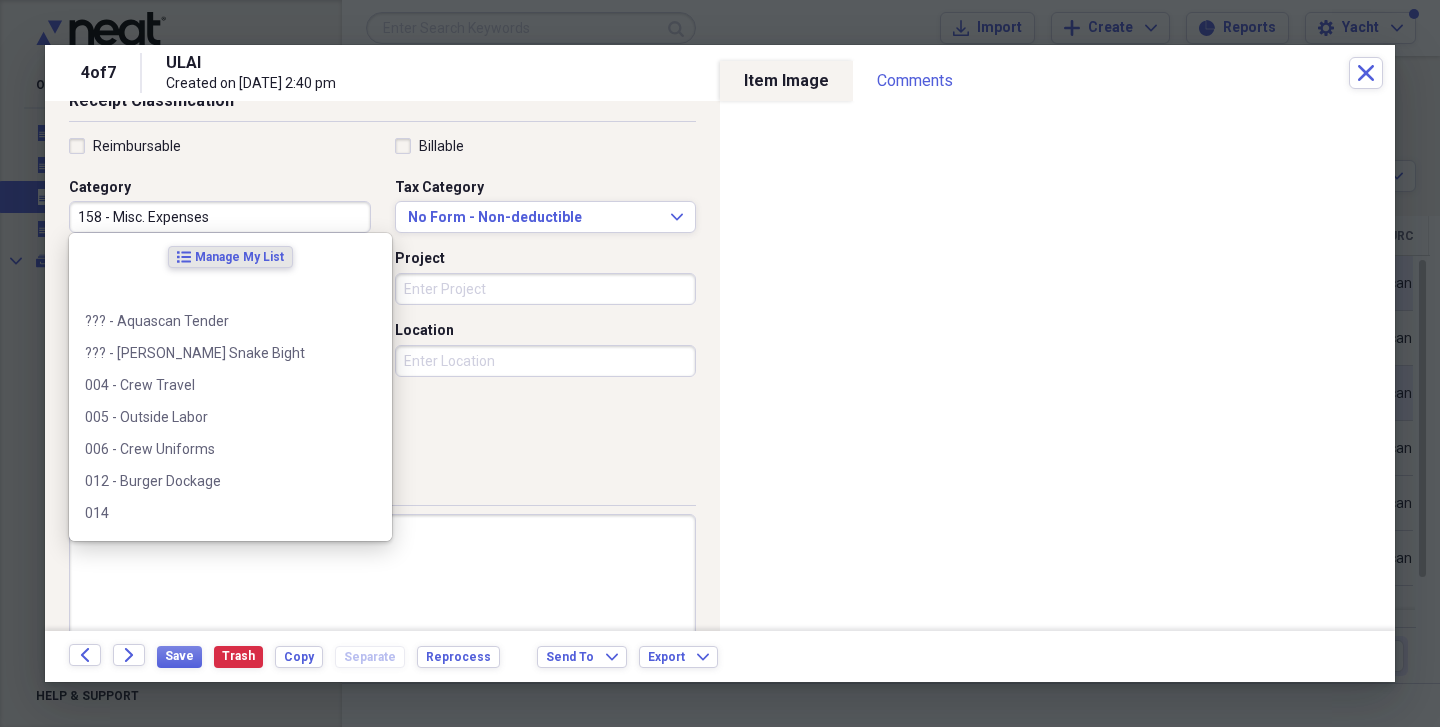 click on "158 - Misc. Expenses" at bounding box center [220, 217] 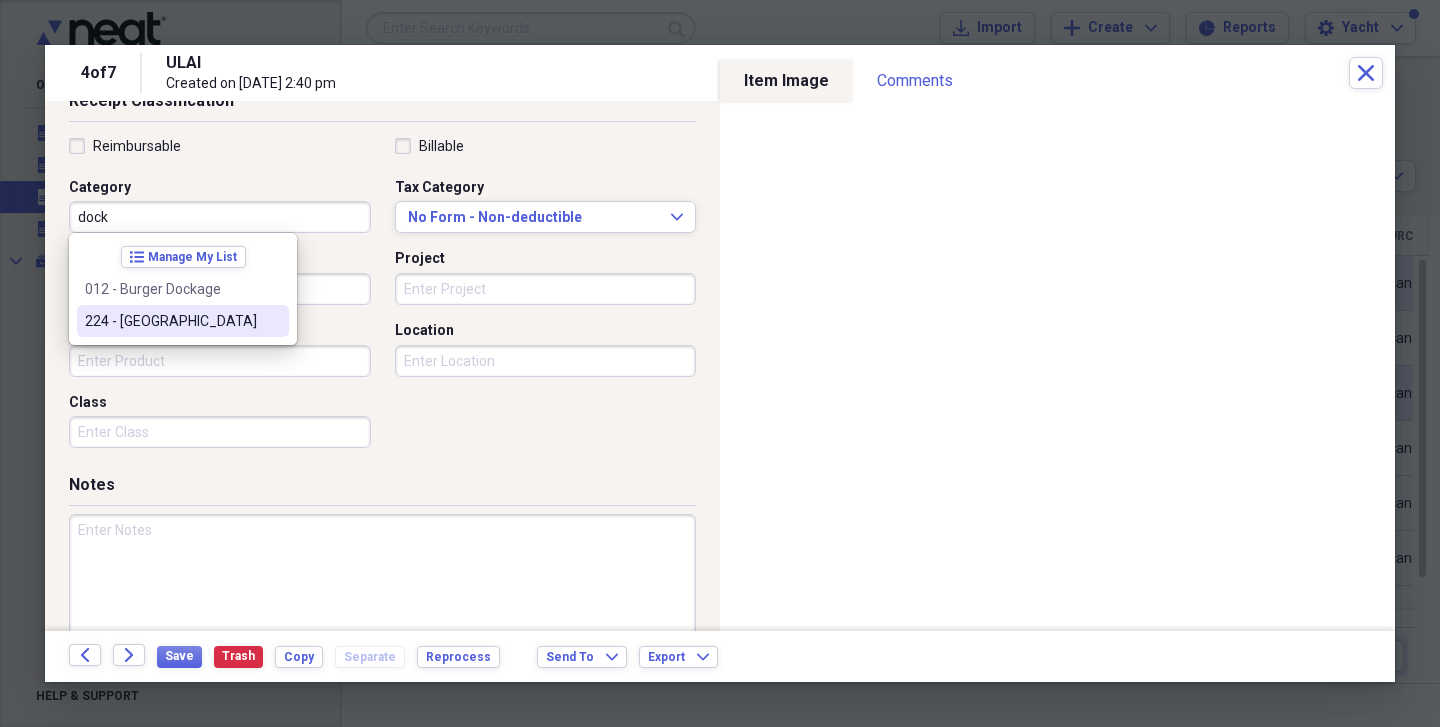 click on "224 - [GEOGRAPHIC_DATA]" at bounding box center (171, 321) 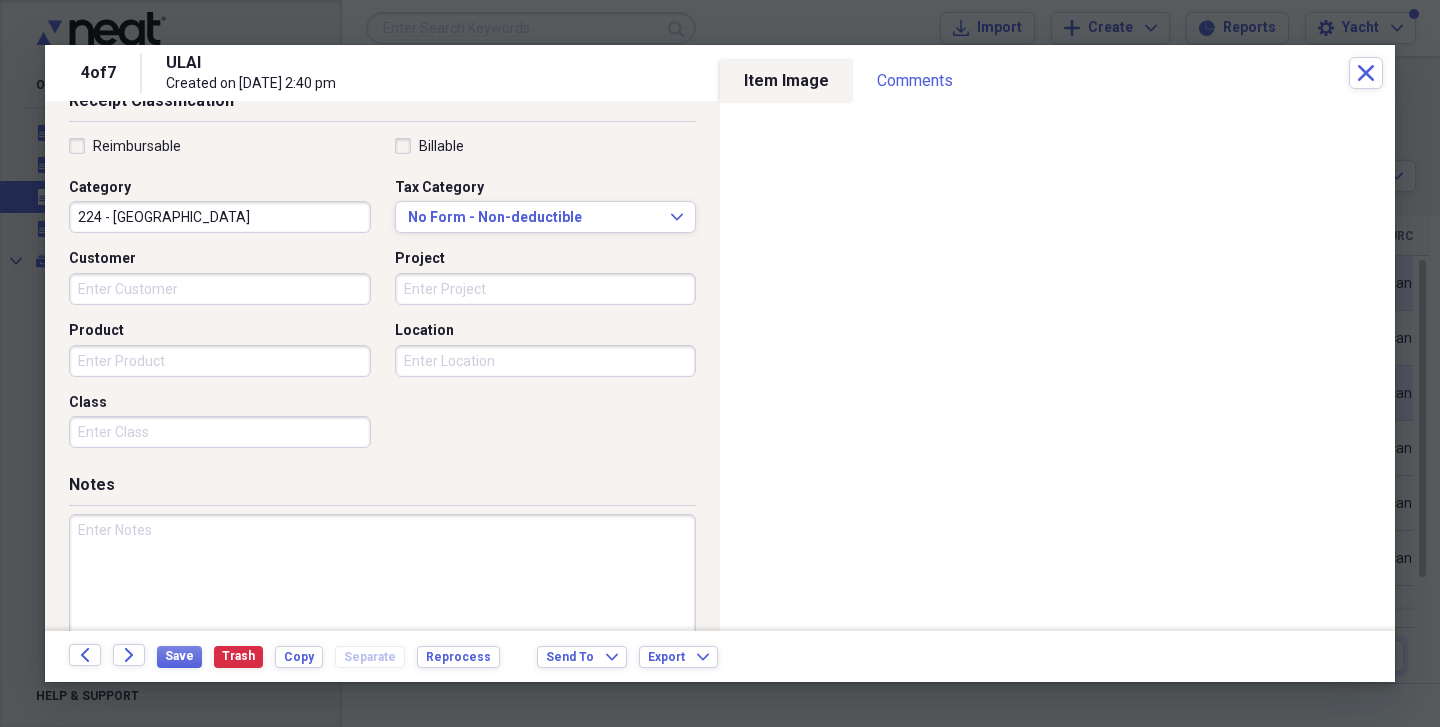 click on "Customer" at bounding box center [220, 289] 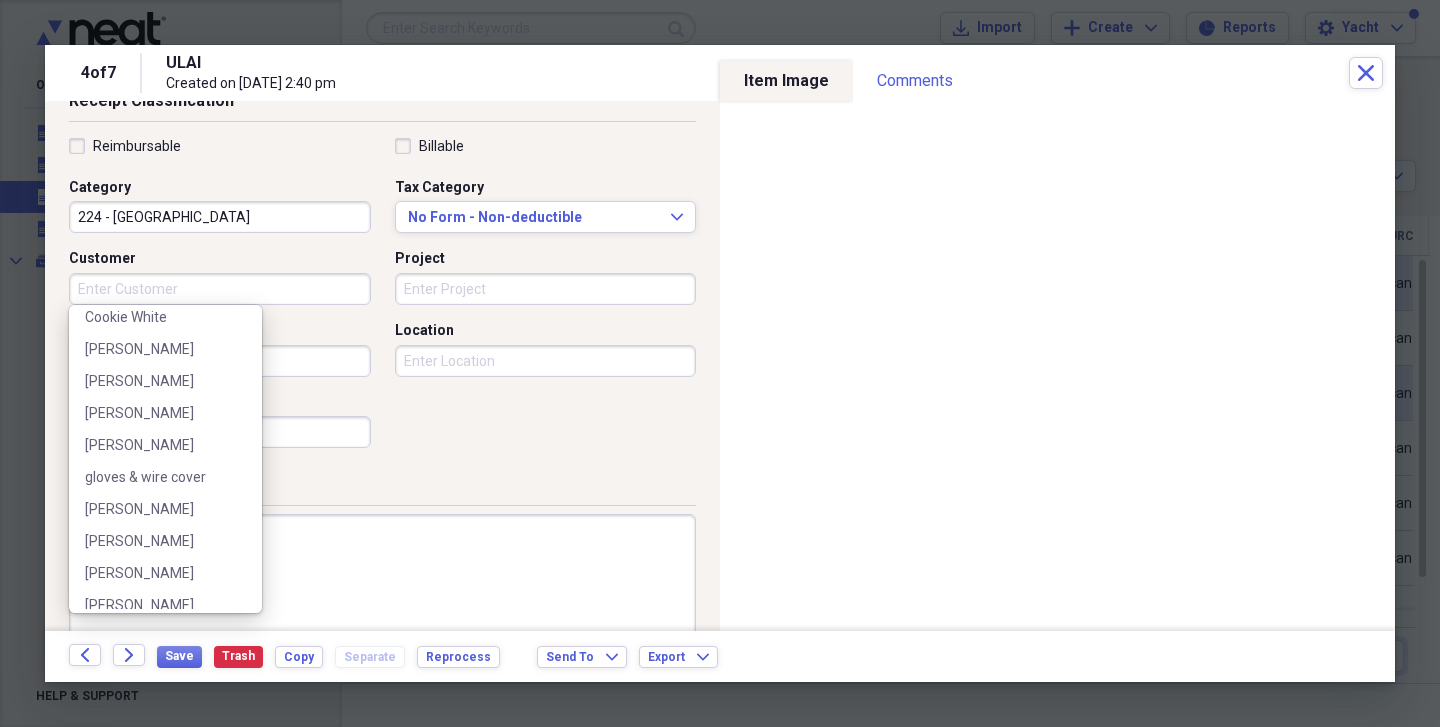scroll, scrollTop: 303, scrollLeft: 0, axis: vertical 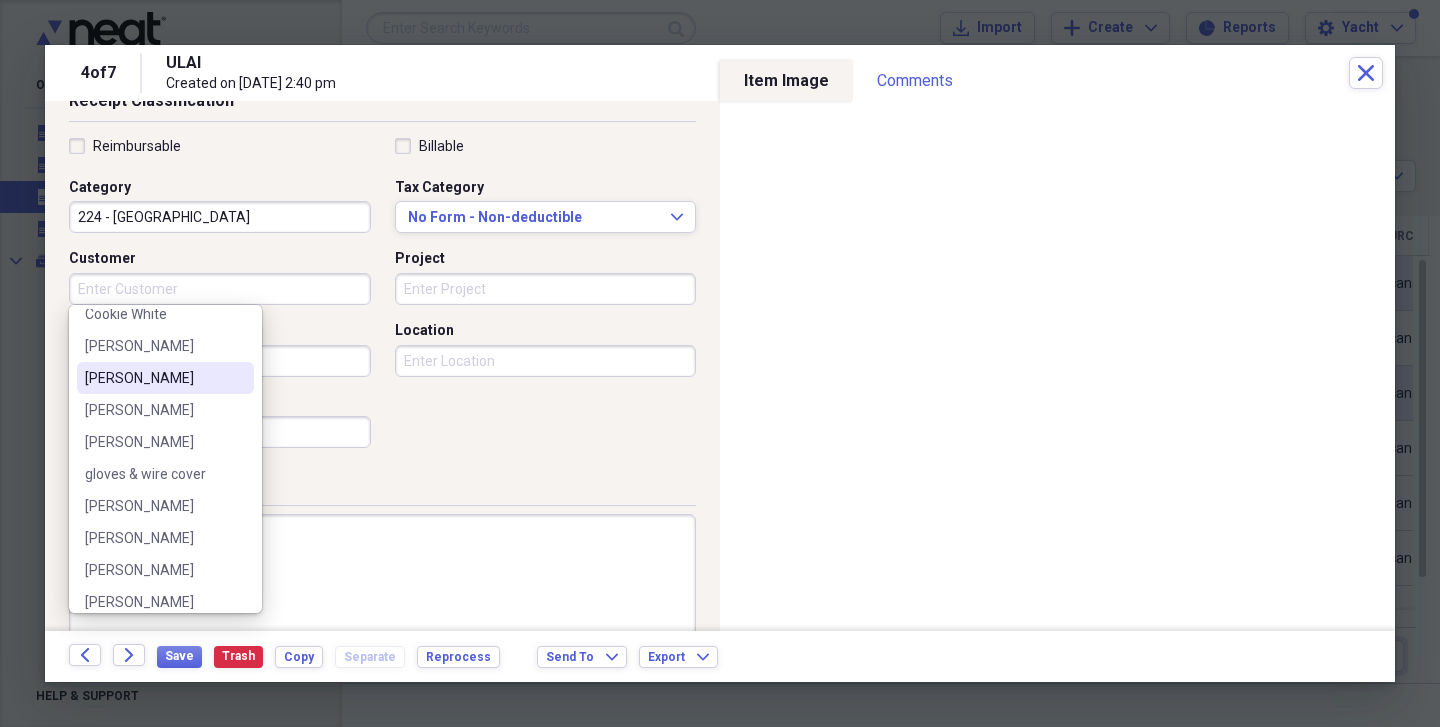 click on "[PERSON_NAME]" at bounding box center (153, 378) 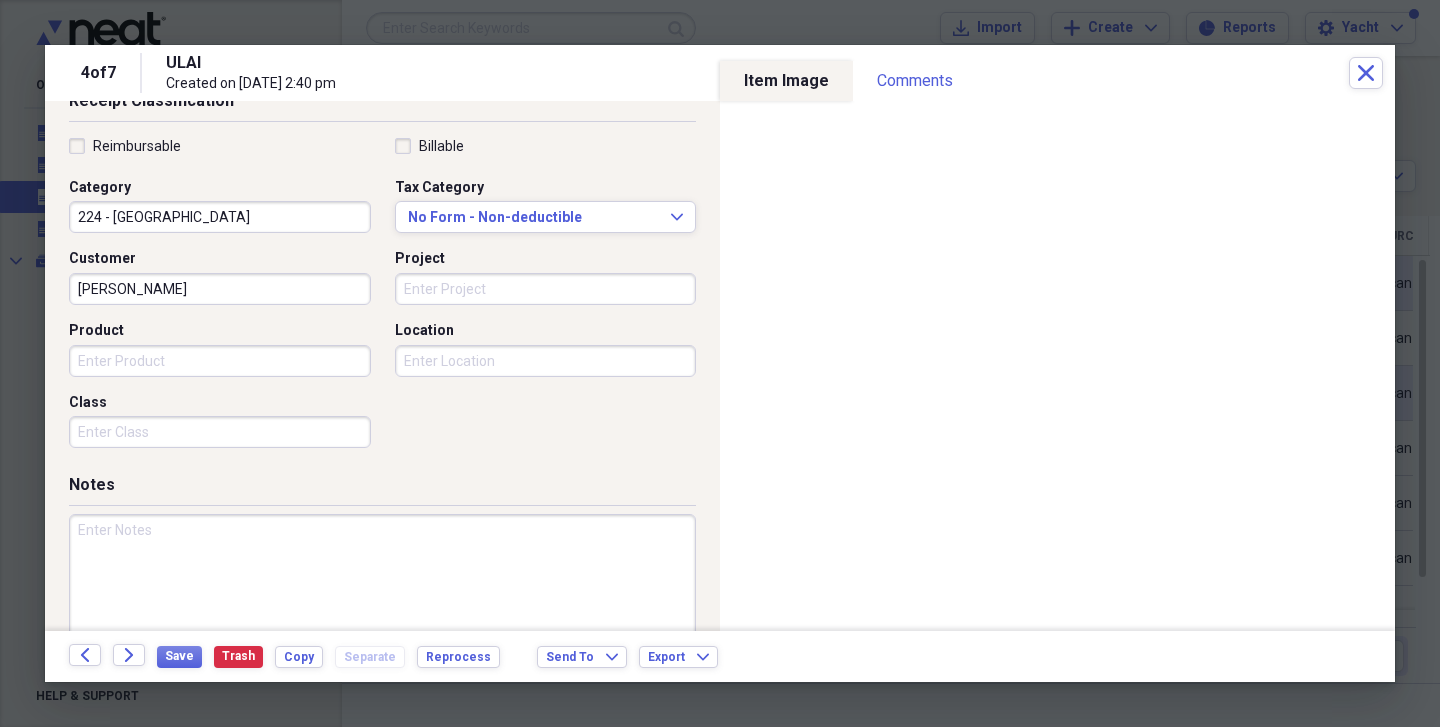 scroll, scrollTop: 491, scrollLeft: 0, axis: vertical 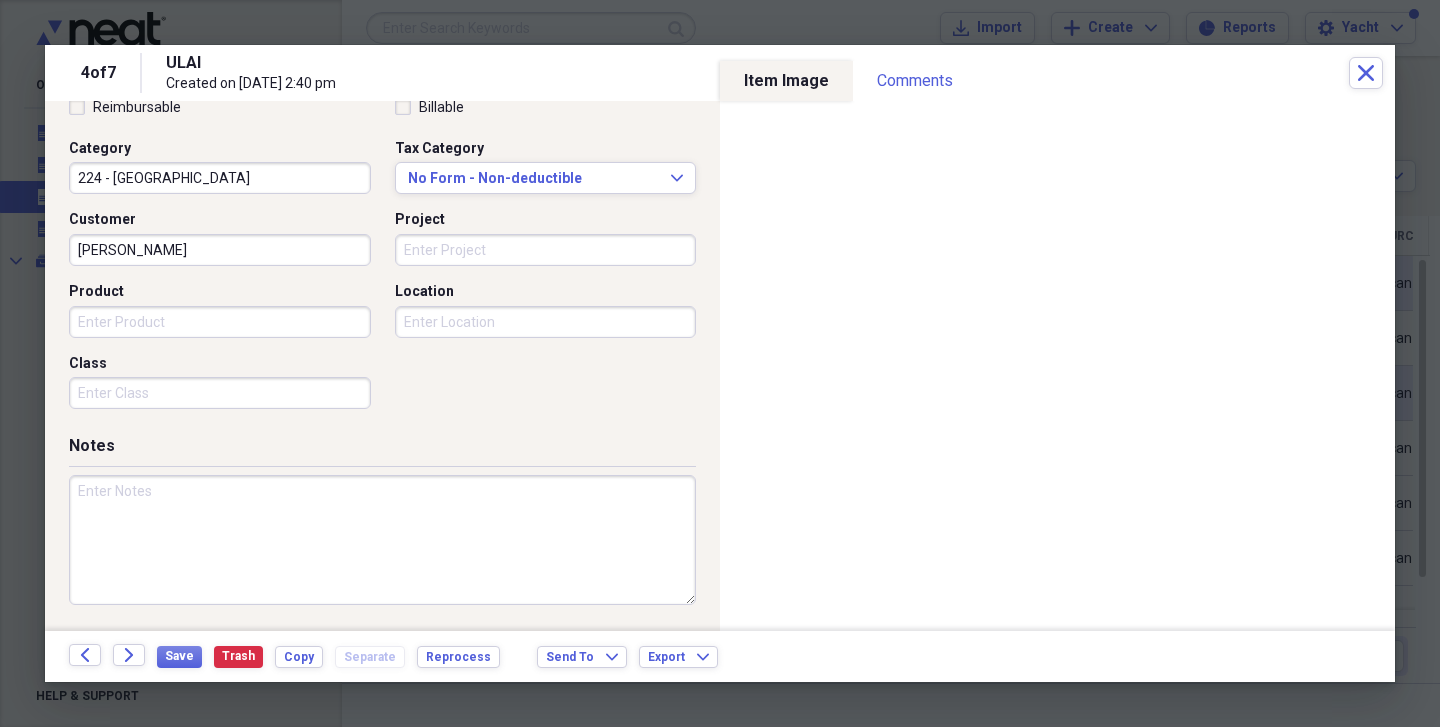 click at bounding box center (382, 540) 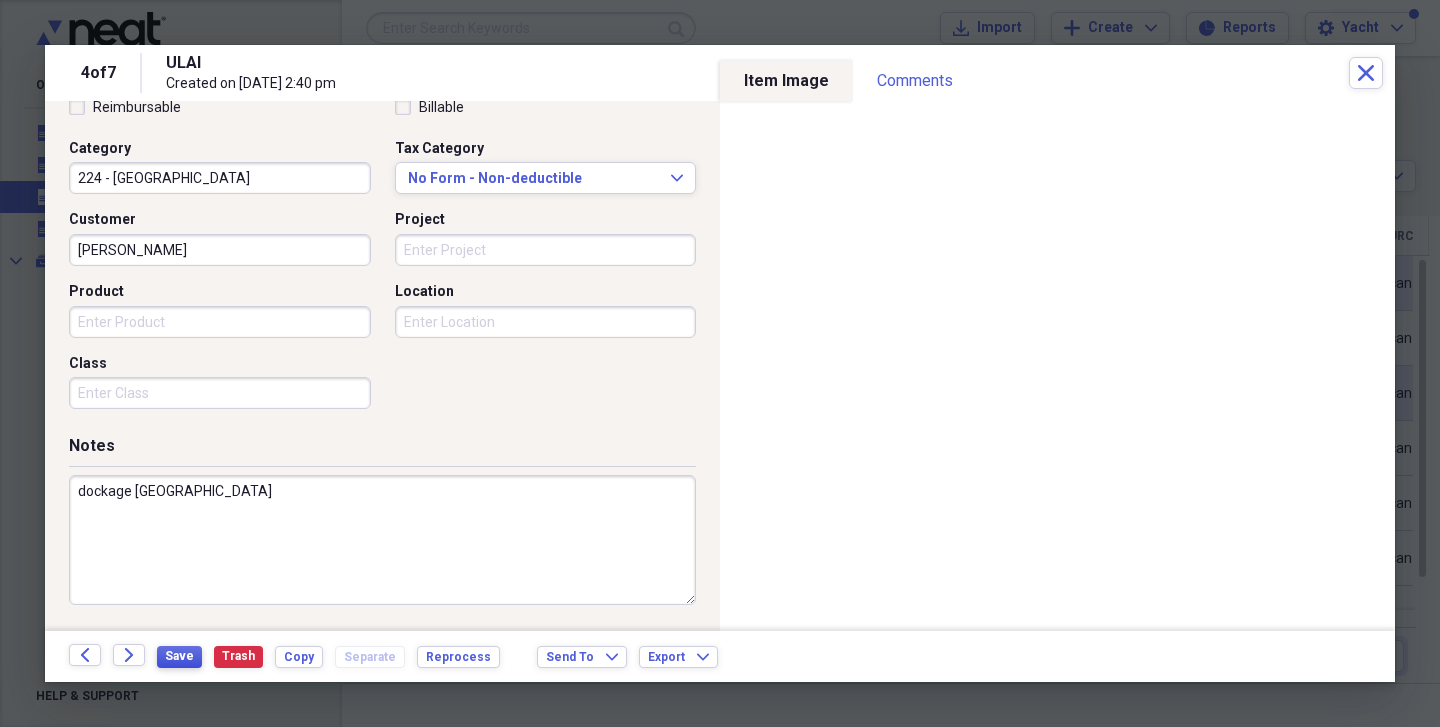 type on "dockage [GEOGRAPHIC_DATA]" 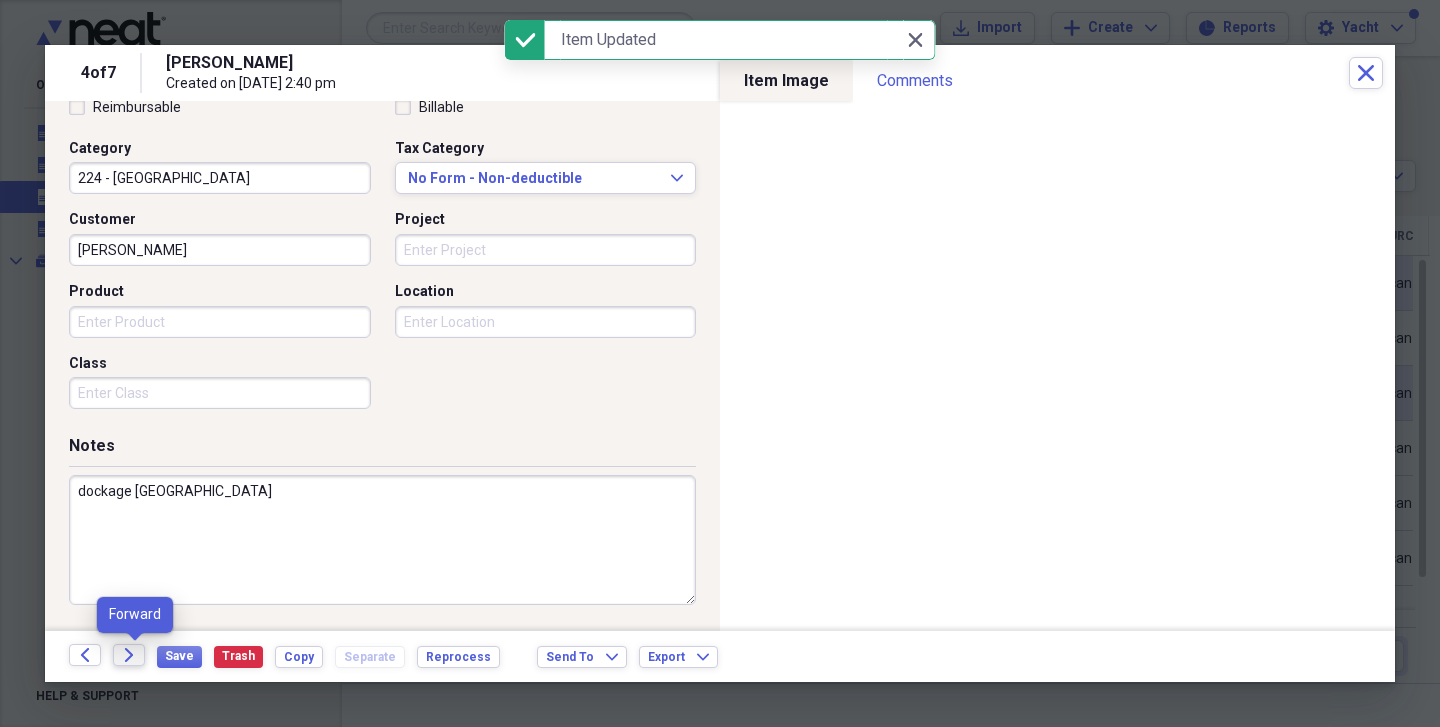 click on "Forward" 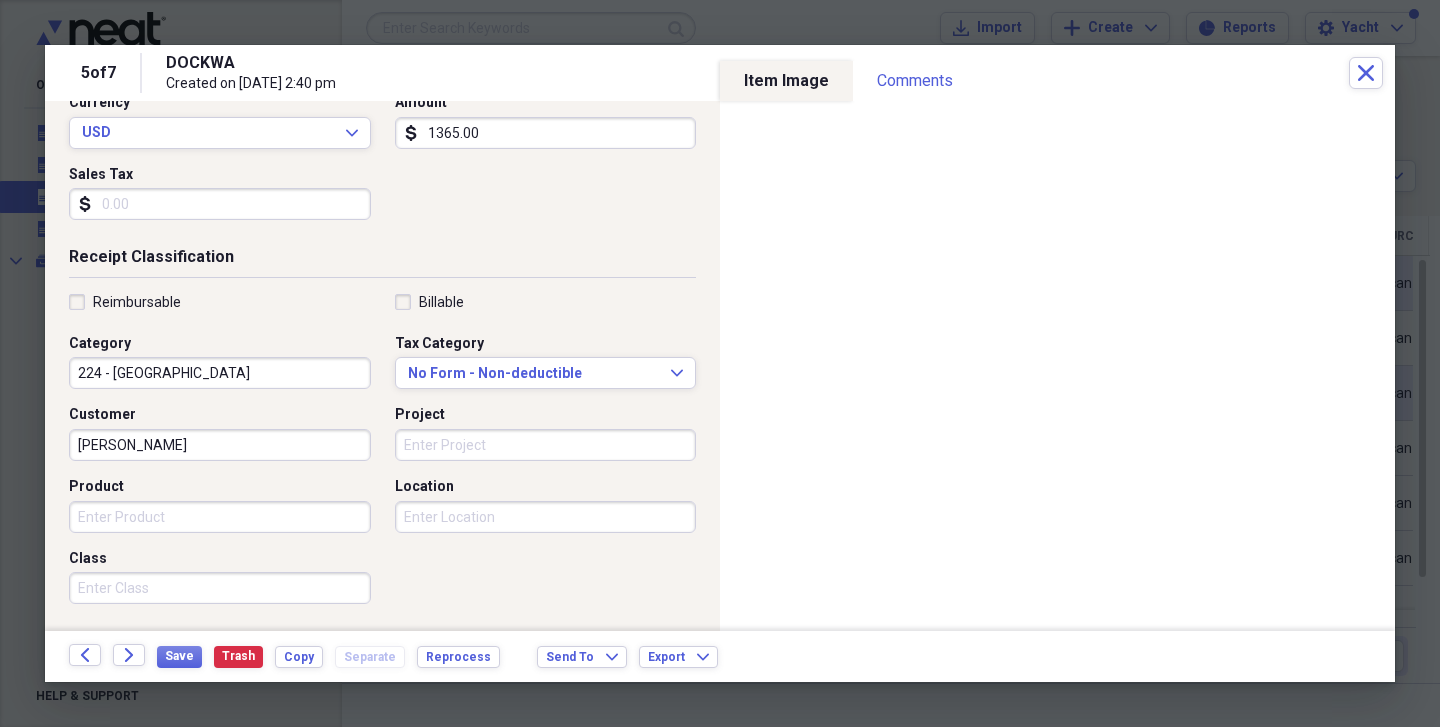 scroll, scrollTop: 0, scrollLeft: 0, axis: both 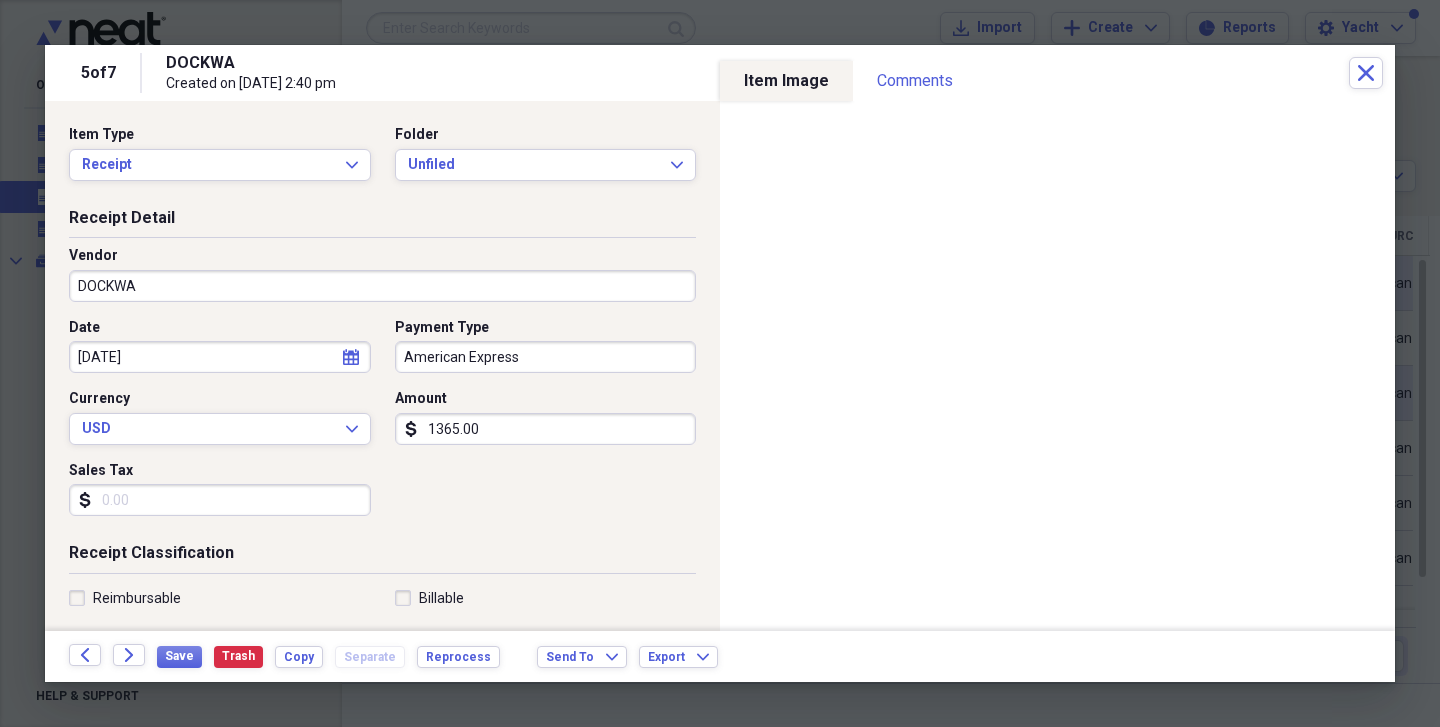 click on "DOCKWA" at bounding box center [382, 286] 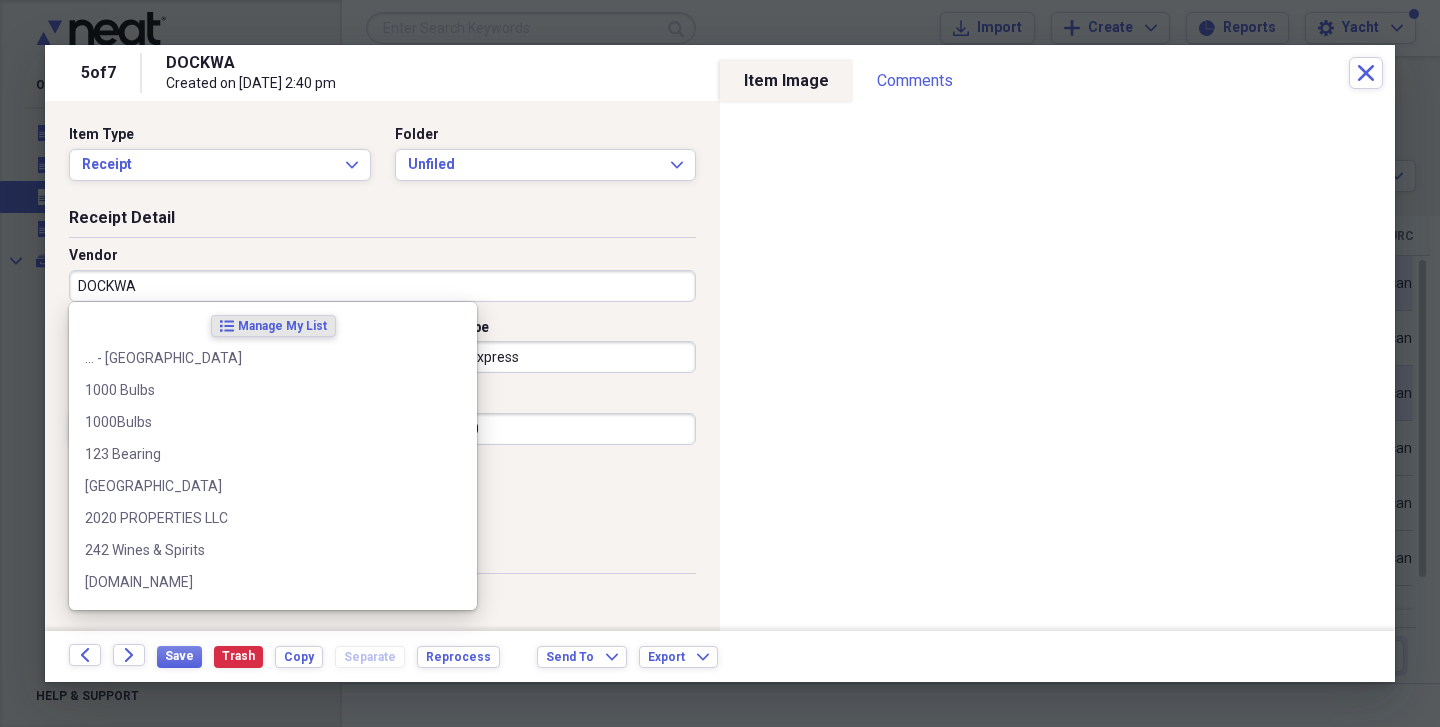 click on "DOCKWA" at bounding box center (382, 286) 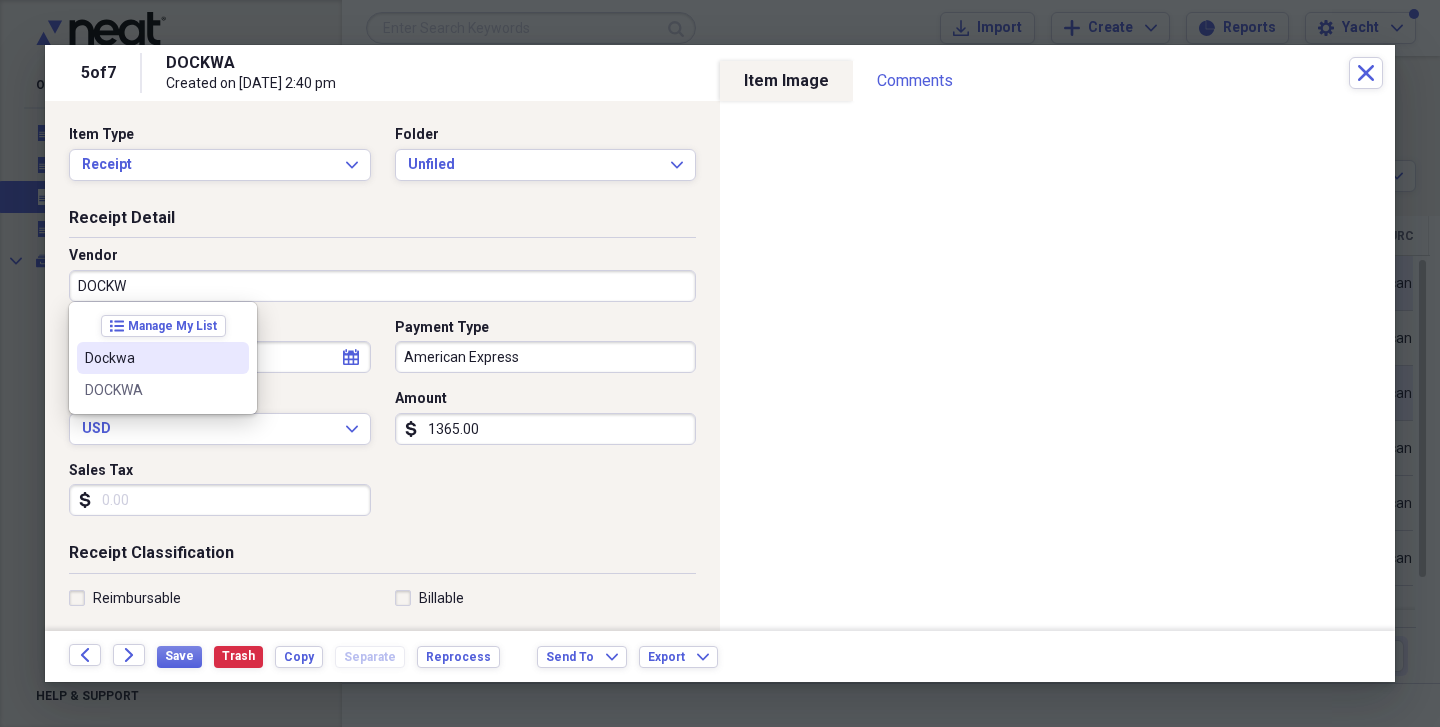click on "Dockwa" at bounding box center [151, 358] 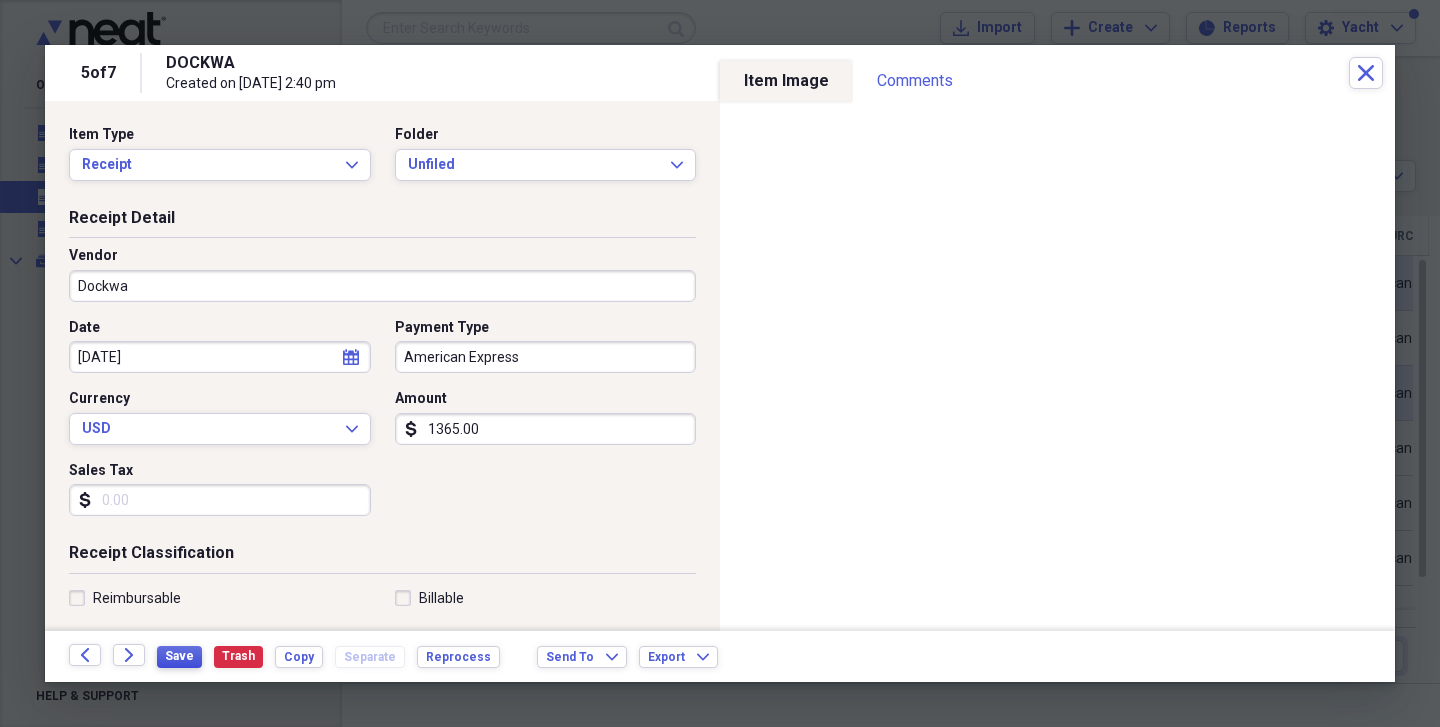 click on "Save" at bounding box center (179, 656) 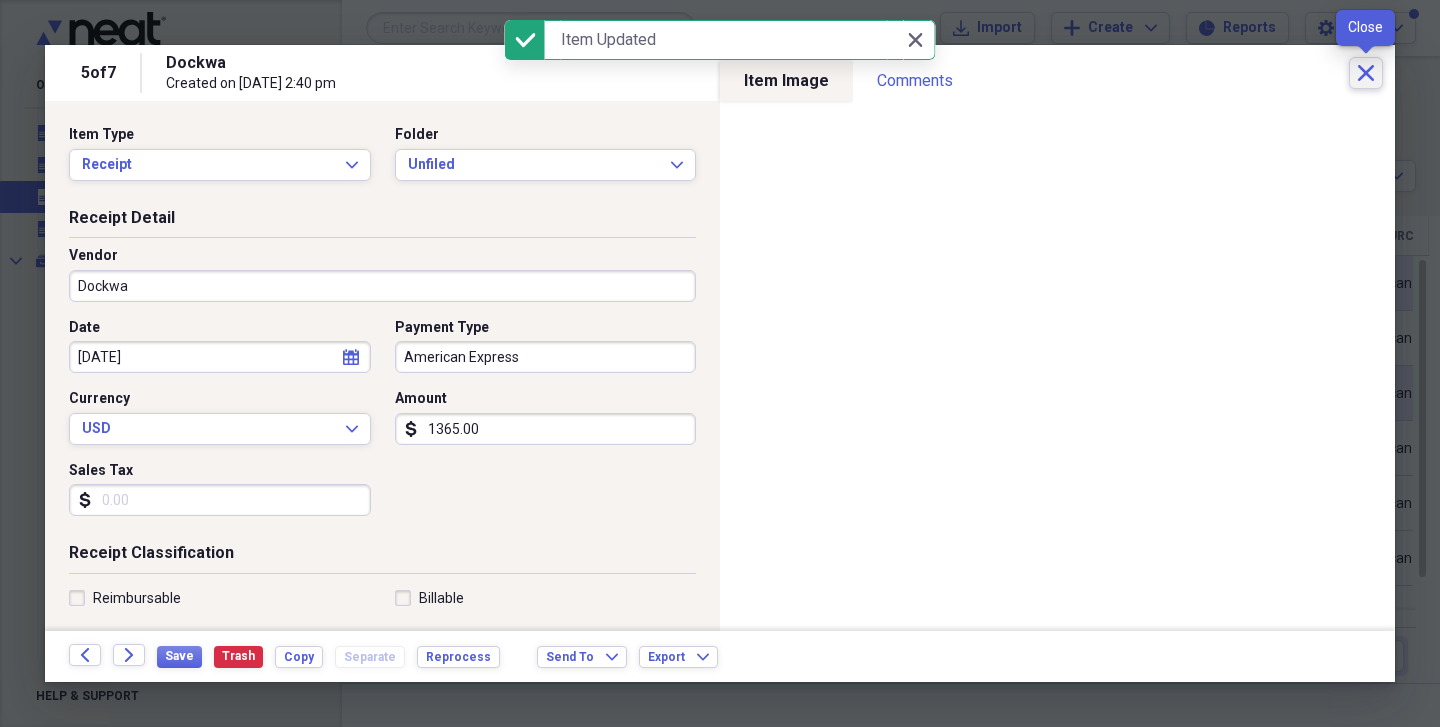 click on "Close" 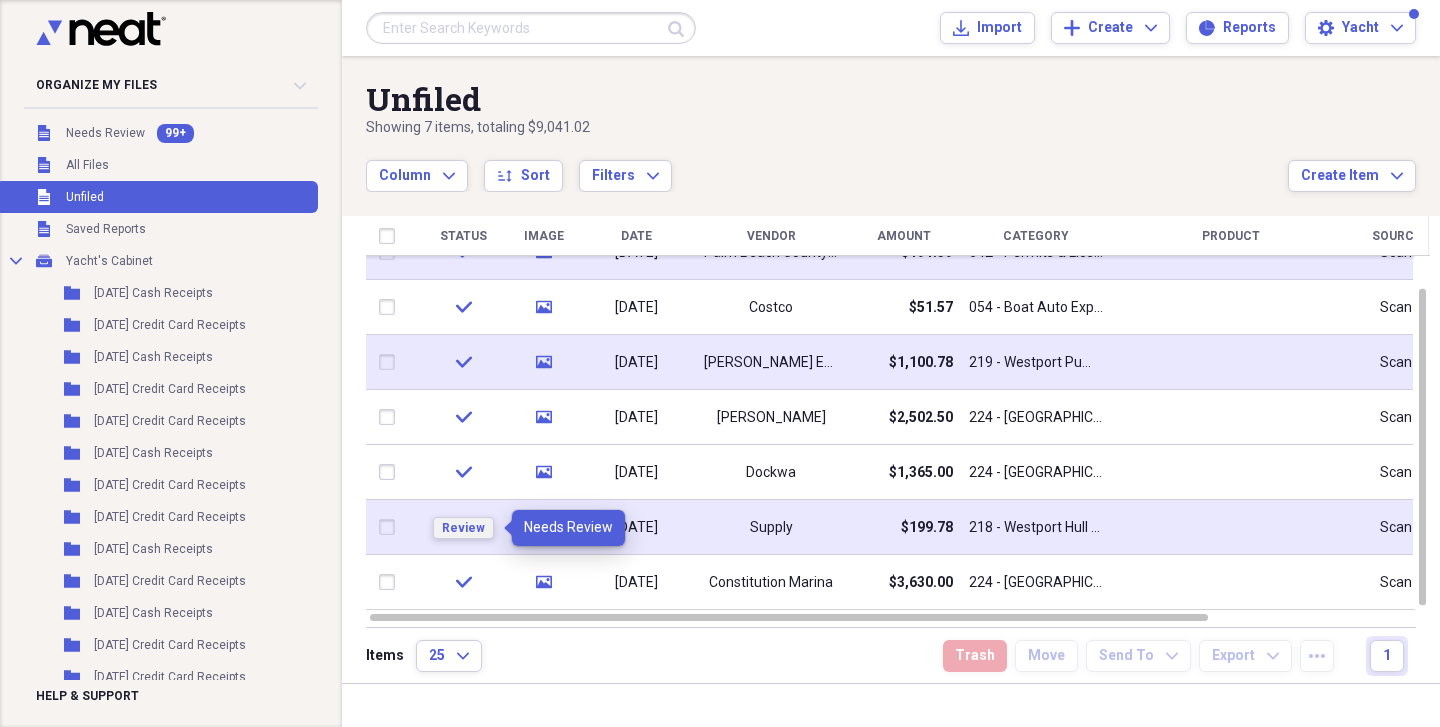 click on "Review" at bounding box center (463, 528) 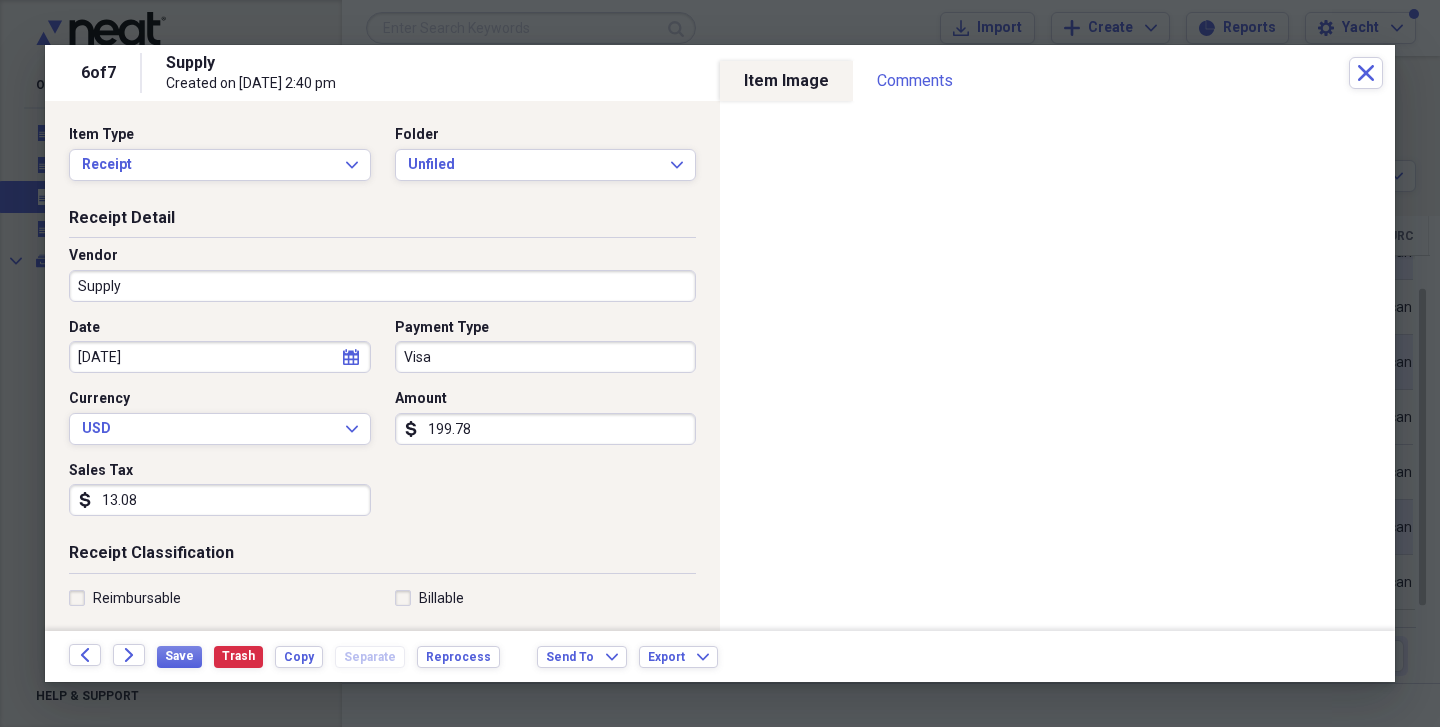 click on "Supply" at bounding box center (382, 286) 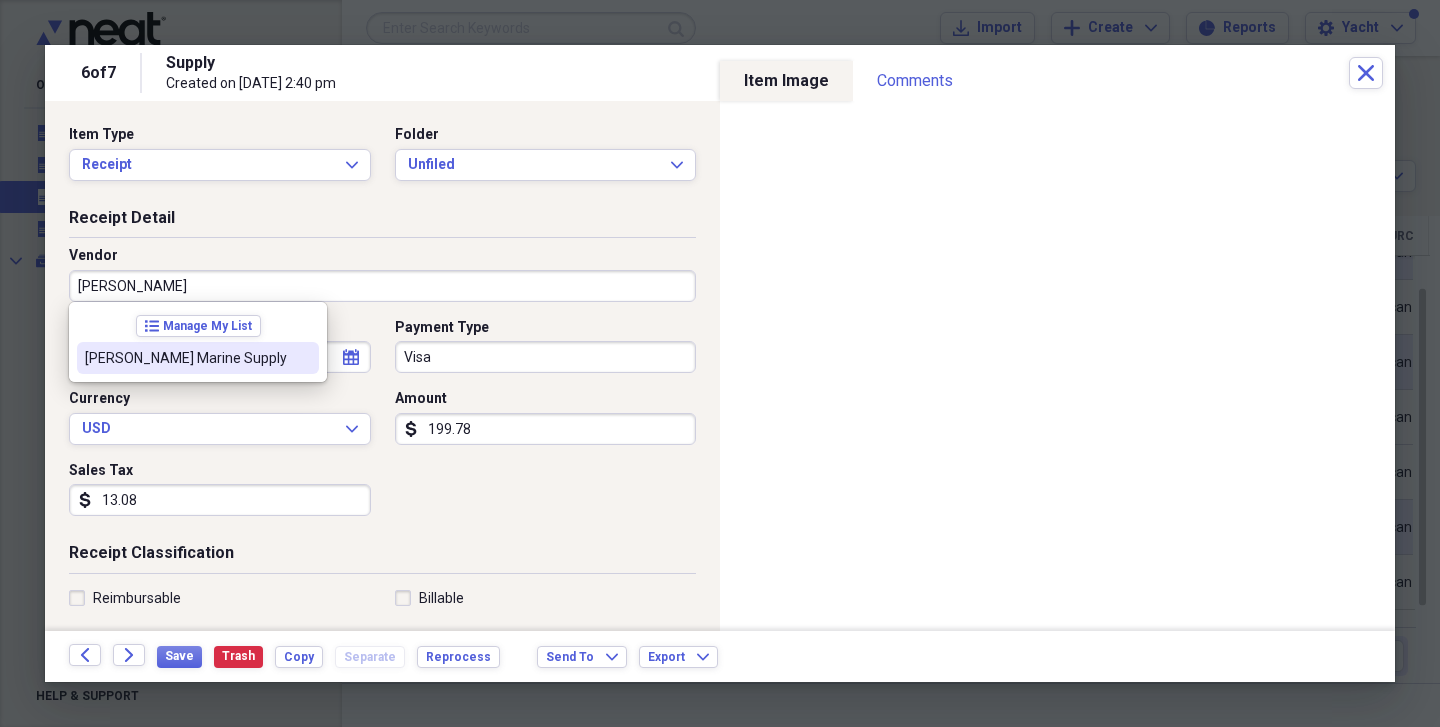 click on "[PERSON_NAME] Marine Supply" at bounding box center [186, 358] 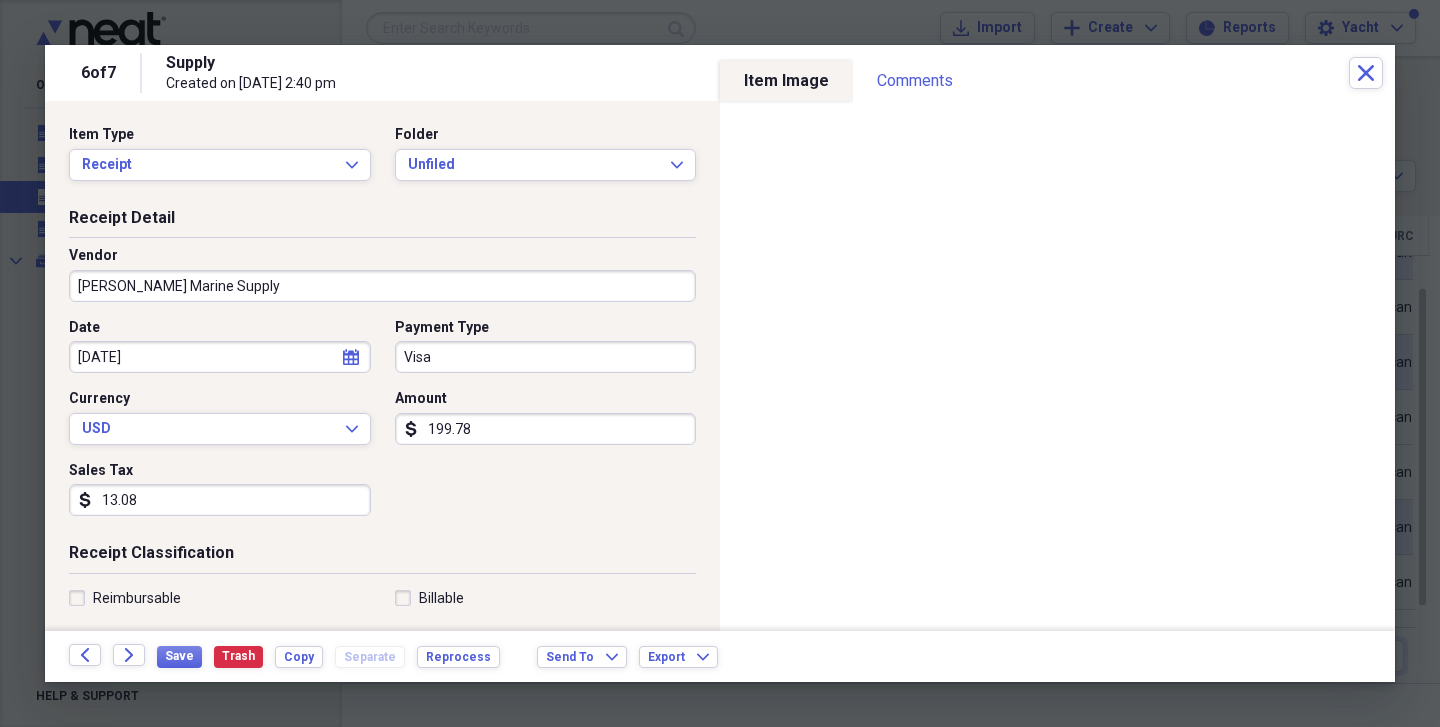 click on "Visa" at bounding box center (546, 357) 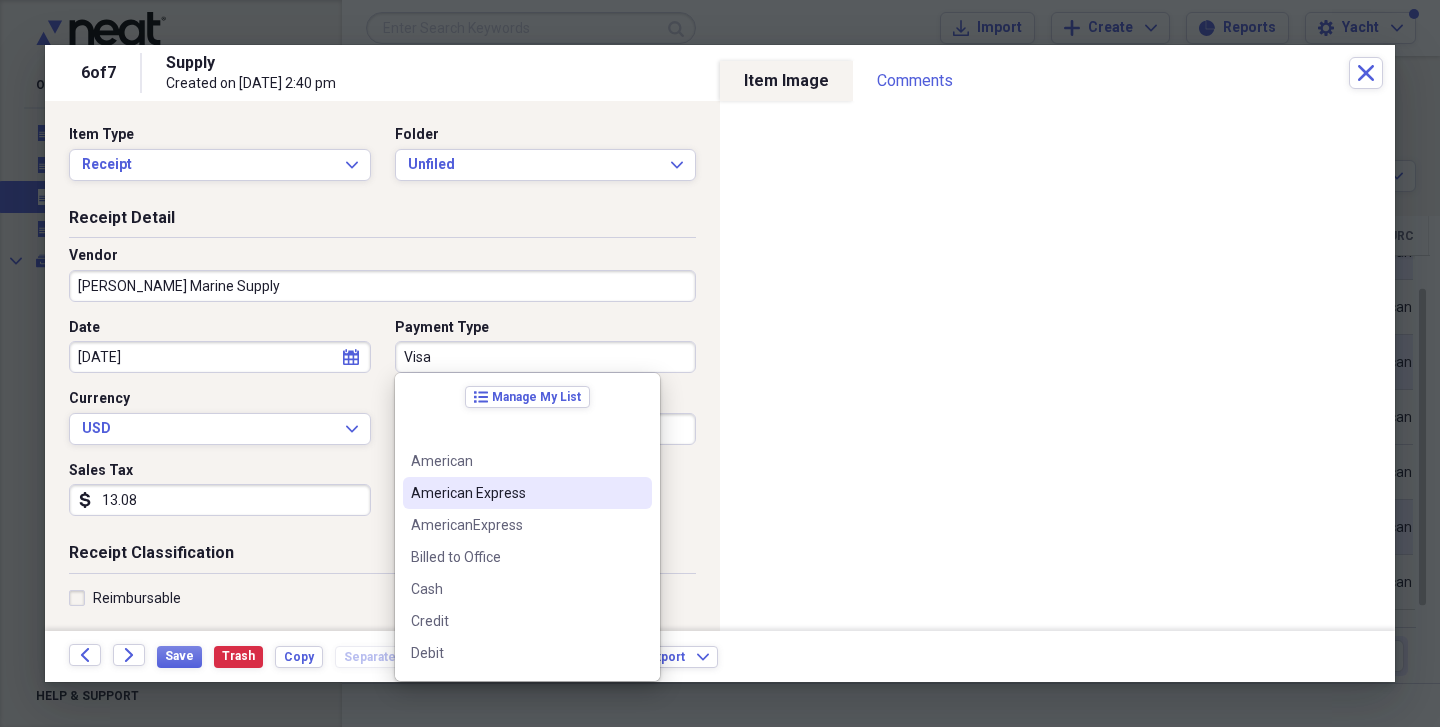 click on "American Express" at bounding box center (515, 493) 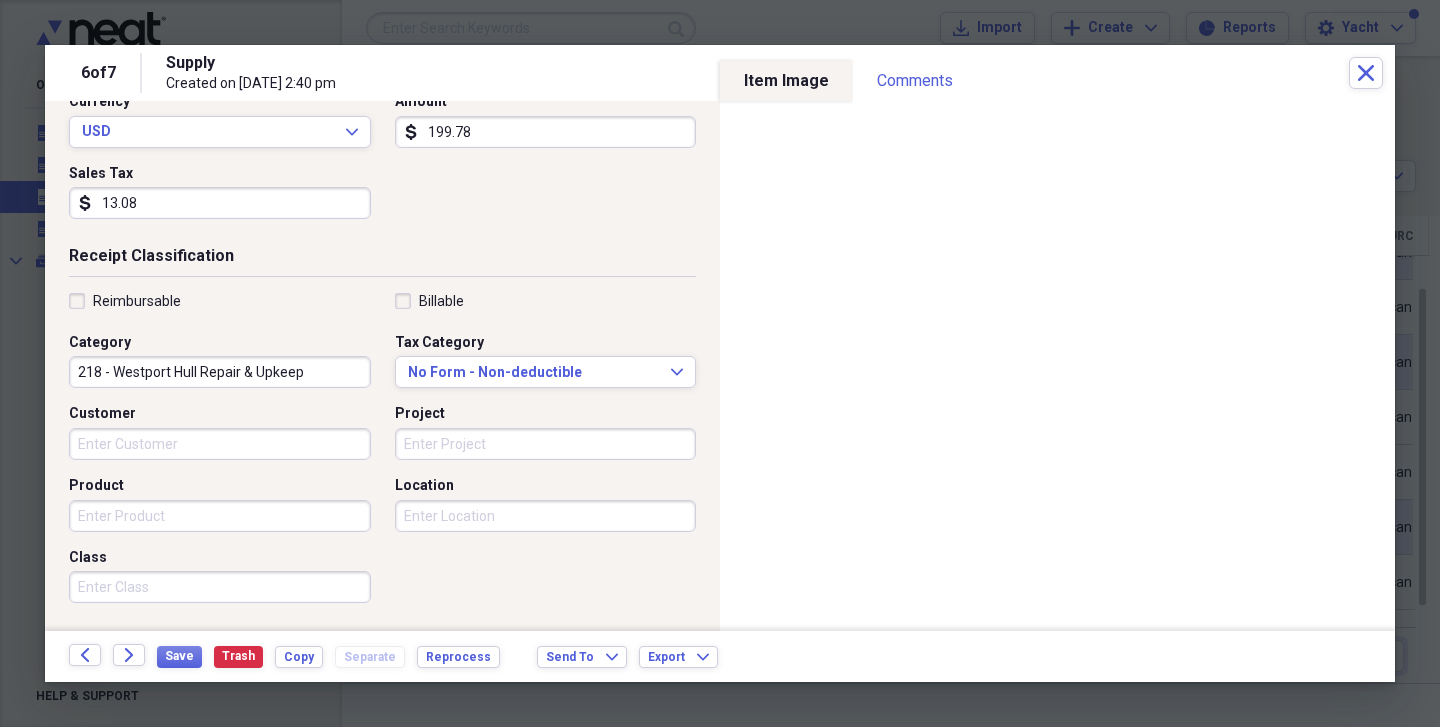 scroll, scrollTop: 333, scrollLeft: 0, axis: vertical 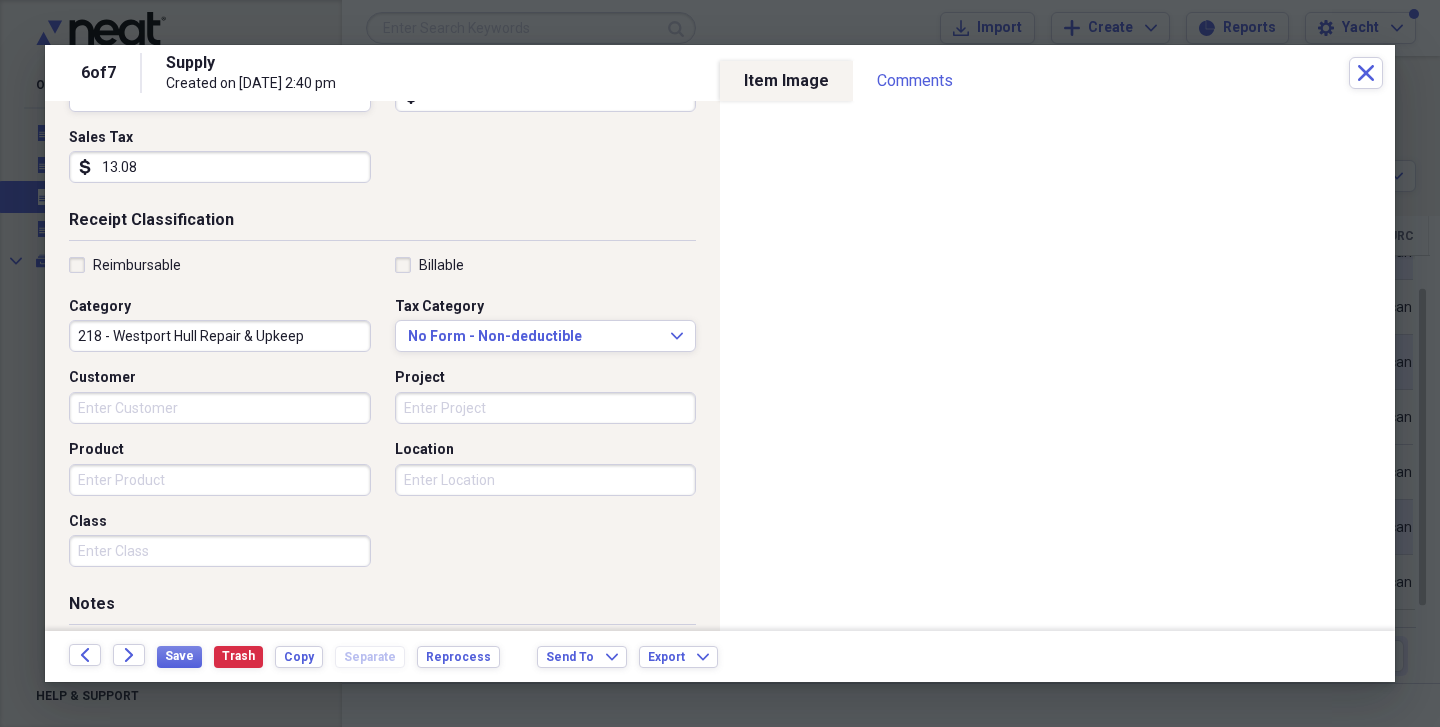 click on "Customer" at bounding box center [220, 408] 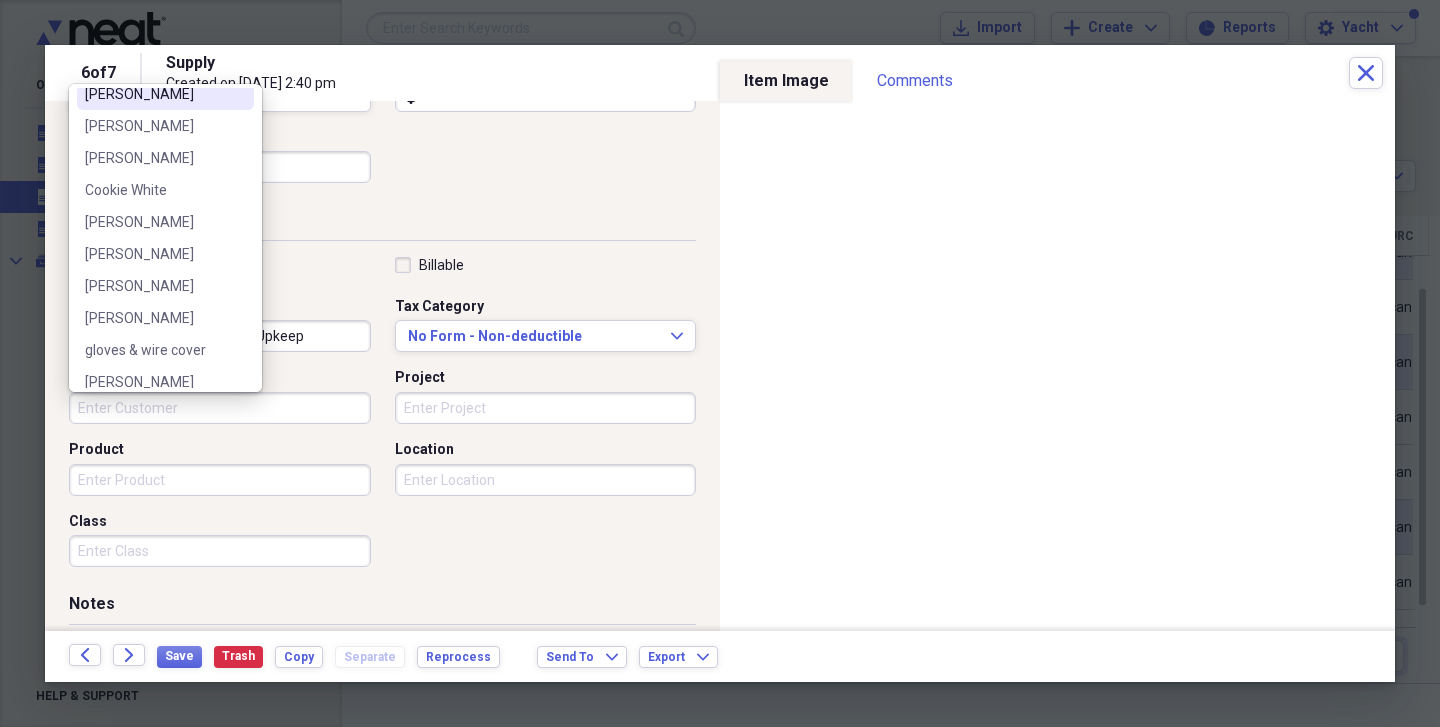 scroll, scrollTop: 207, scrollLeft: 0, axis: vertical 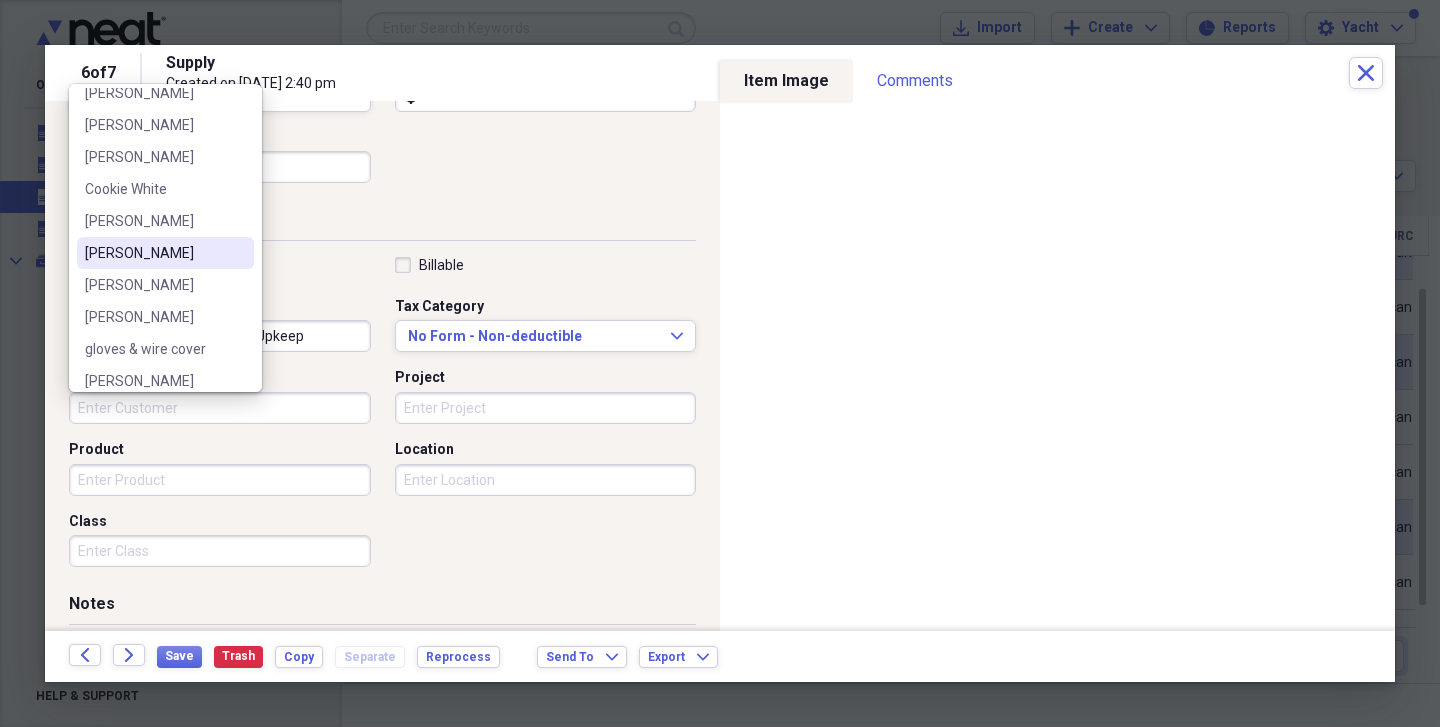 click on "[PERSON_NAME]" at bounding box center [165, 253] 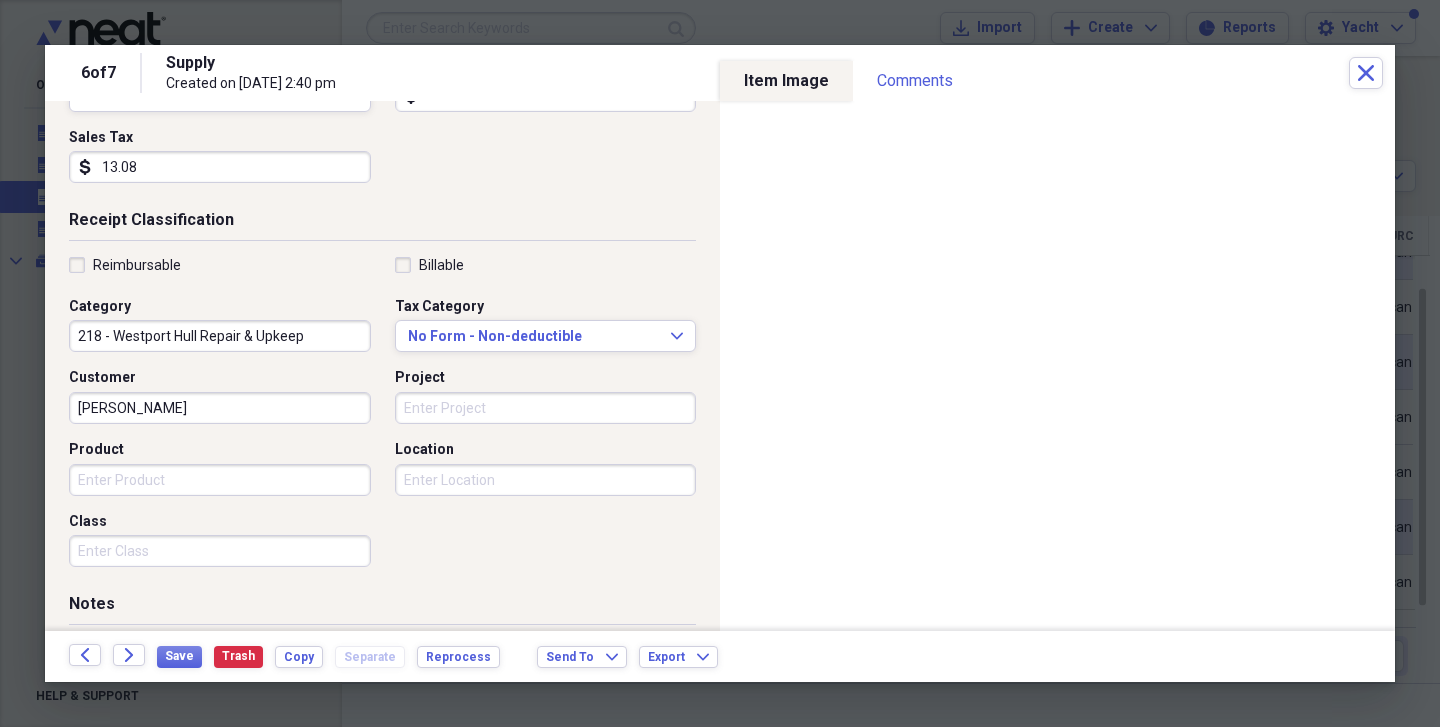 scroll, scrollTop: 491, scrollLeft: 0, axis: vertical 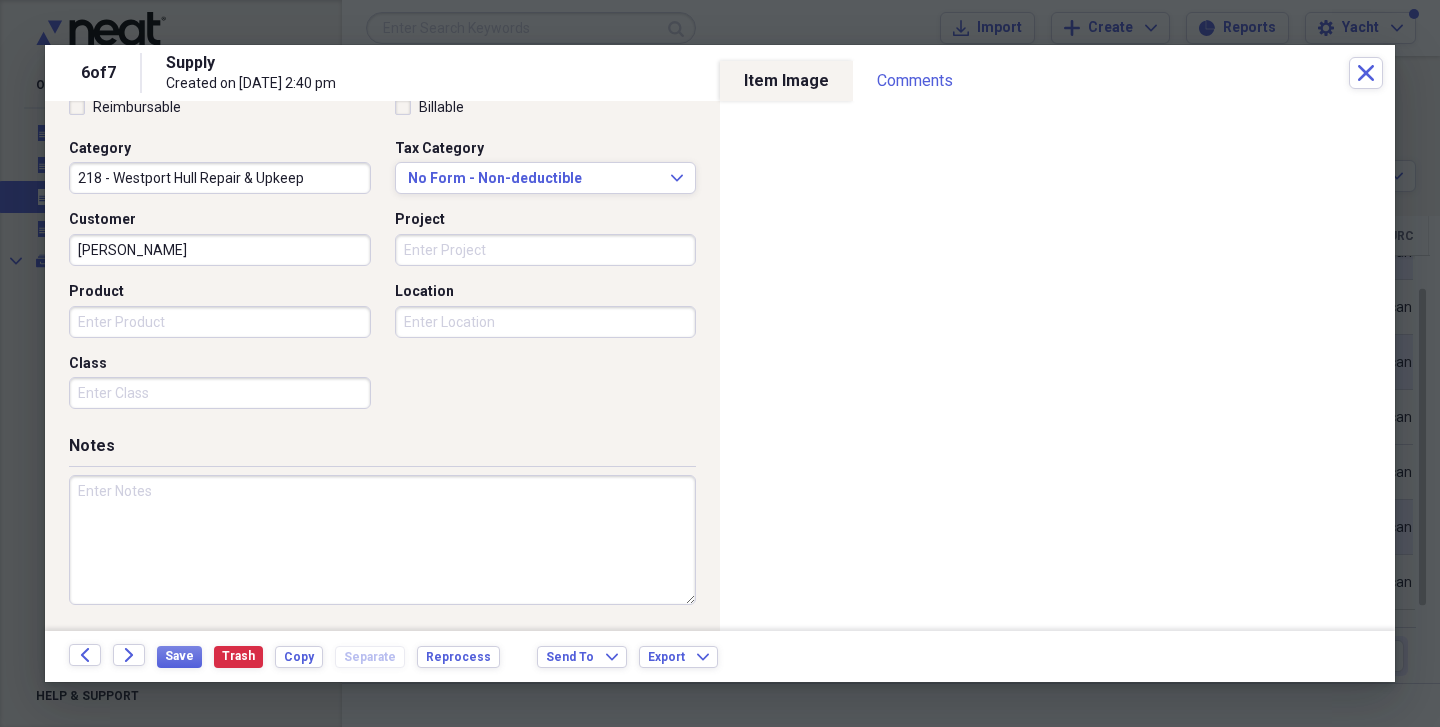 click at bounding box center (382, 540) 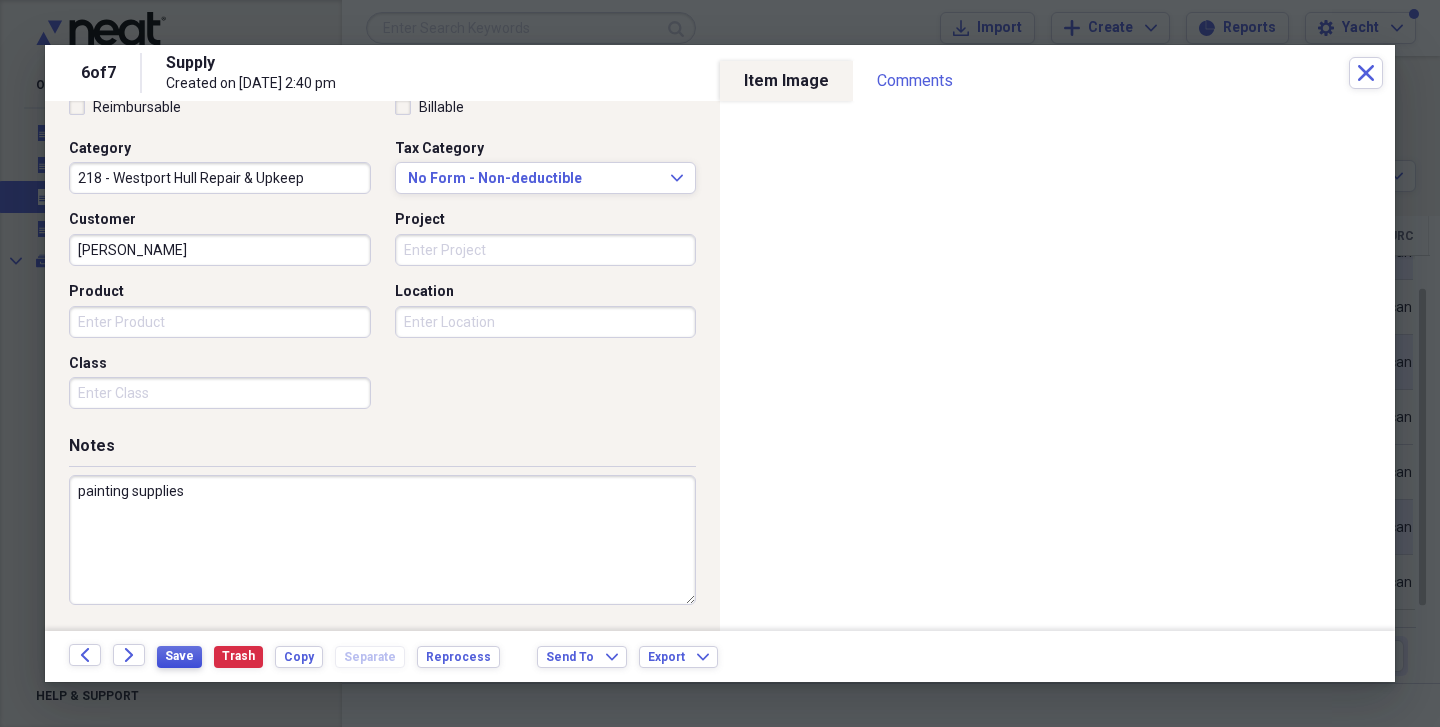 type on "painting supplies" 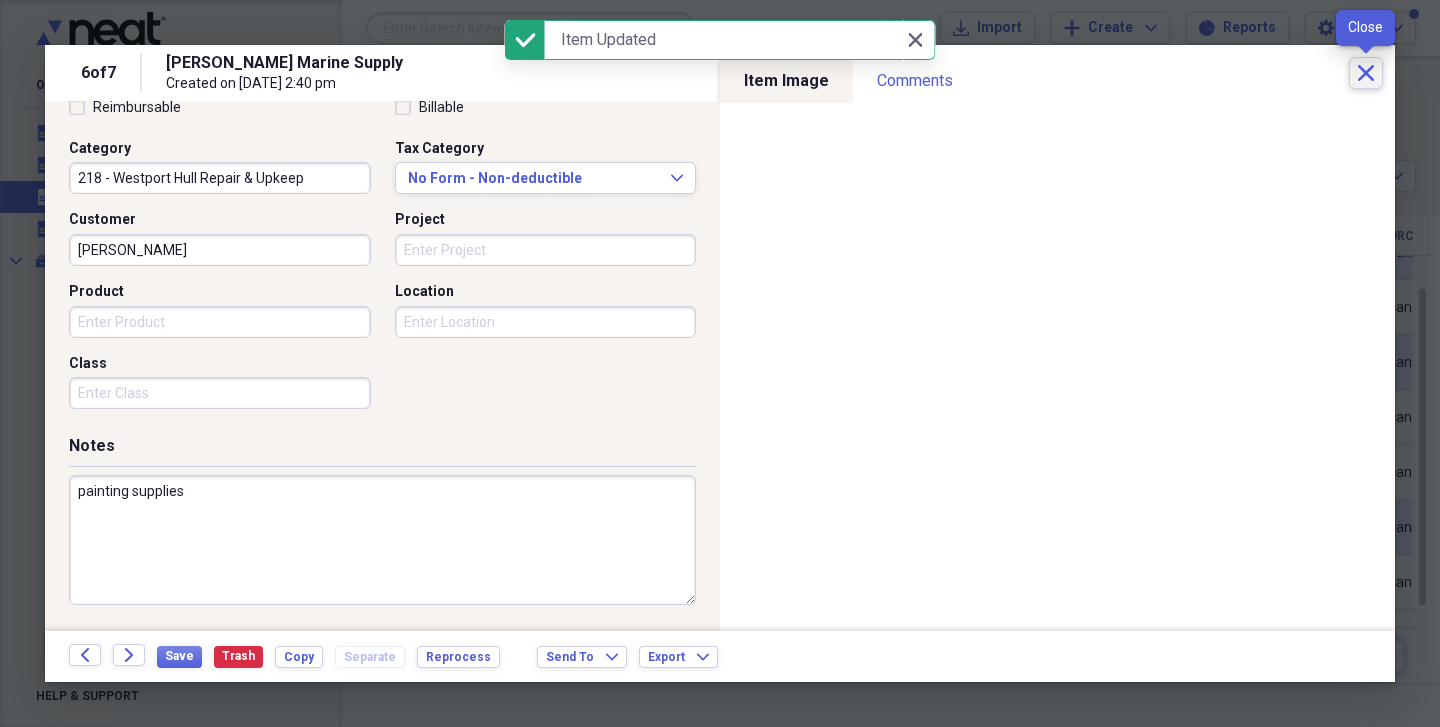 click 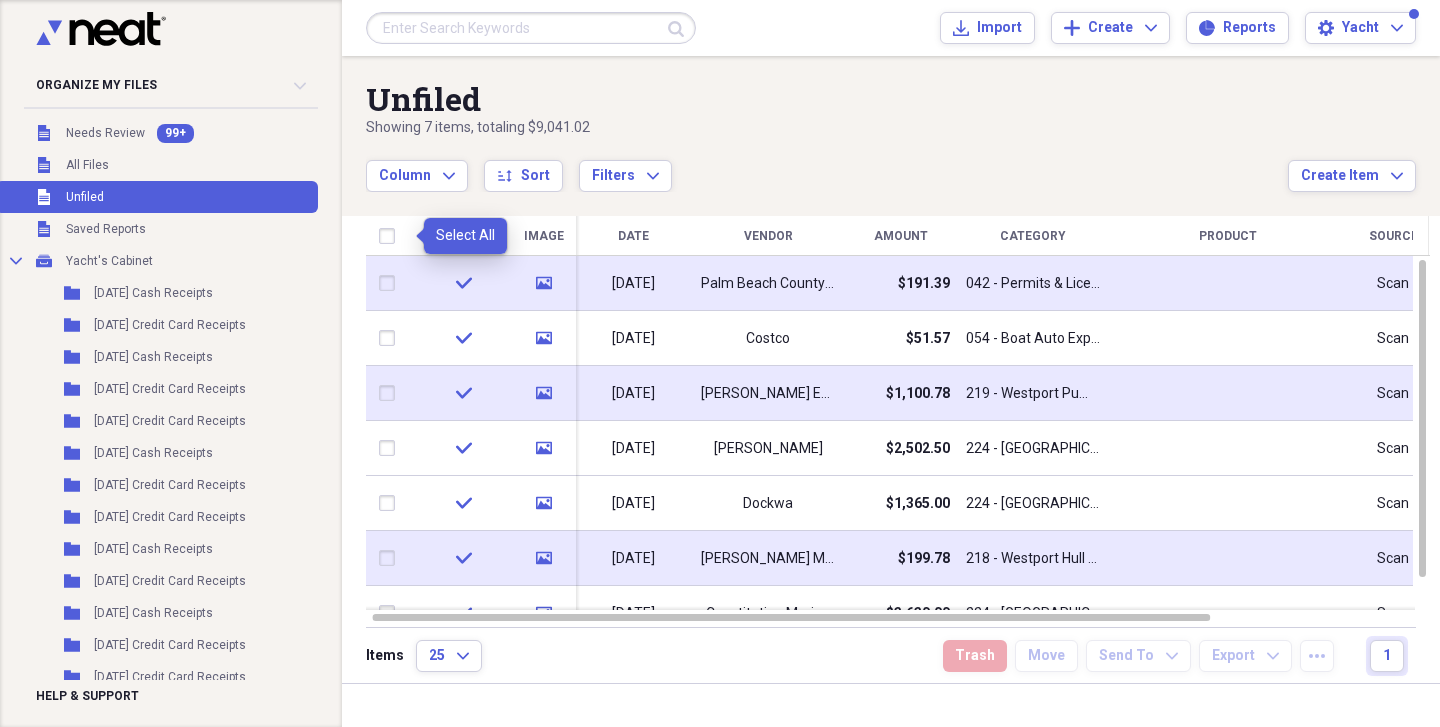 click at bounding box center (391, 236) 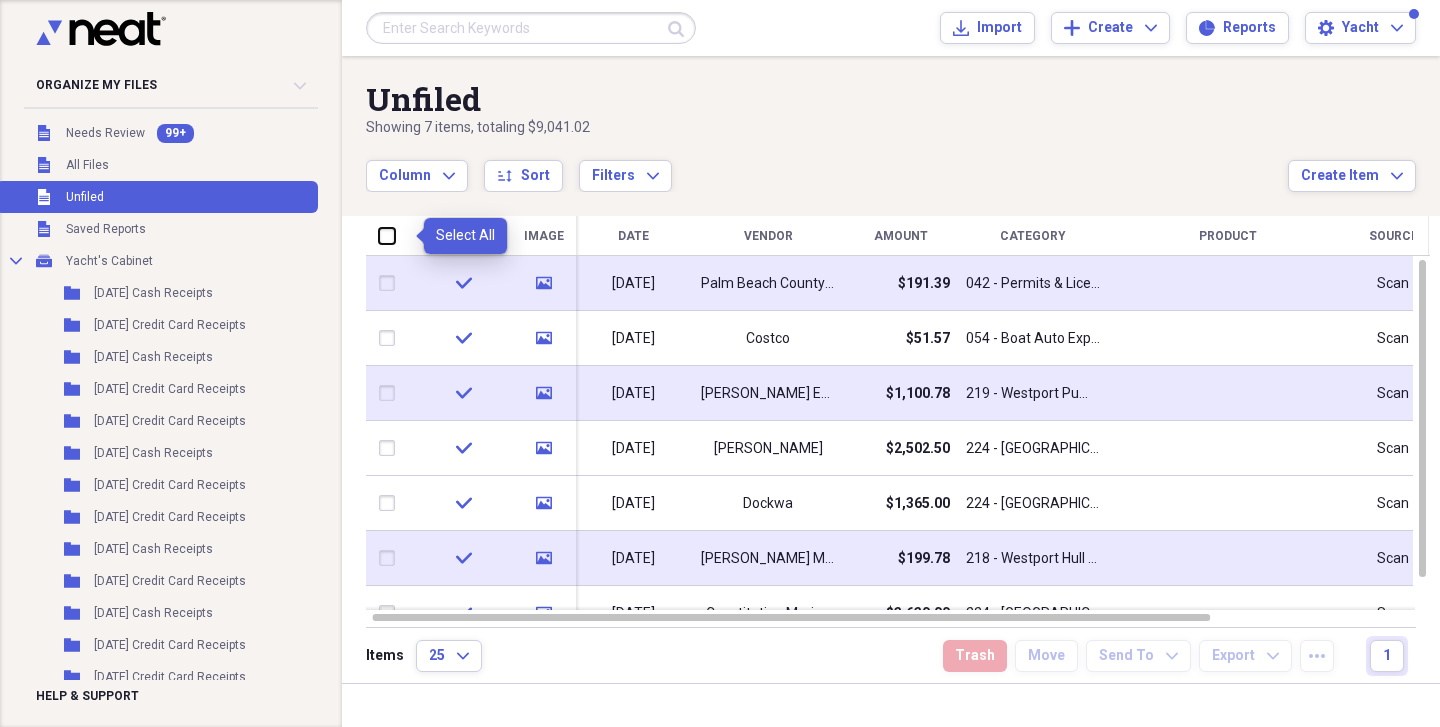 click at bounding box center [379, 235] 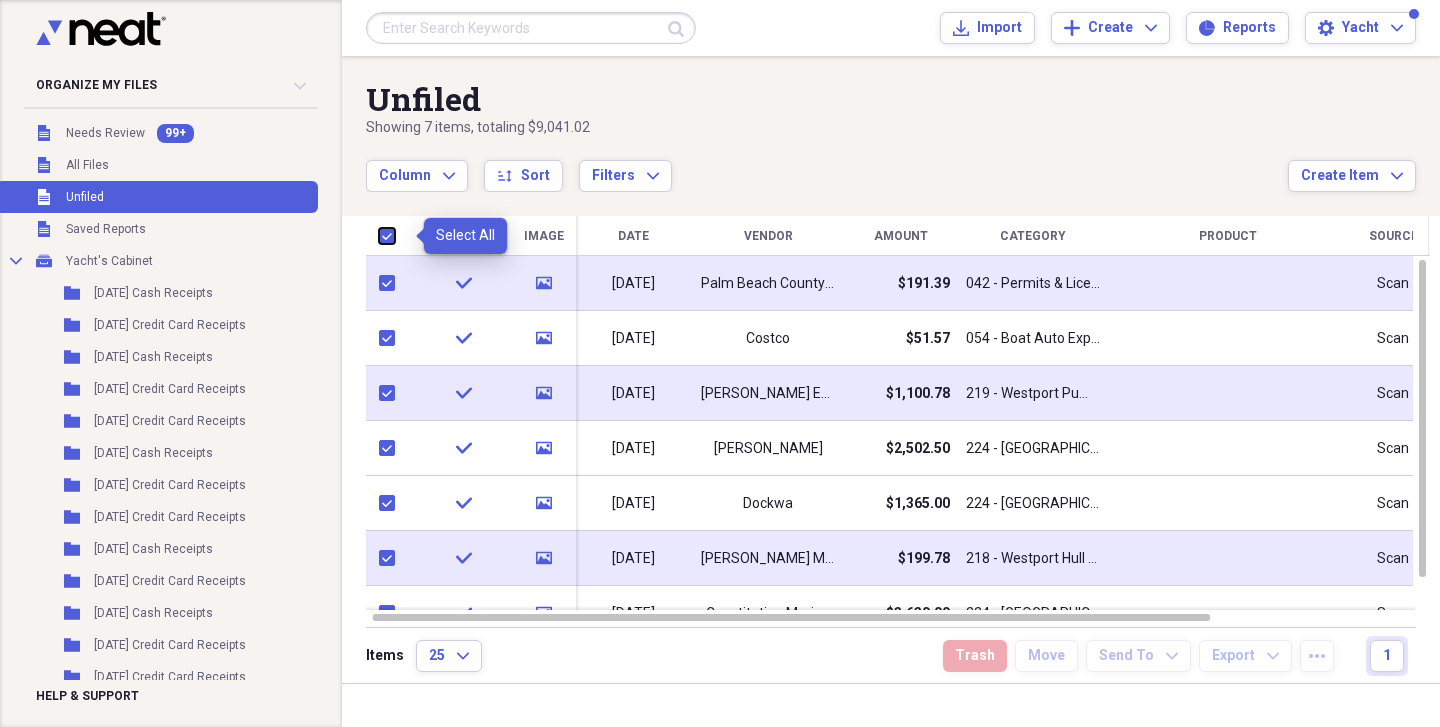 checkbox on "true" 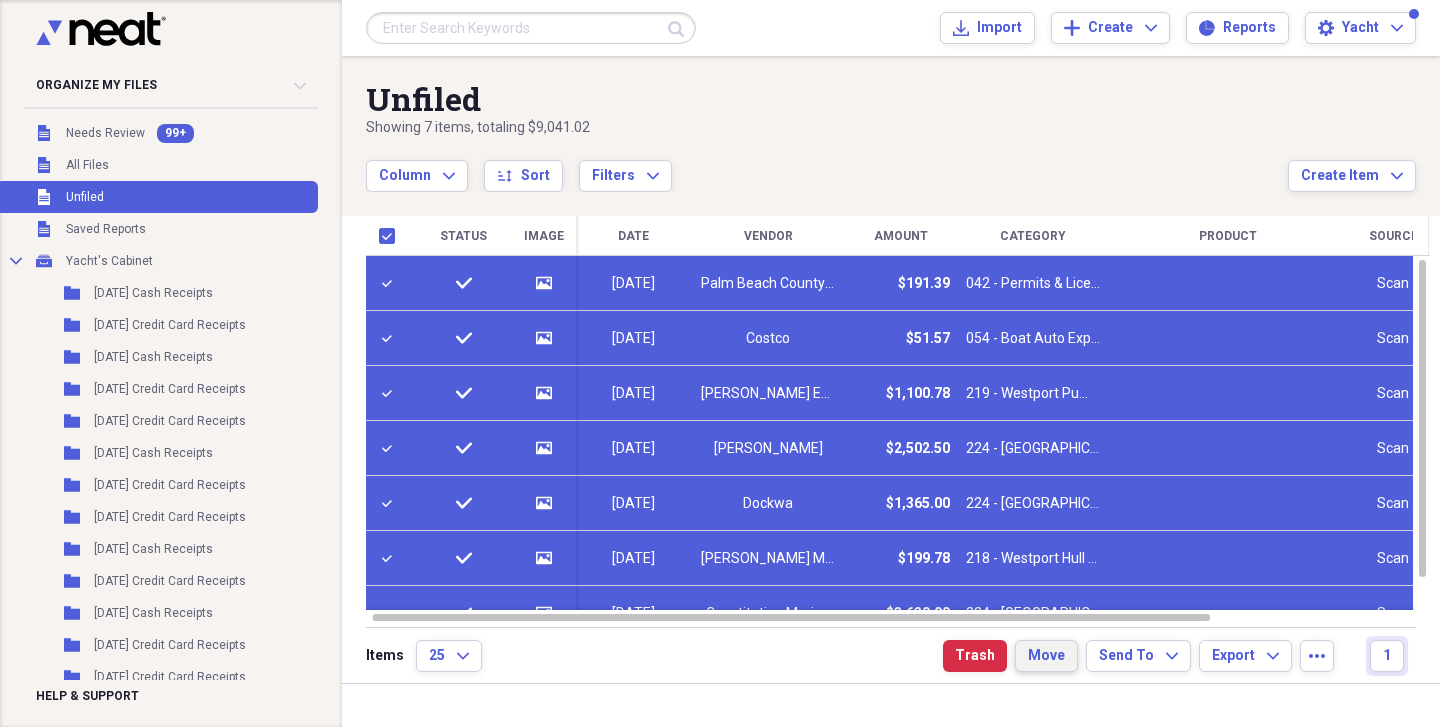 click on "Move" at bounding box center (1046, 656) 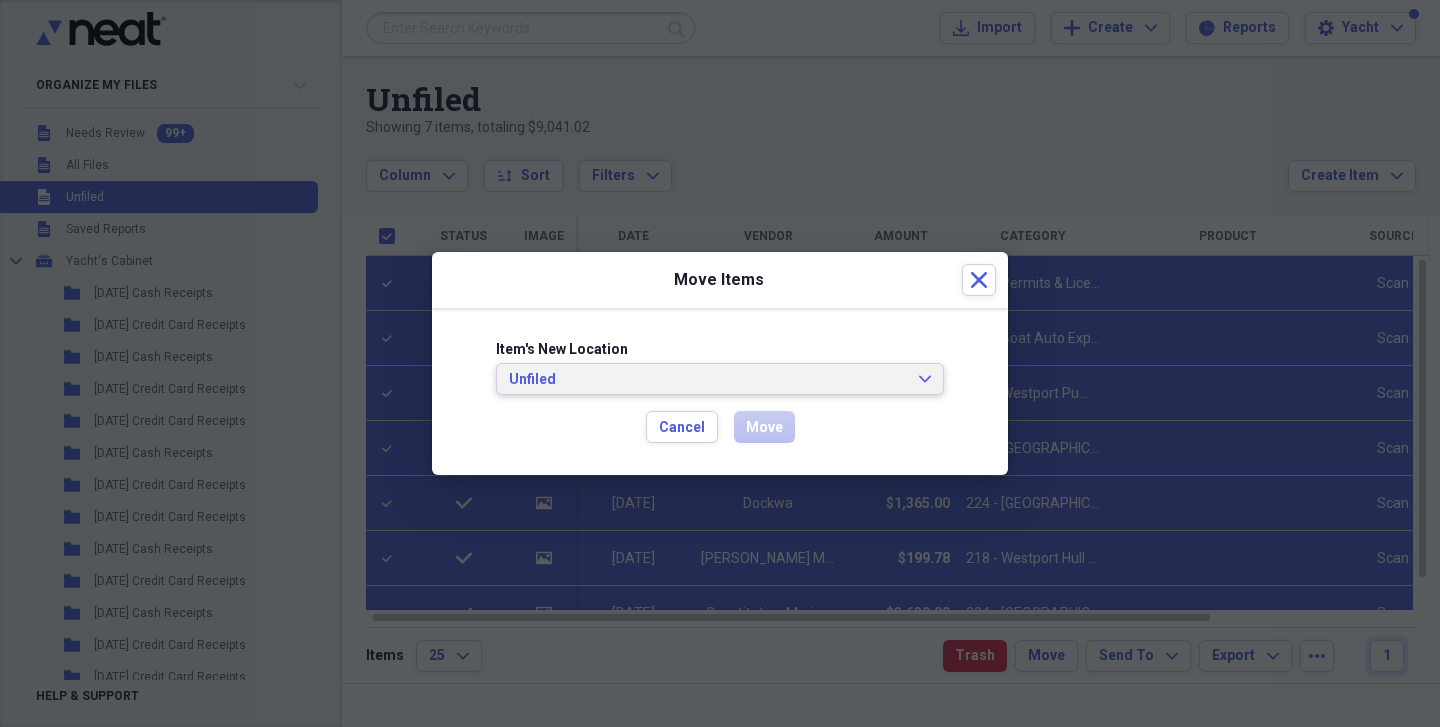 click on "Expand" 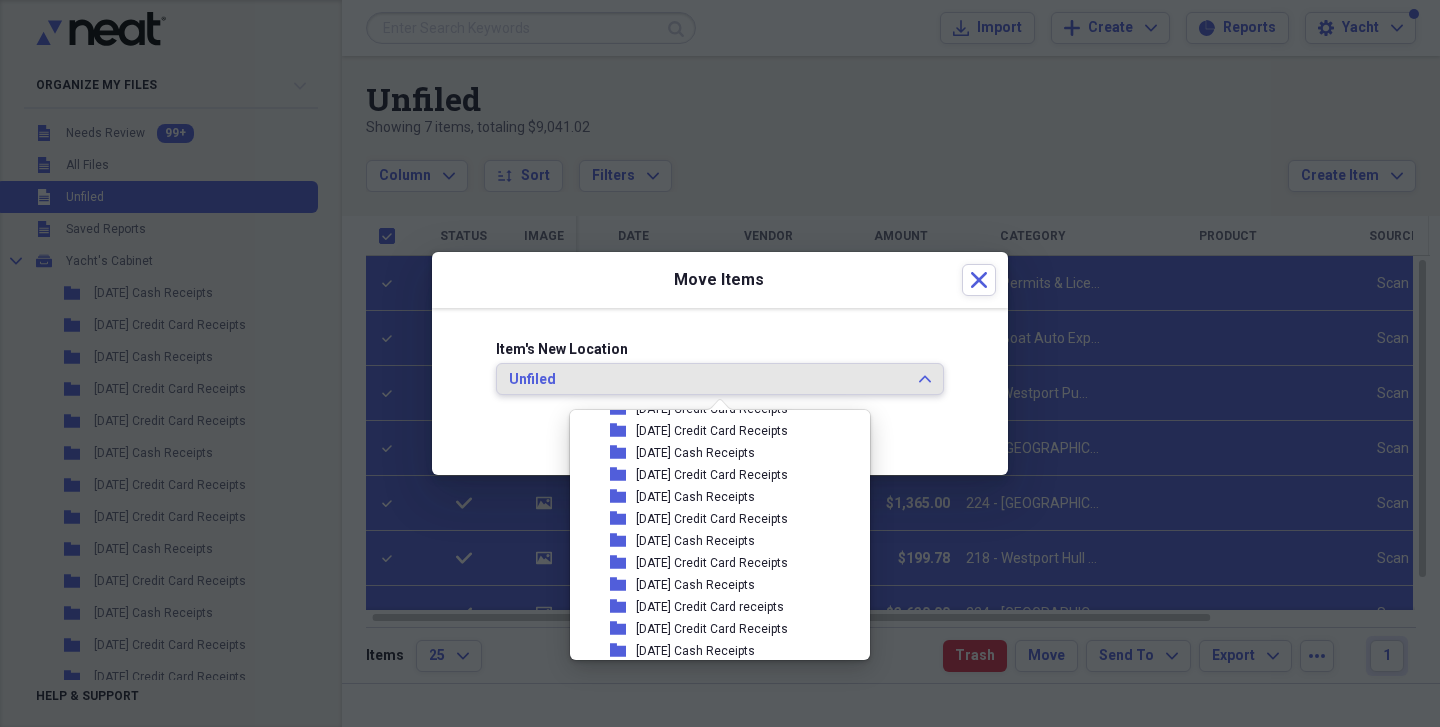 scroll, scrollTop: 6414, scrollLeft: 0, axis: vertical 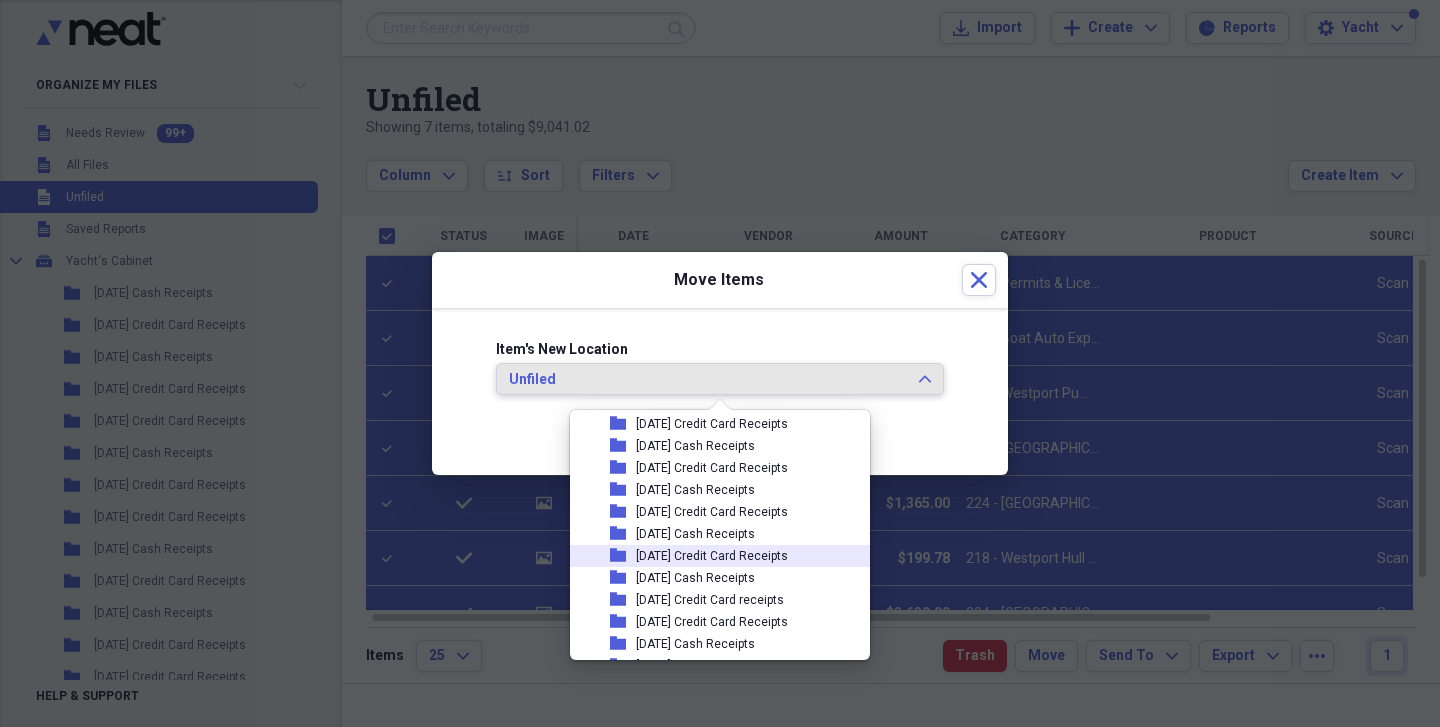 click on "[DATE] Credit Card Receipts" at bounding box center [712, 556] 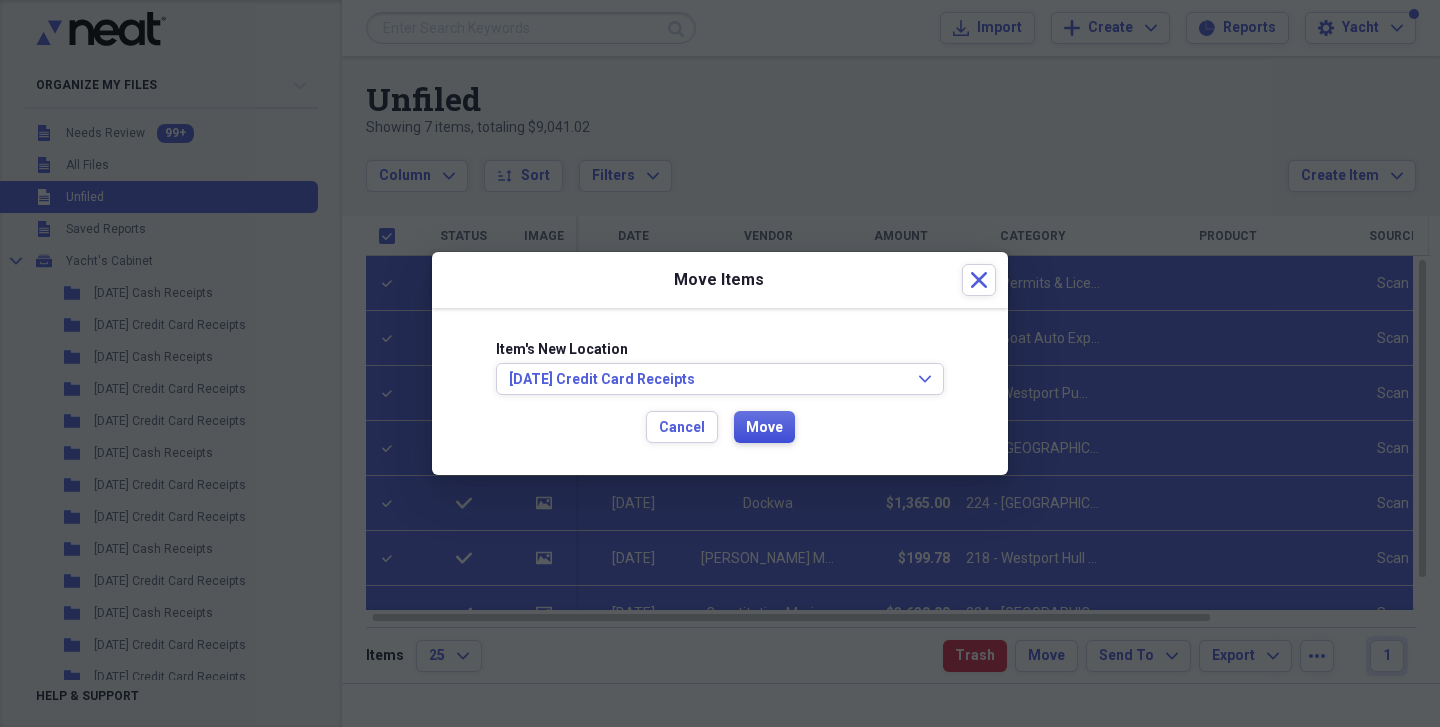 click on "Move" at bounding box center (764, 428) 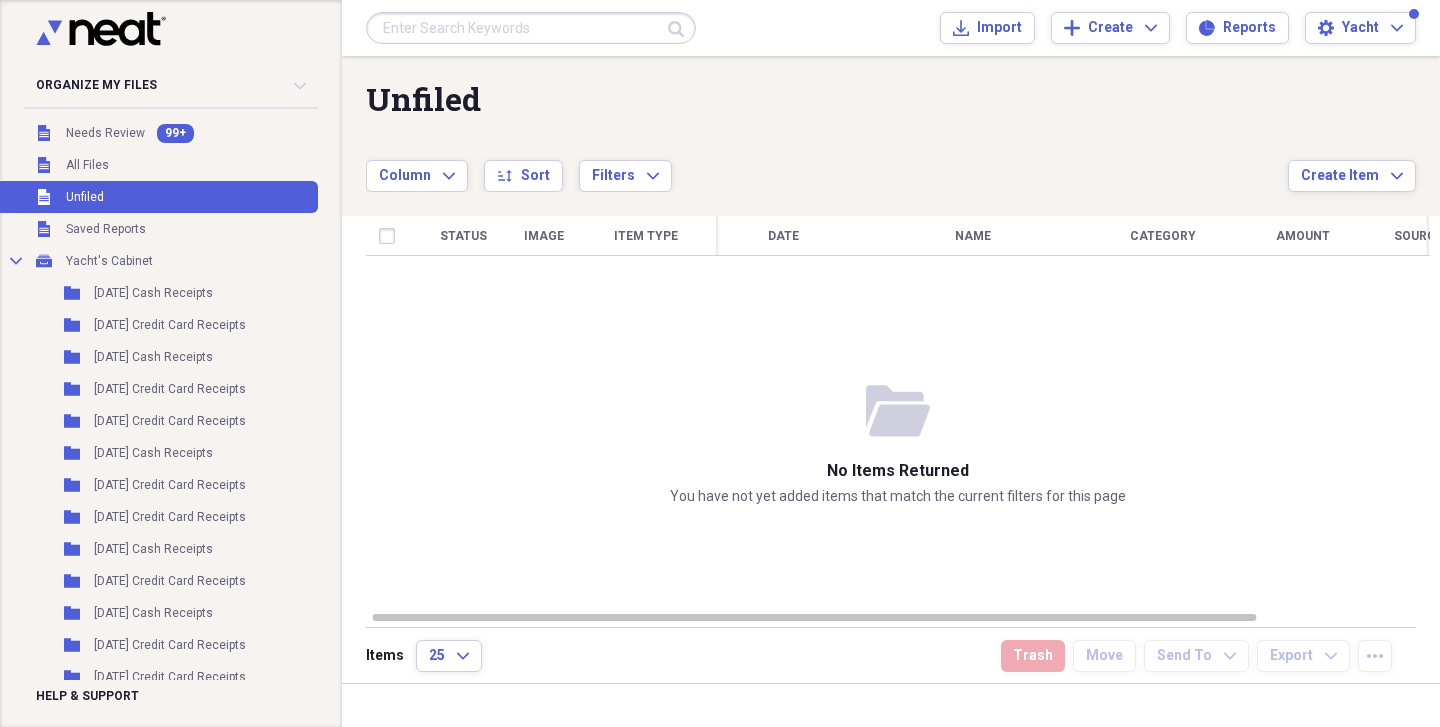 checkbox on "false" 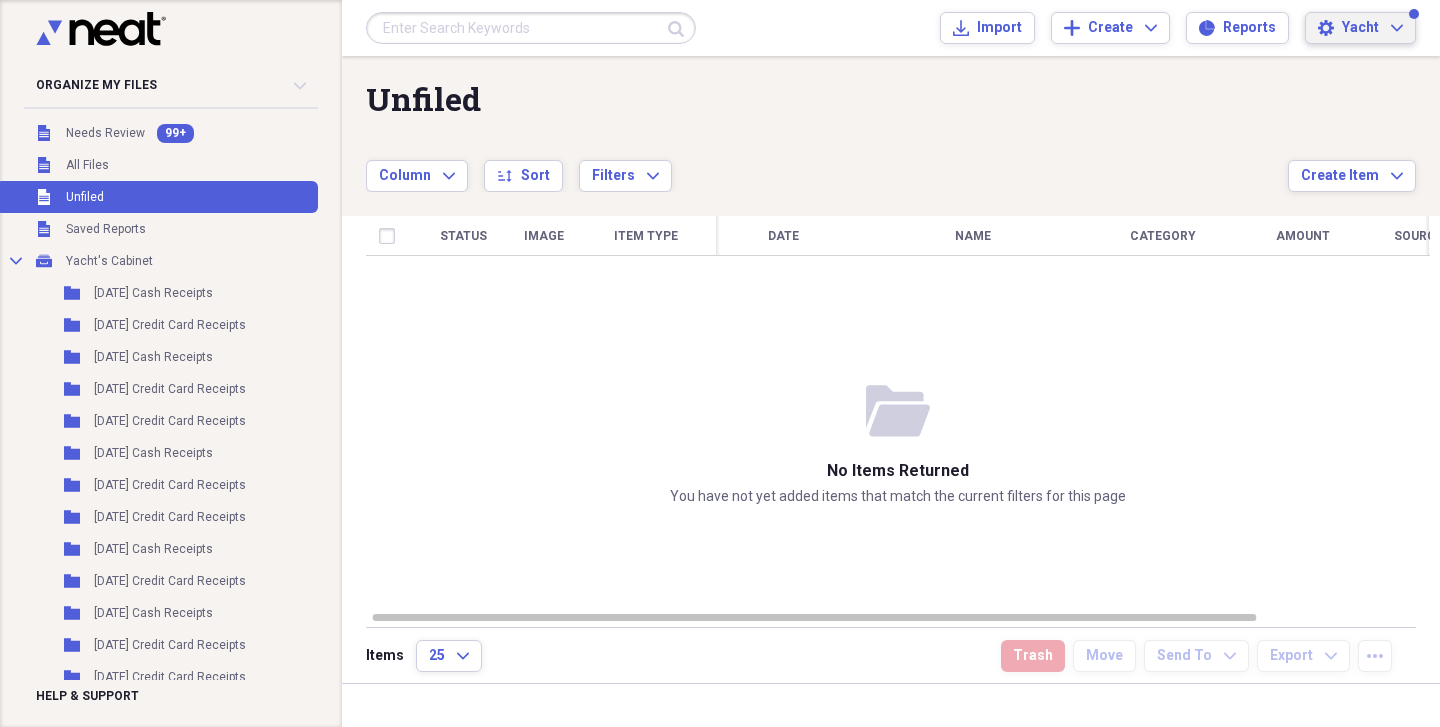 click on "Expand" 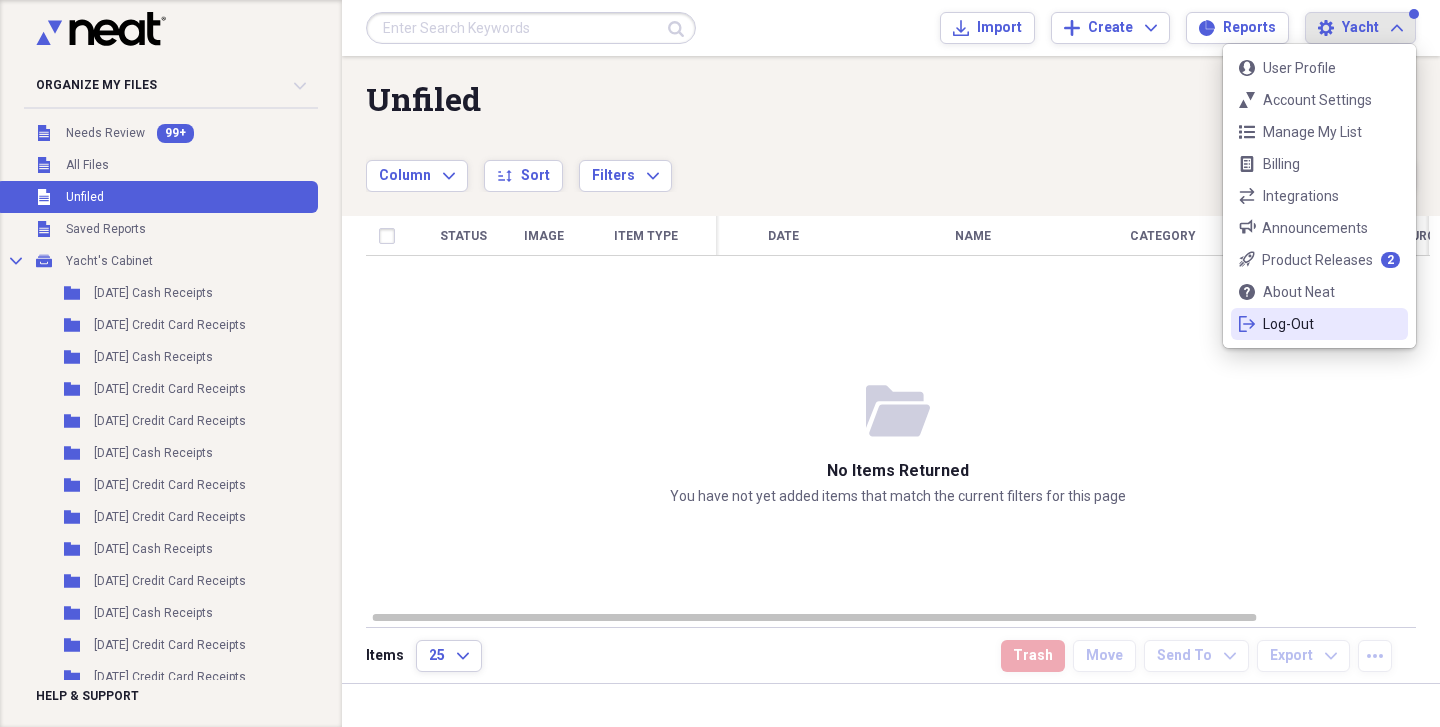click on "Log-Out" at bounding box center (1319, 324) 